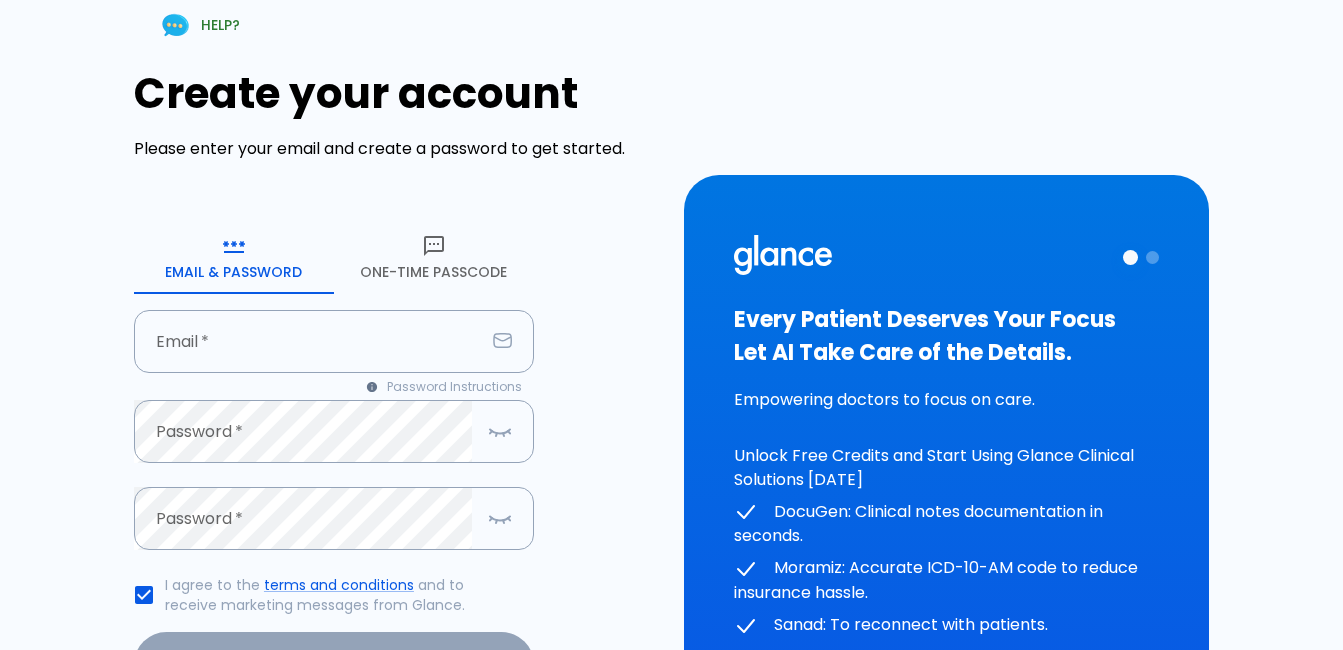 scroll, scrollTop: 0, scrollLeft: 0, axis: both 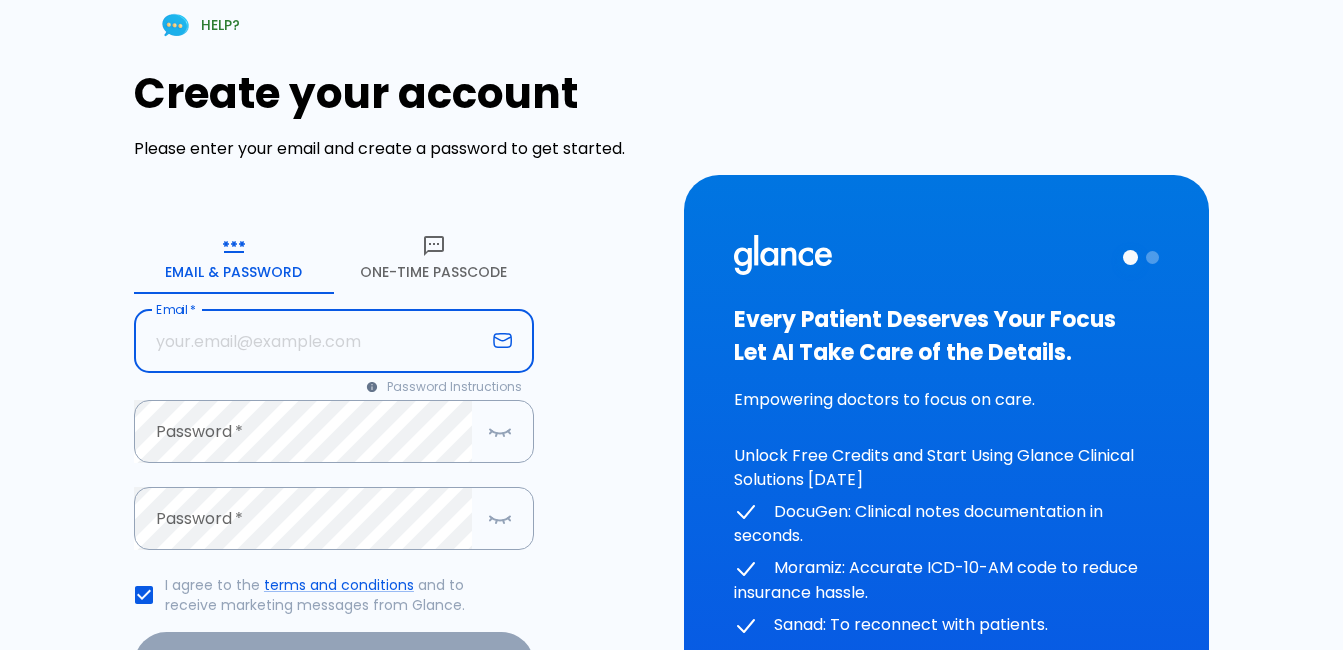 drag, startPoint x: 0, startPoint y: 0, endPoint x: 267, endPoint y: 336, distance: 429.1678 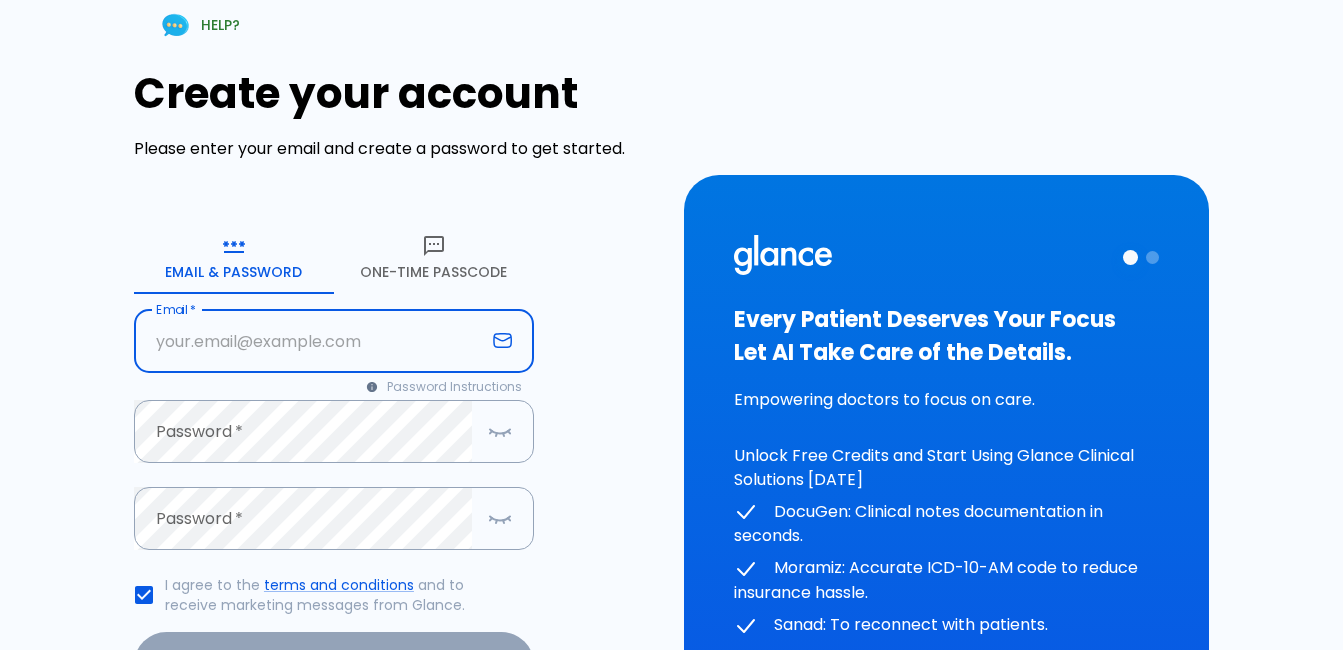 click at bounding box center (309, 341) 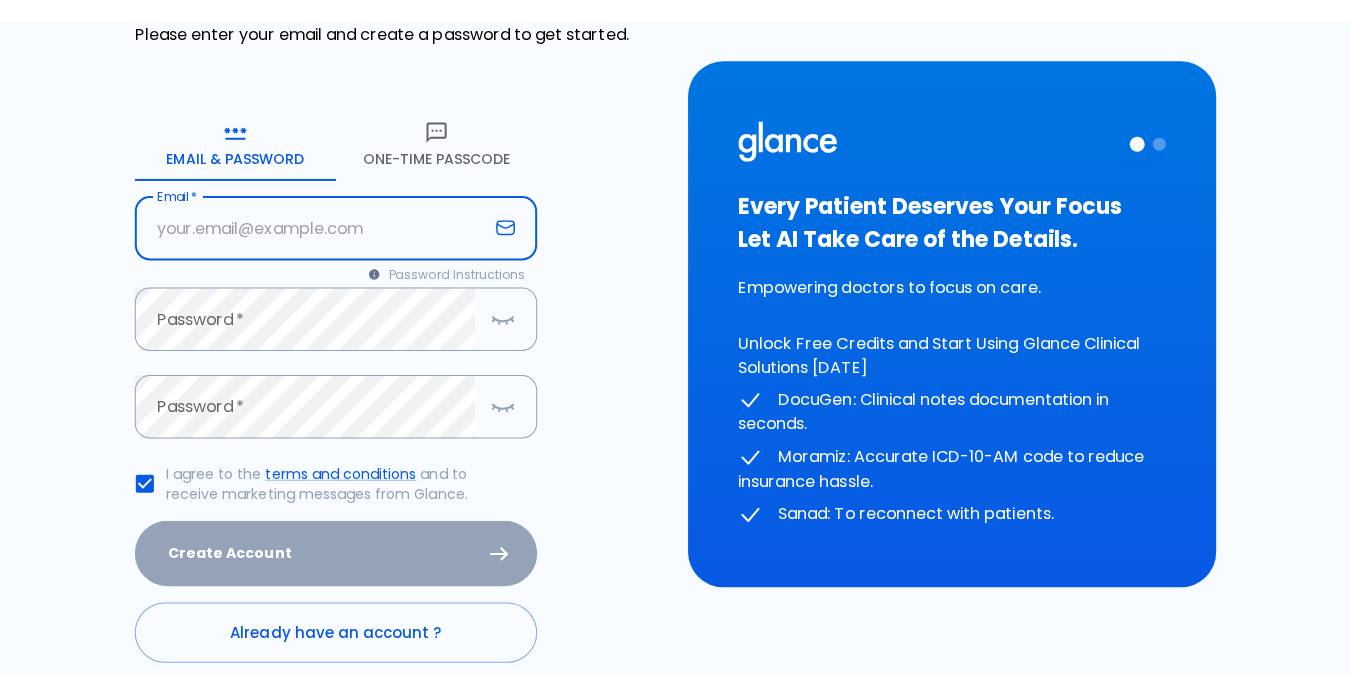 scroll, scrollTop: 100, scrollLeft: 0, axis: vertical 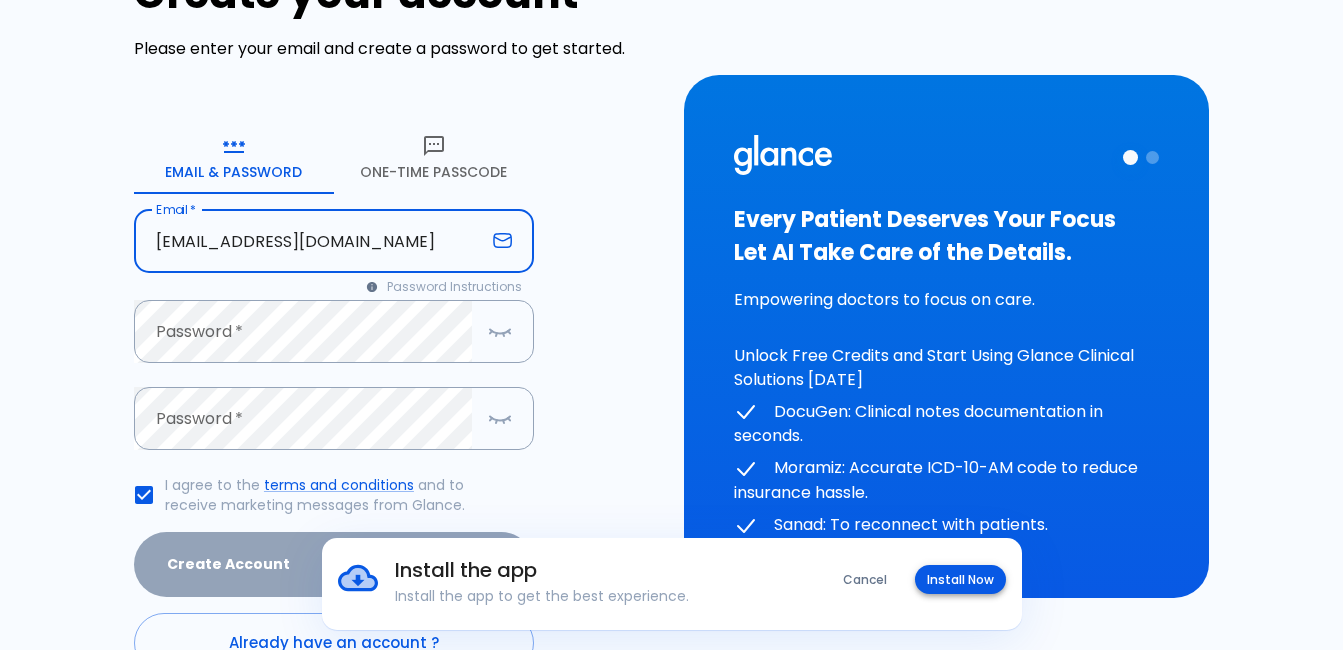 type on "[EMAIL_ADDRESS][DOMAIN_NAME]" 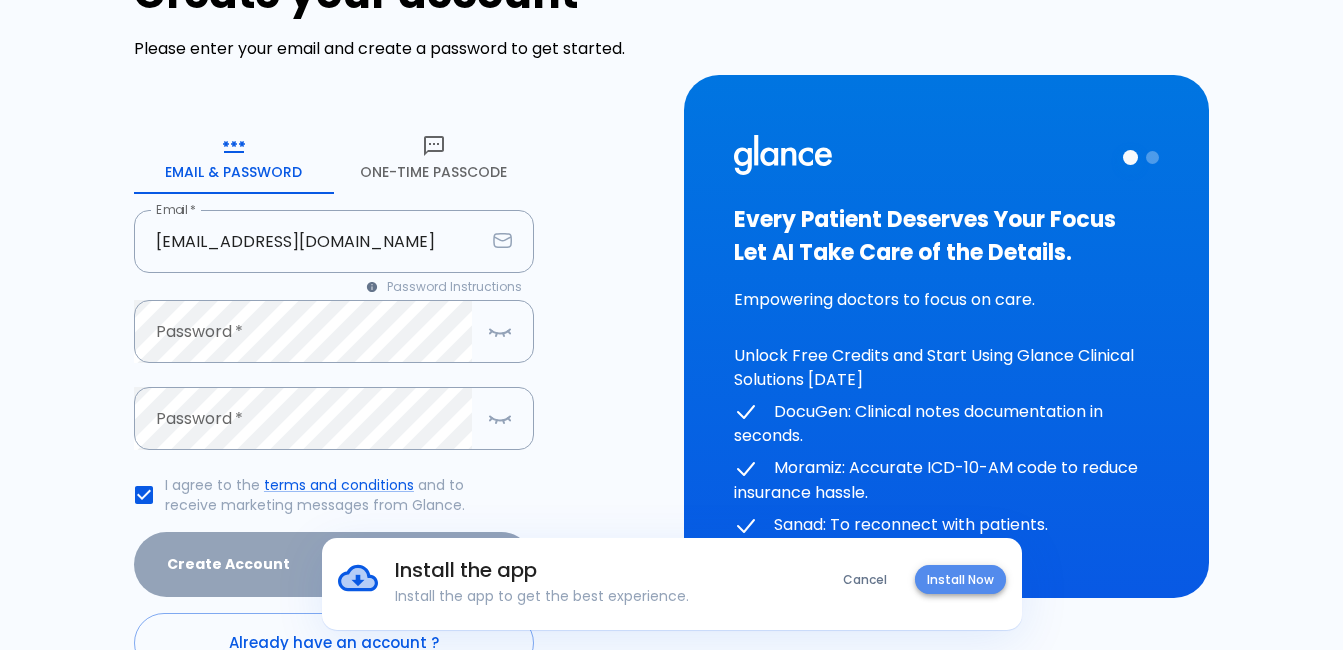 click on "Install Now" at bounding box center [960, 579] 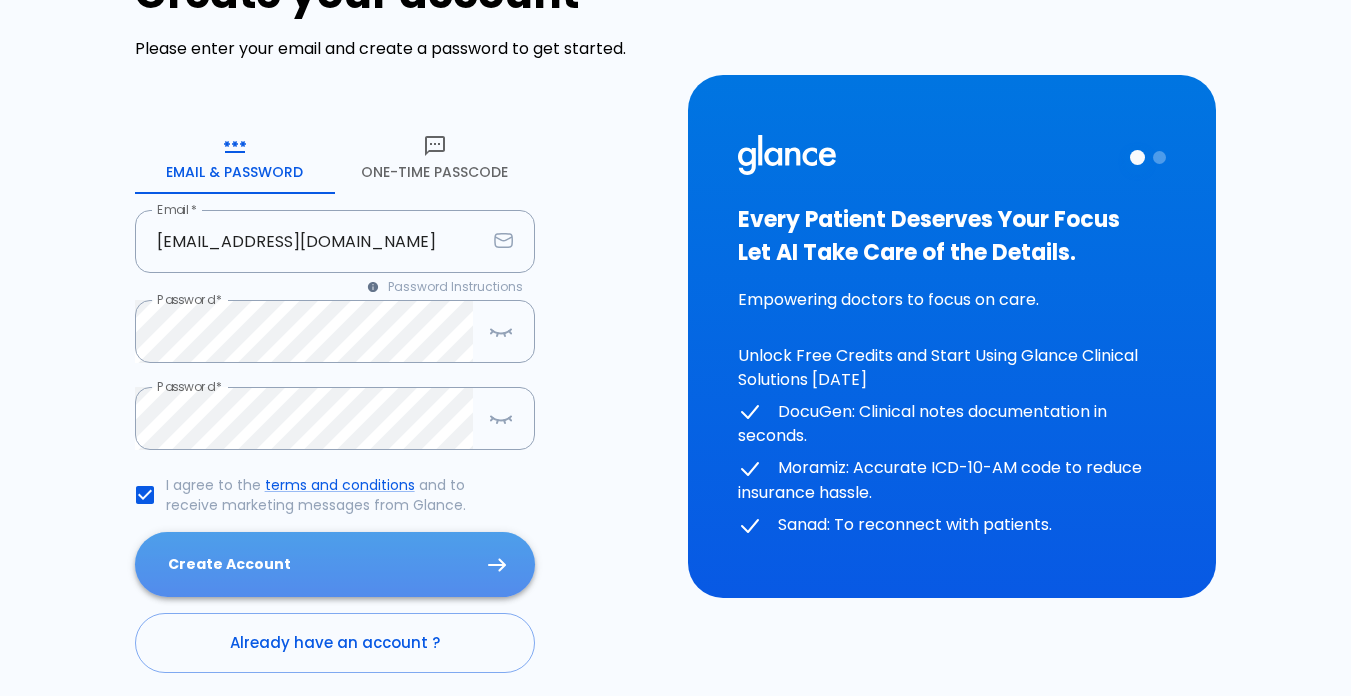 click on "Create Account" at bounding box center (335, 564) 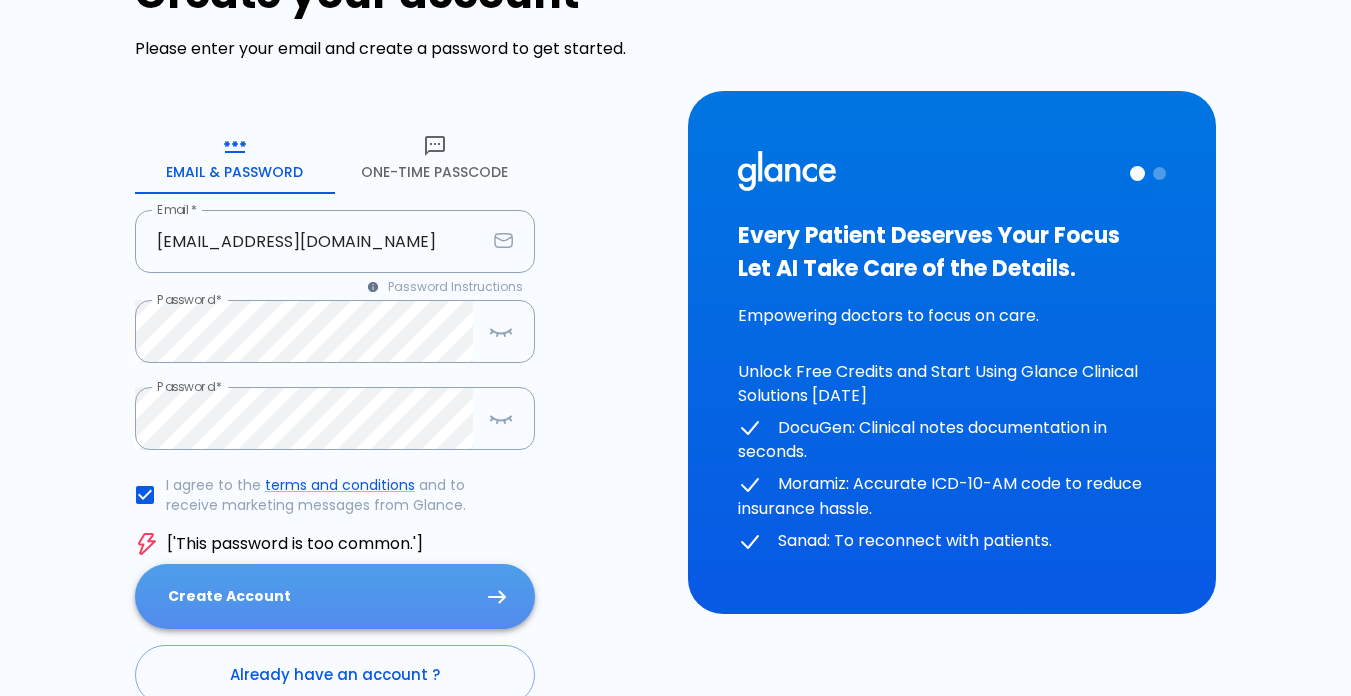 click on "Create Account" at bounding box center [335, 596] 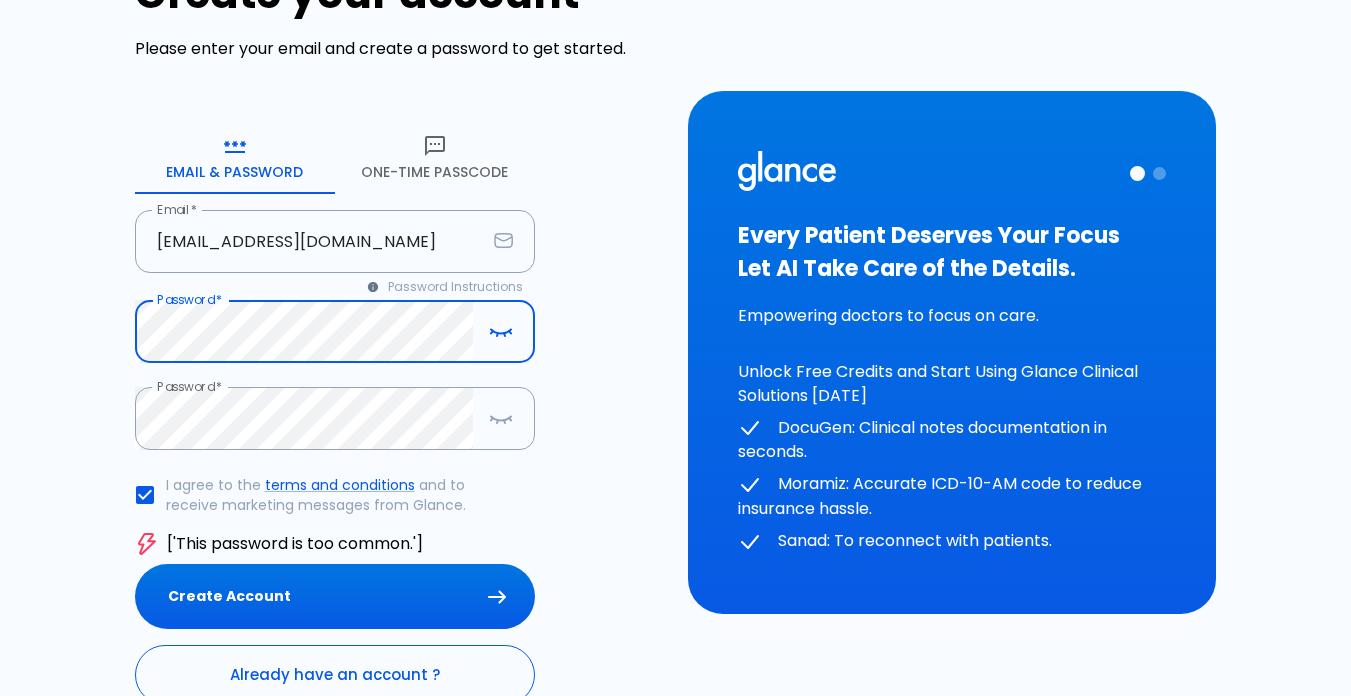 click on "Already have an account ?" at bounding box center (335, 675) 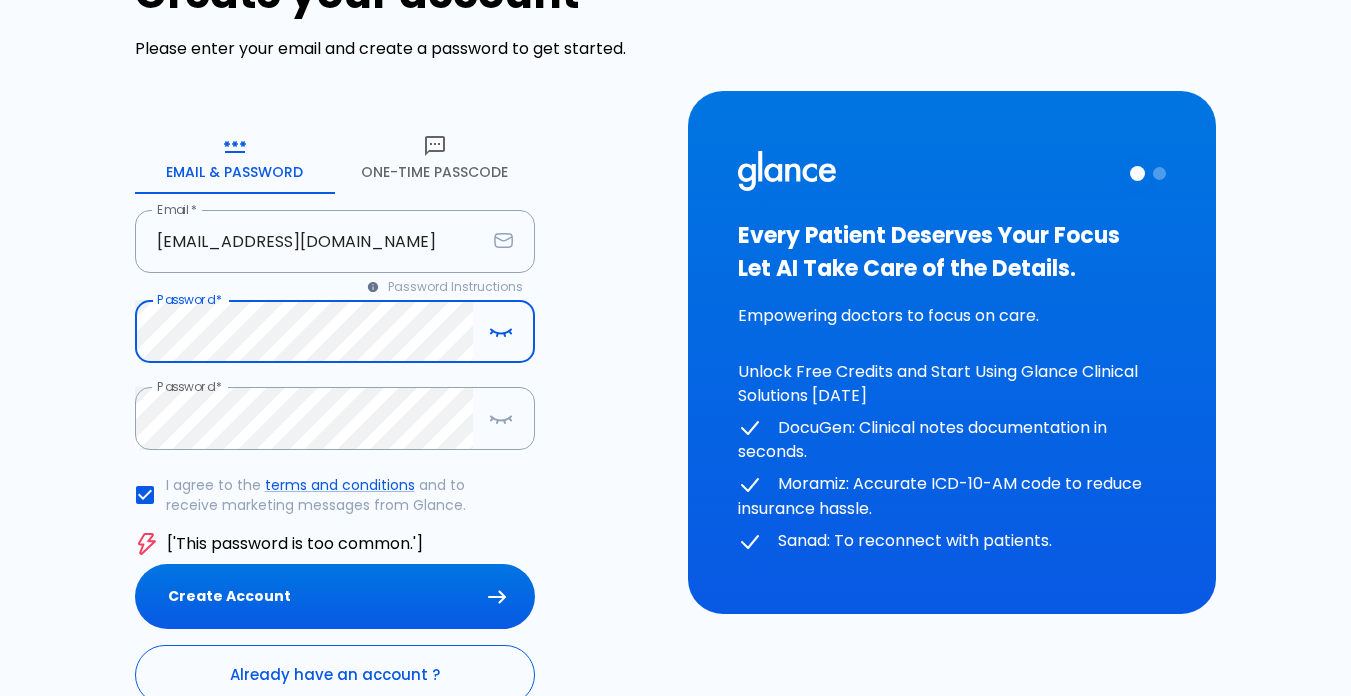 scroll, scrollTop: 0, scrollLeft: 0, axis: both 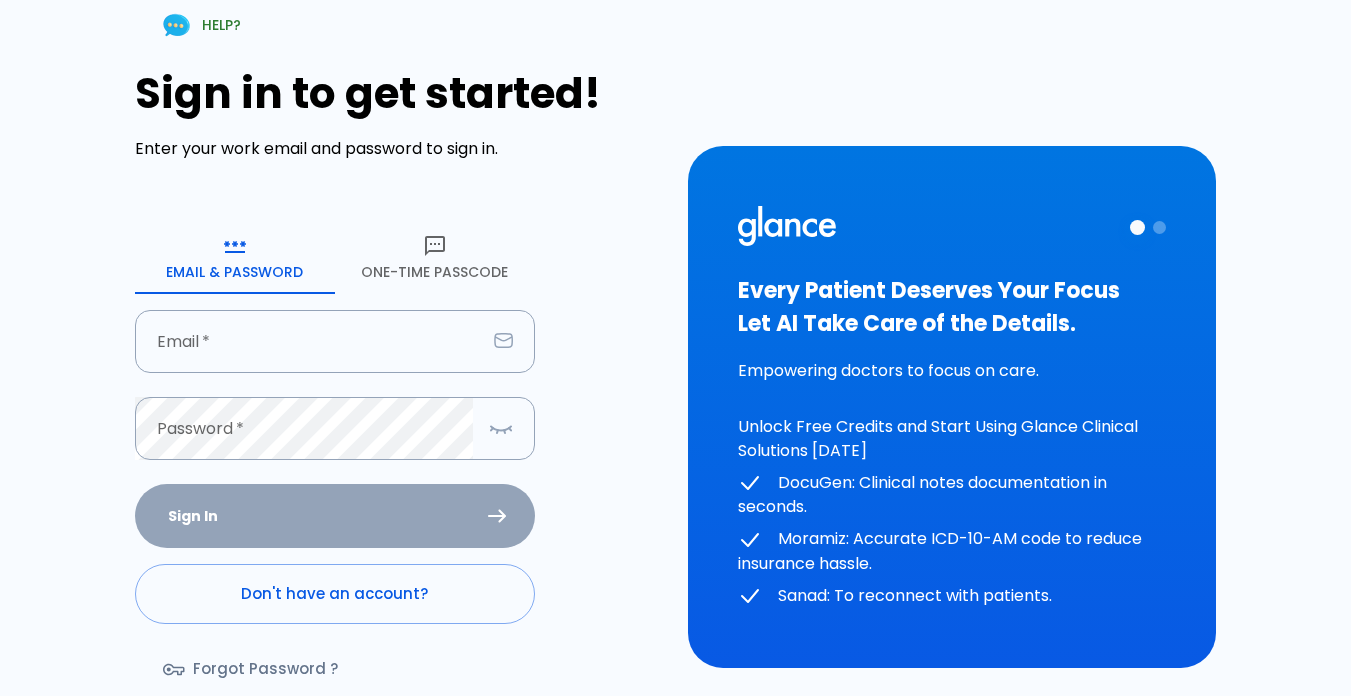 type on "amrsho75@yahoo.com" 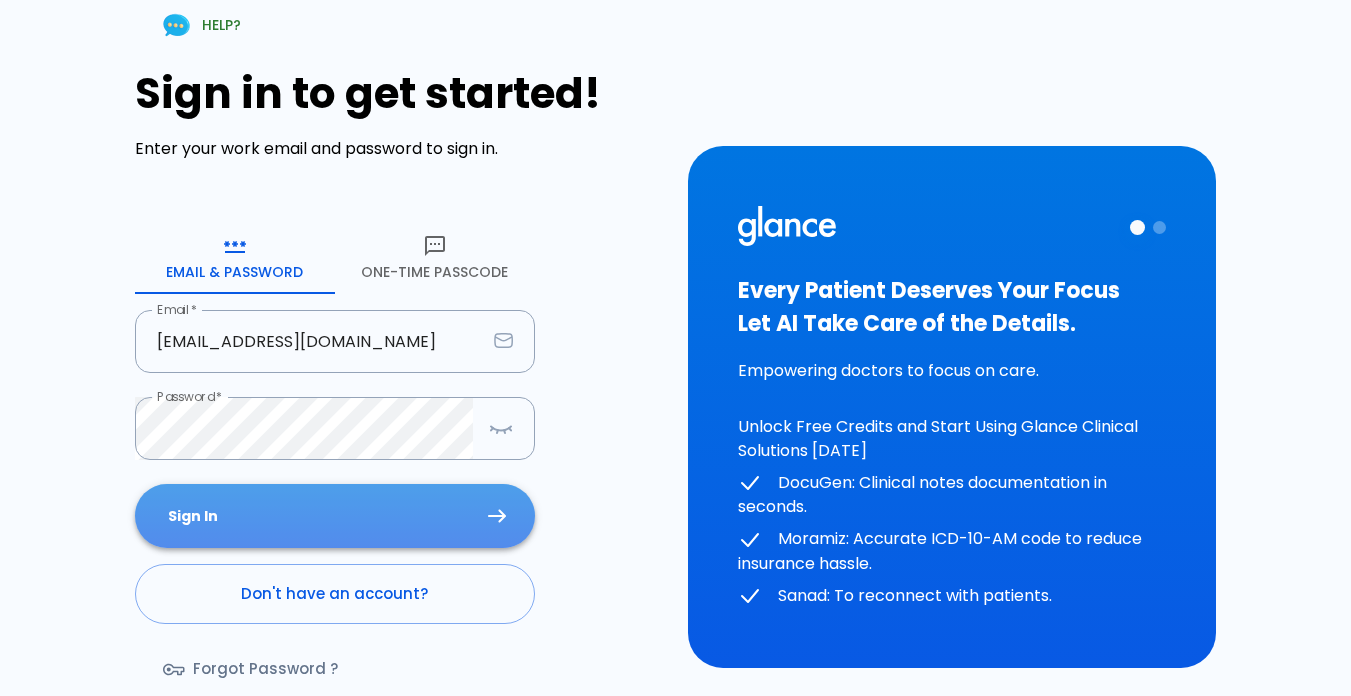 click on "Sign In" at bounding box center [335, 516] 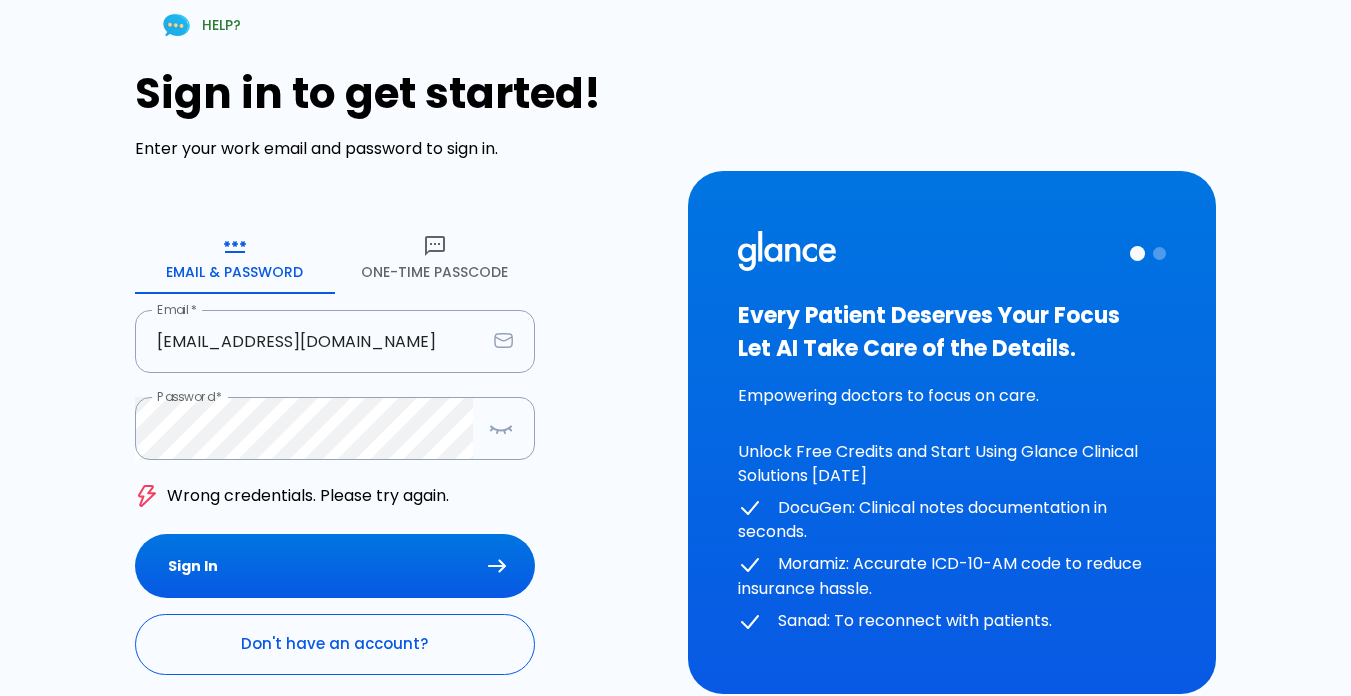 click on "Don't have an account?" at bounding box center [335, 644] 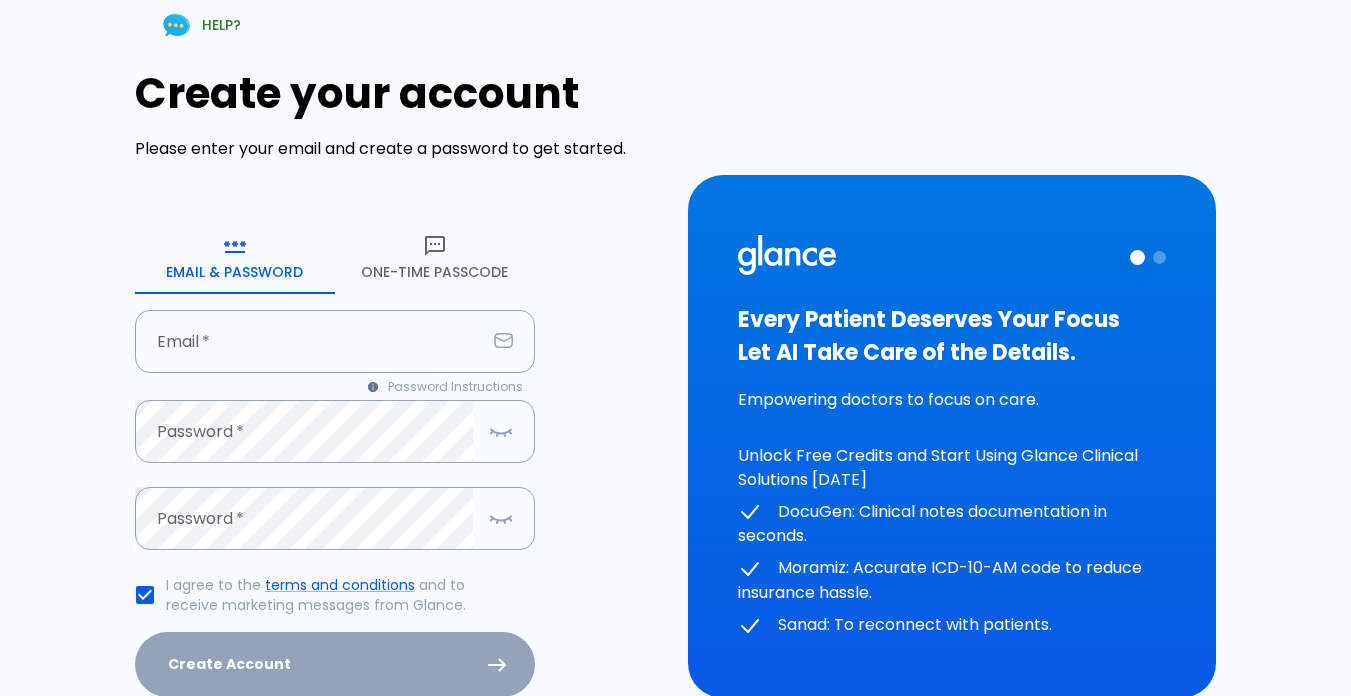 type on "amrsho75@yahoo.com" 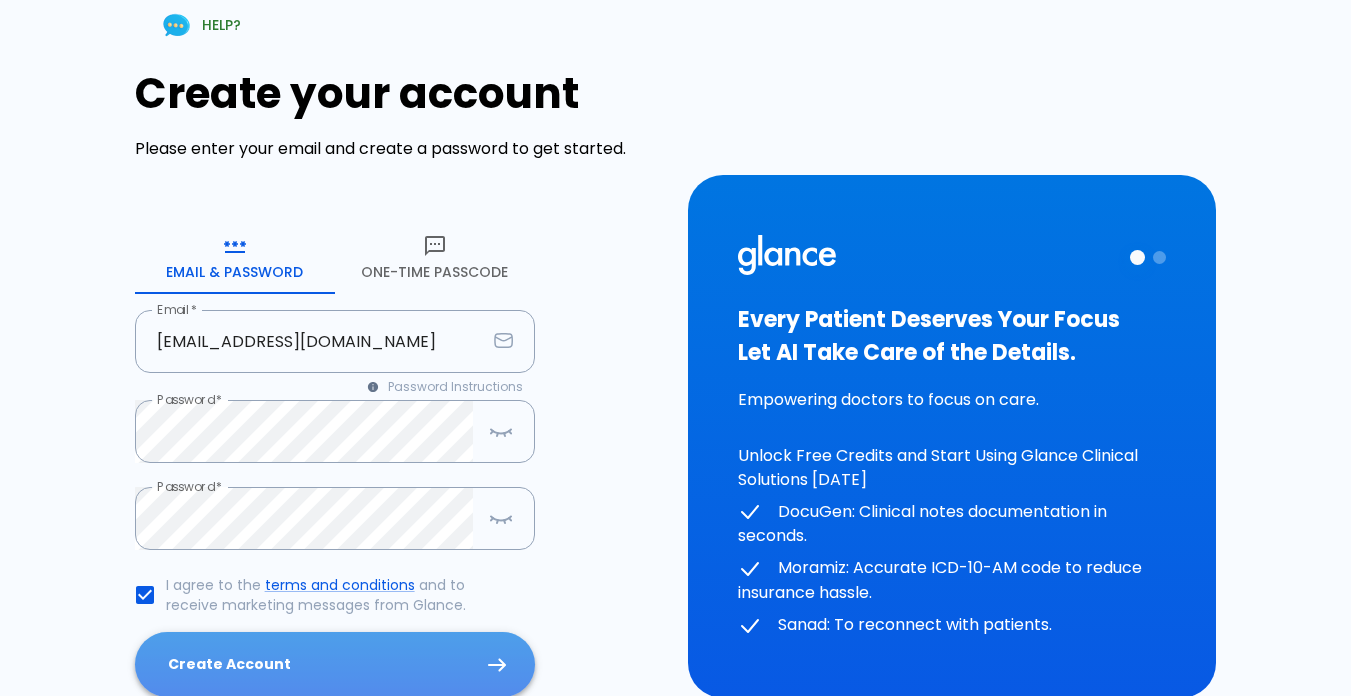 click on "Create Account" at bounding box center [335, 664] 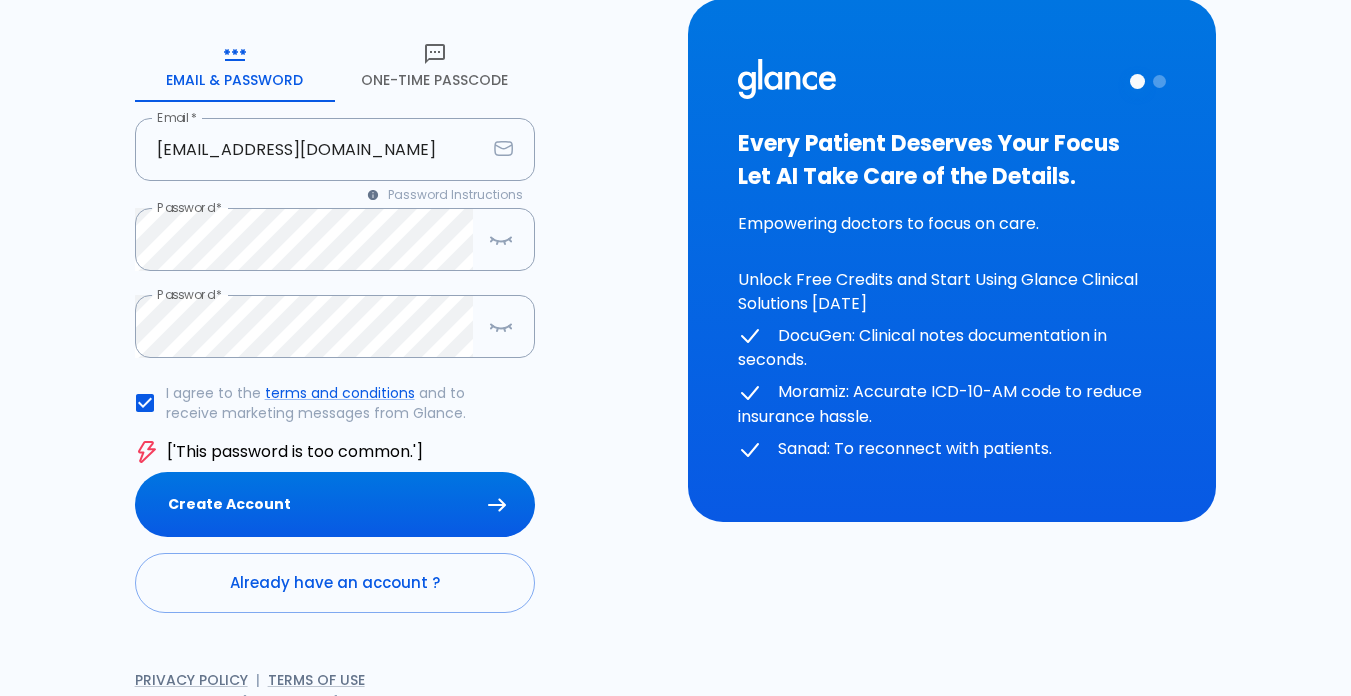 scroll, scrollTop: 200, scrollLeft: 0, axis: vertical 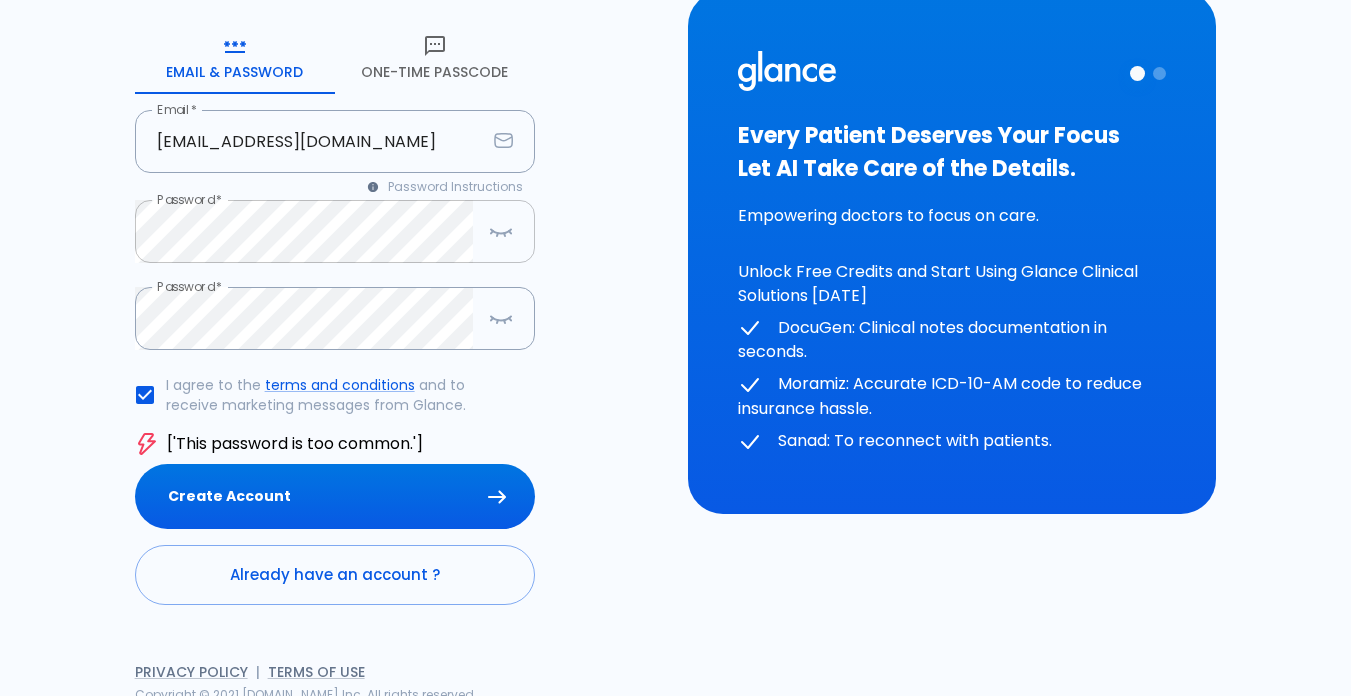 click 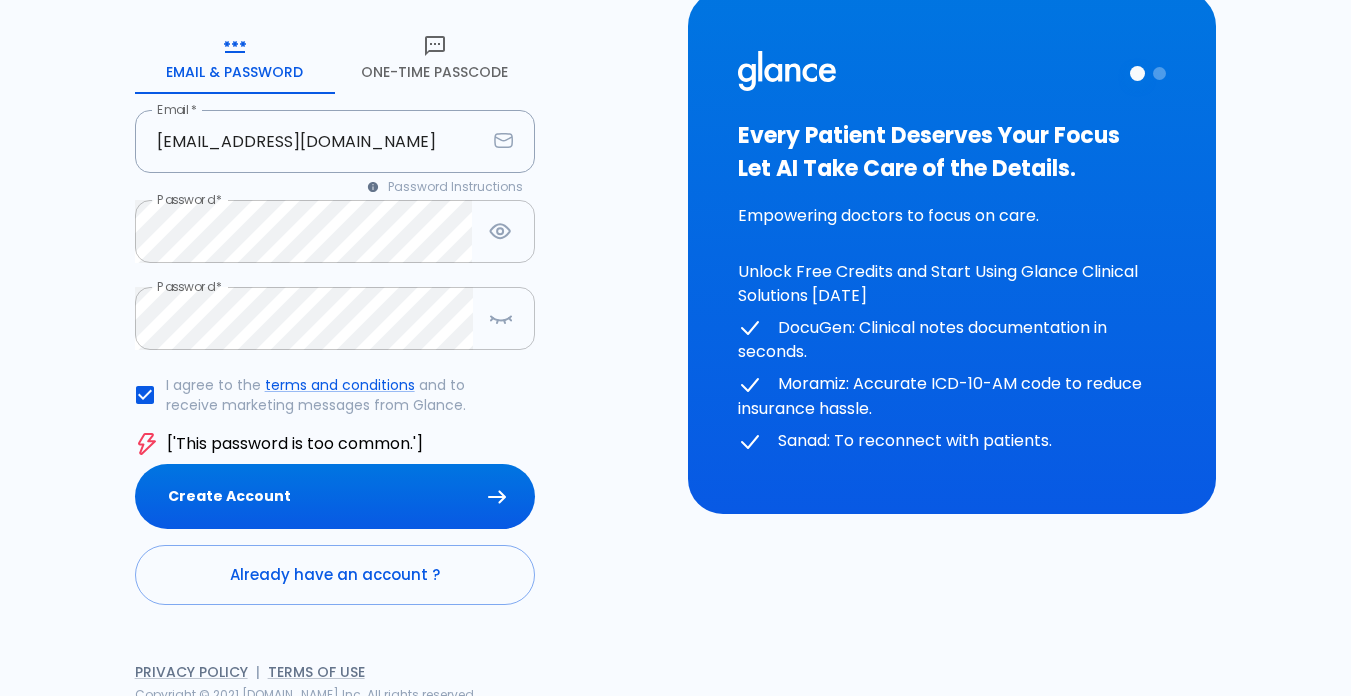 click 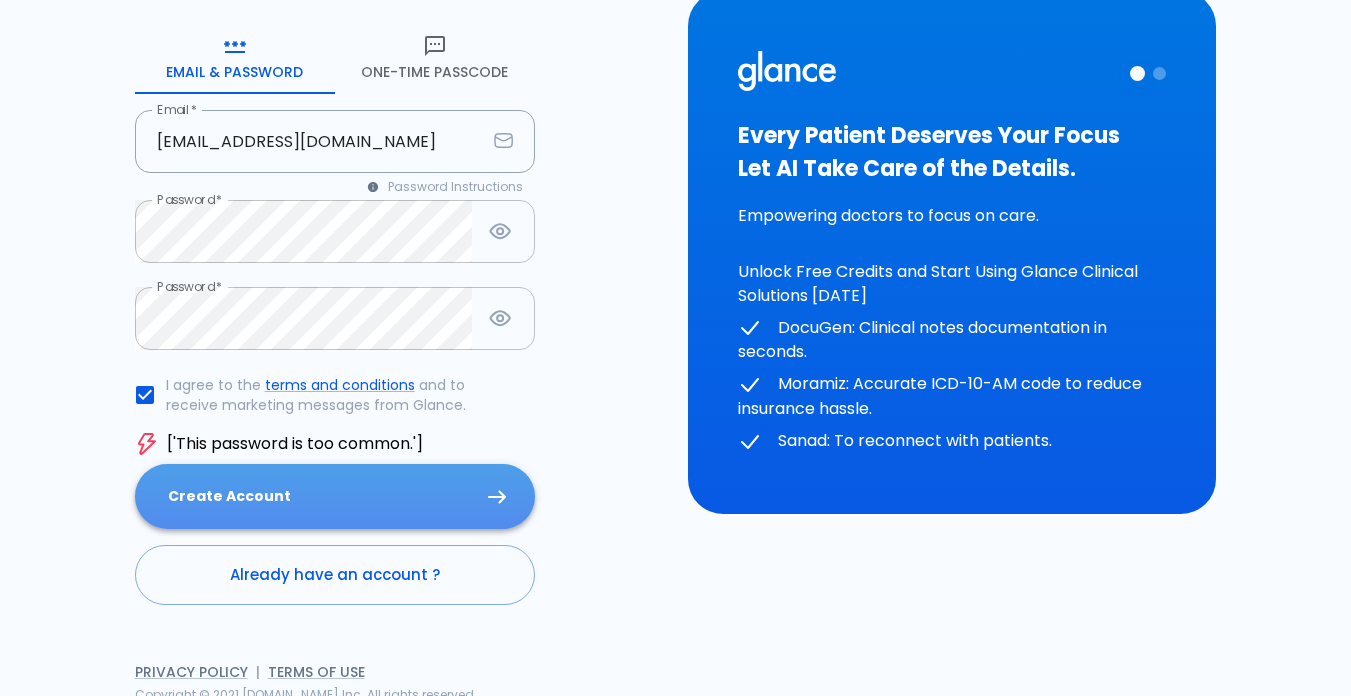 click on "Create Account" at bounding box center [335, 496] 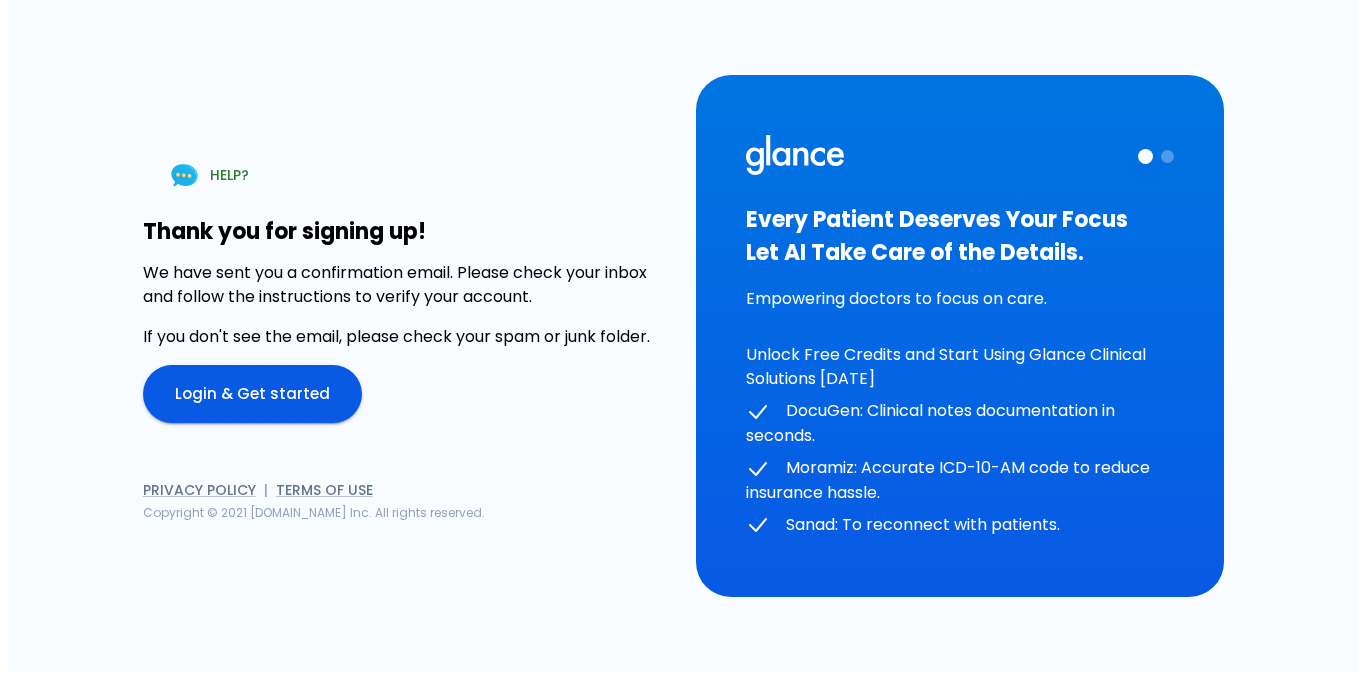 scroll, scrollTop: 0, scrollLeft: 0, axis: both 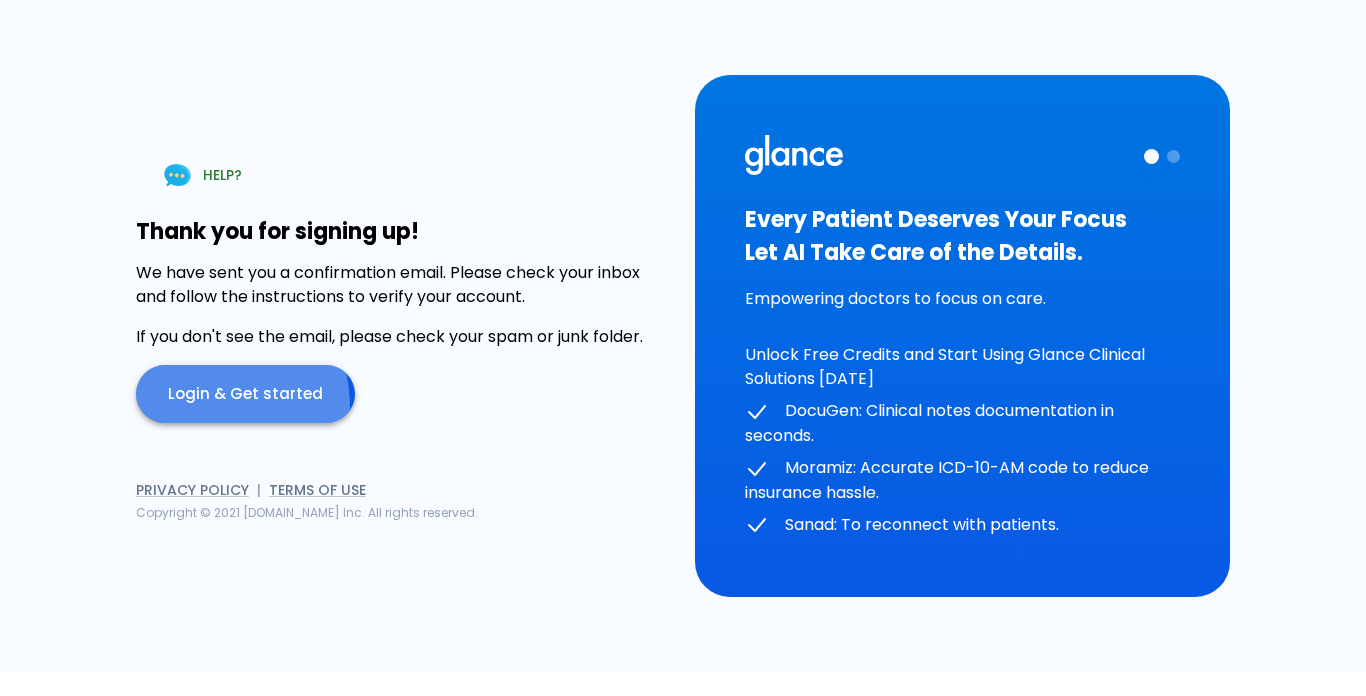 click on "Login & Get started" at bounding box center (245, 394) 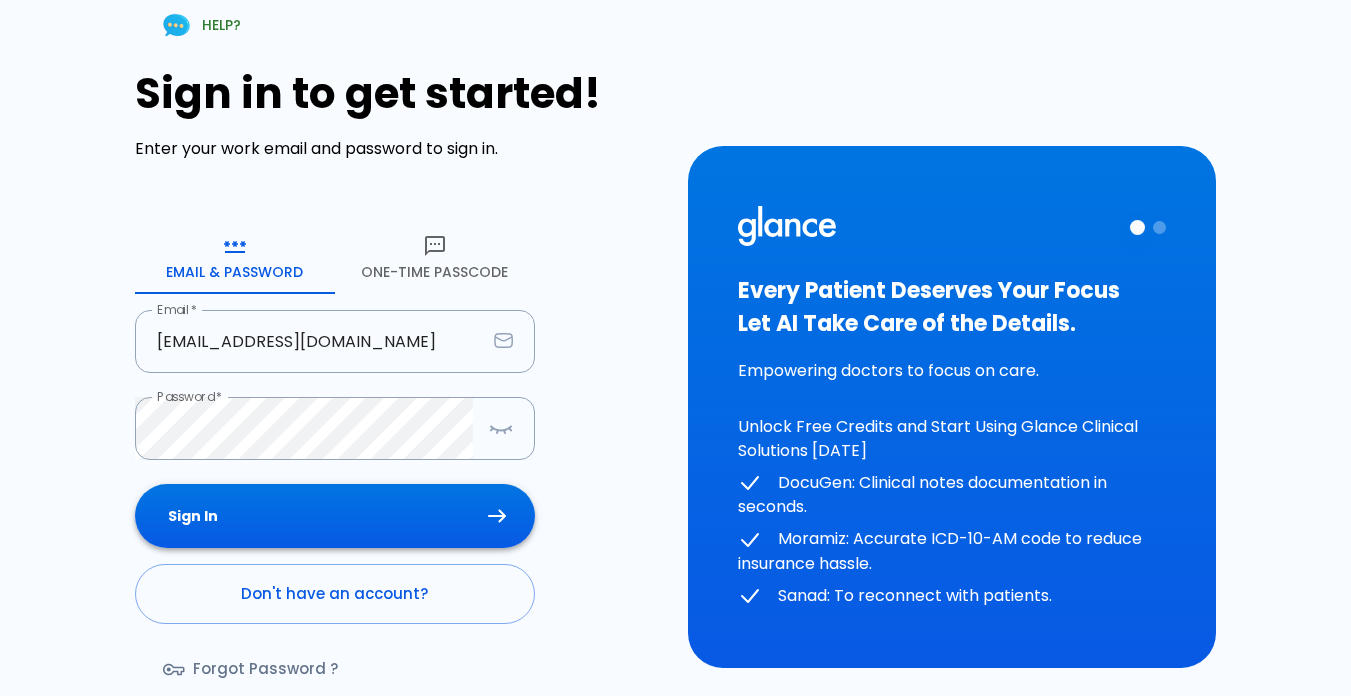 click on "Sign In" at bounding box center [335, 516] 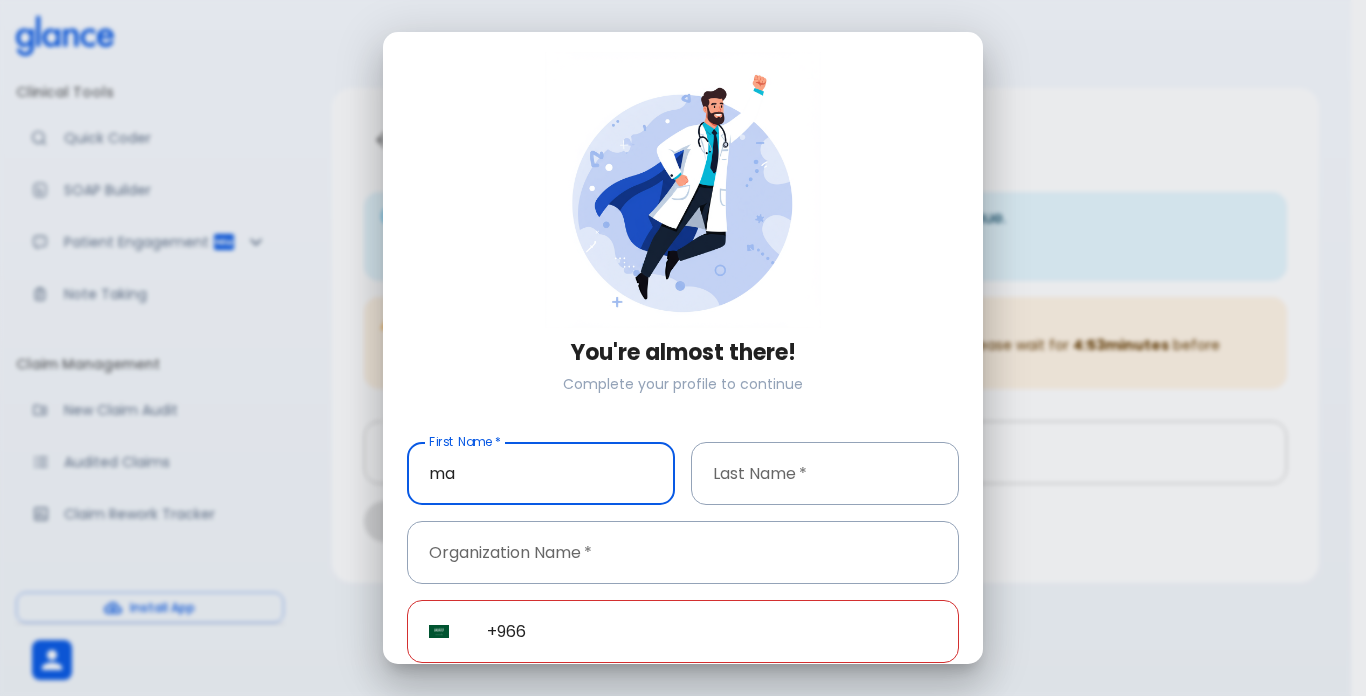 click on "ma" at bounding box center [541, 473] 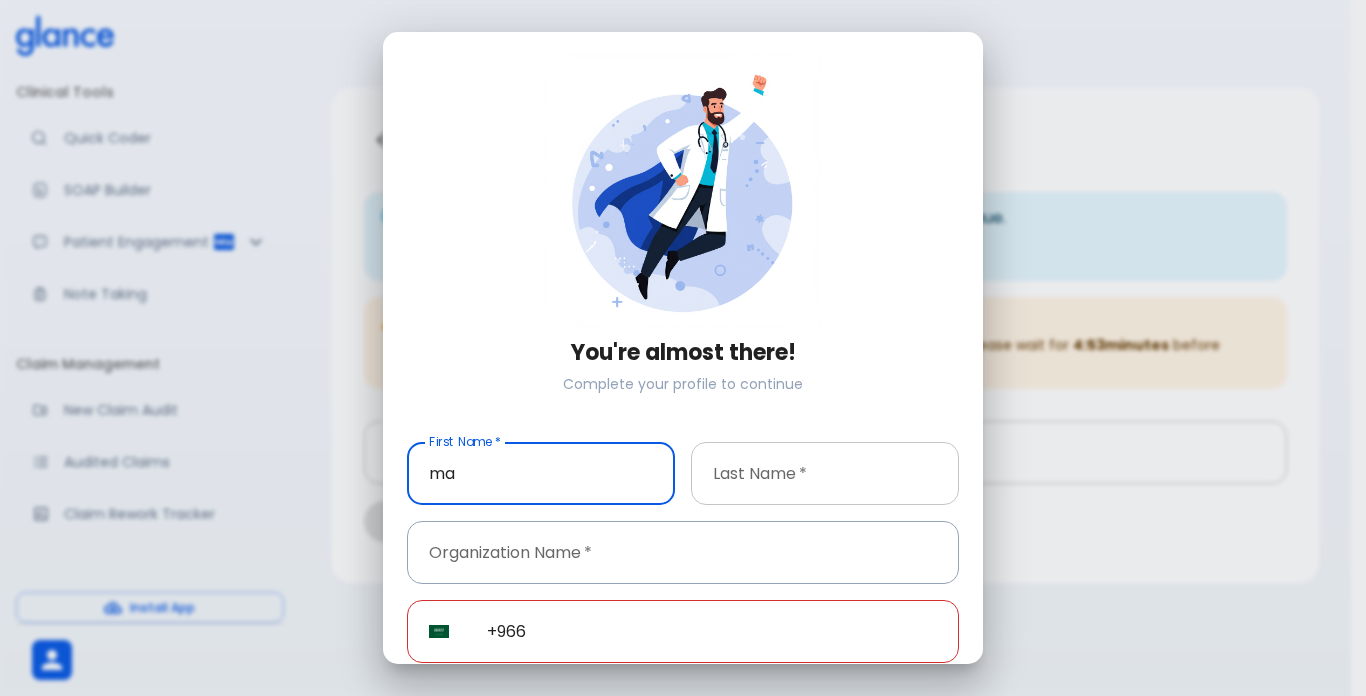 type on "ma" 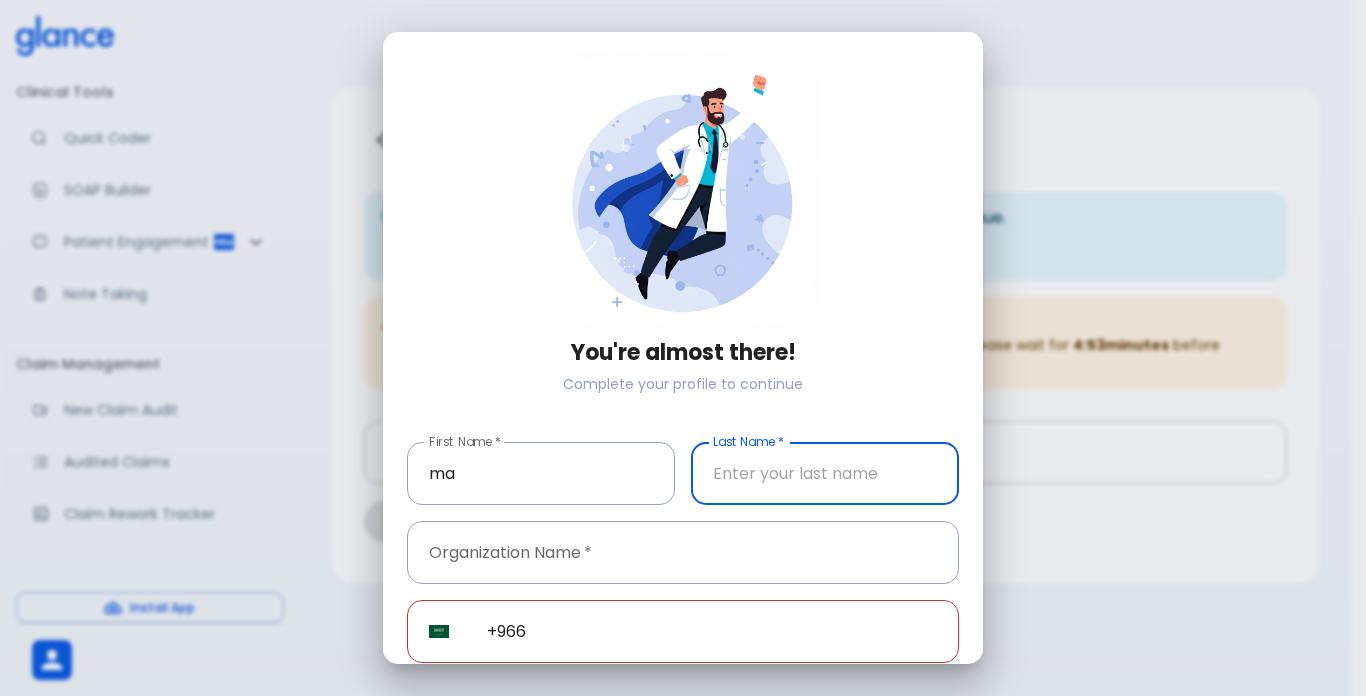 click at bounding box center [825, 473] 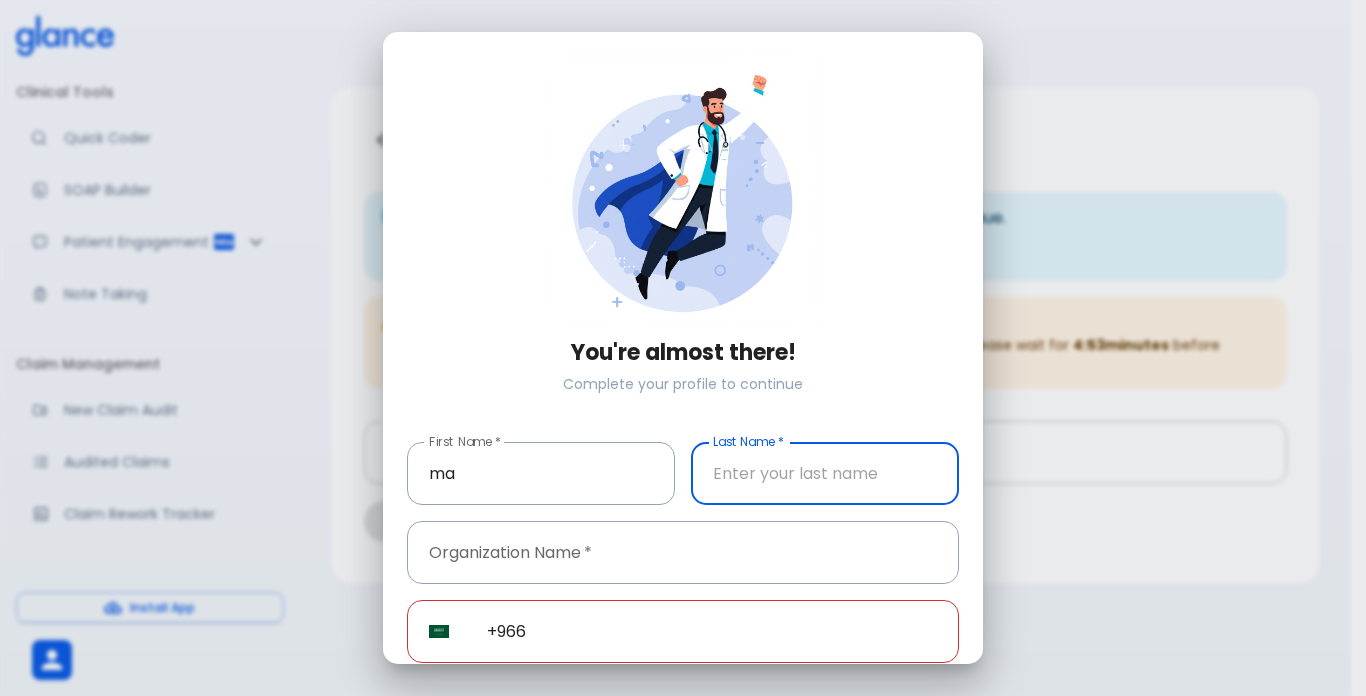 type on "ELSHORBAGY" 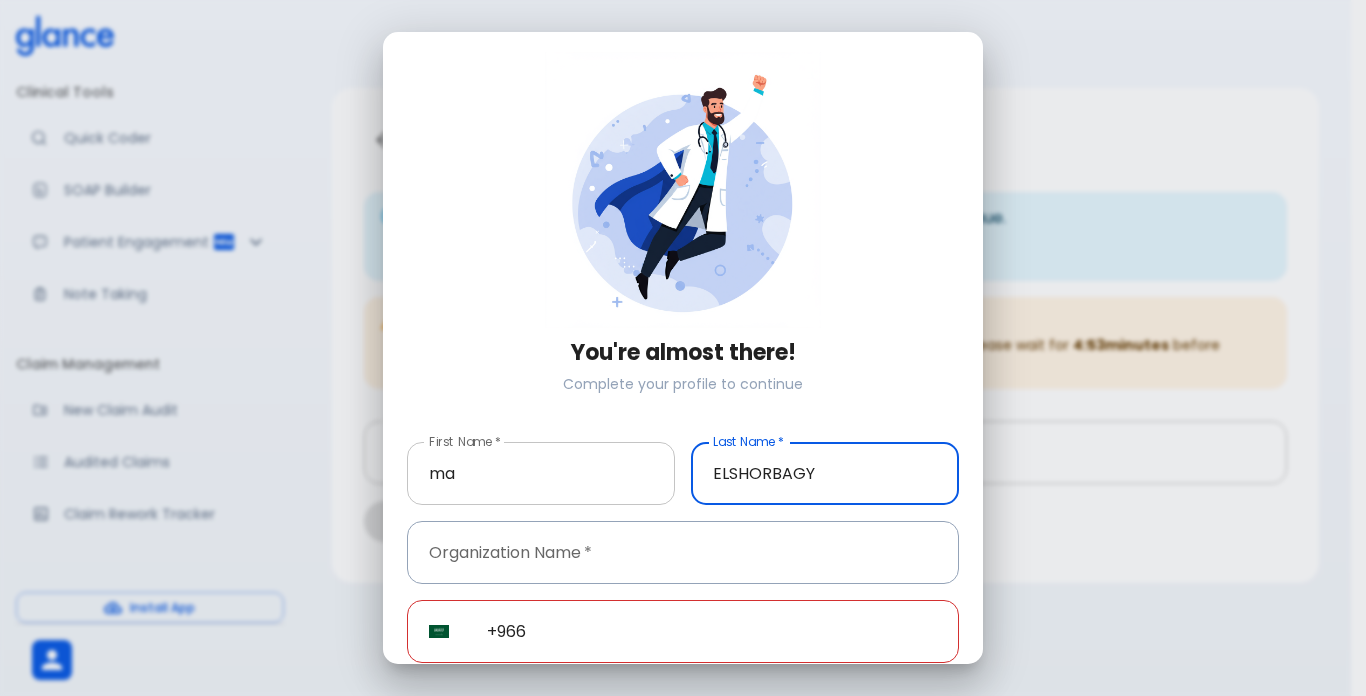 click on "ma" at bounding box center (541, 473) 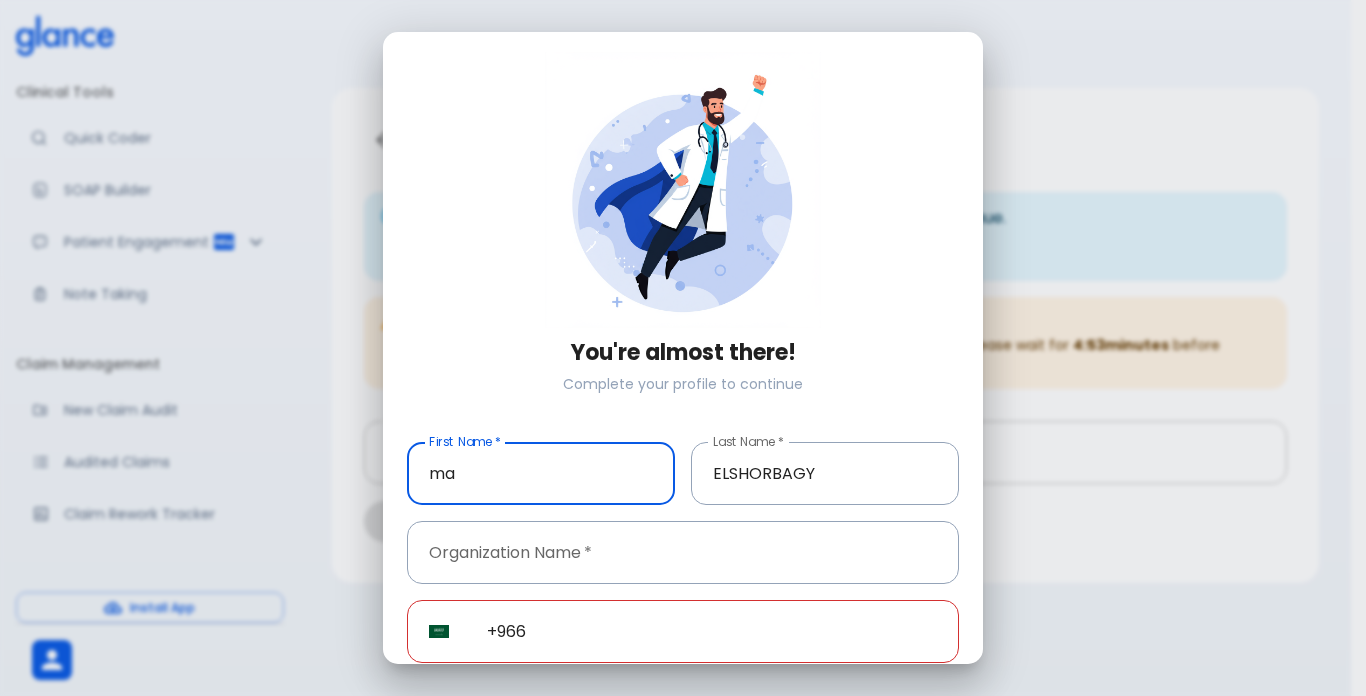 type on "MAHMOUD" 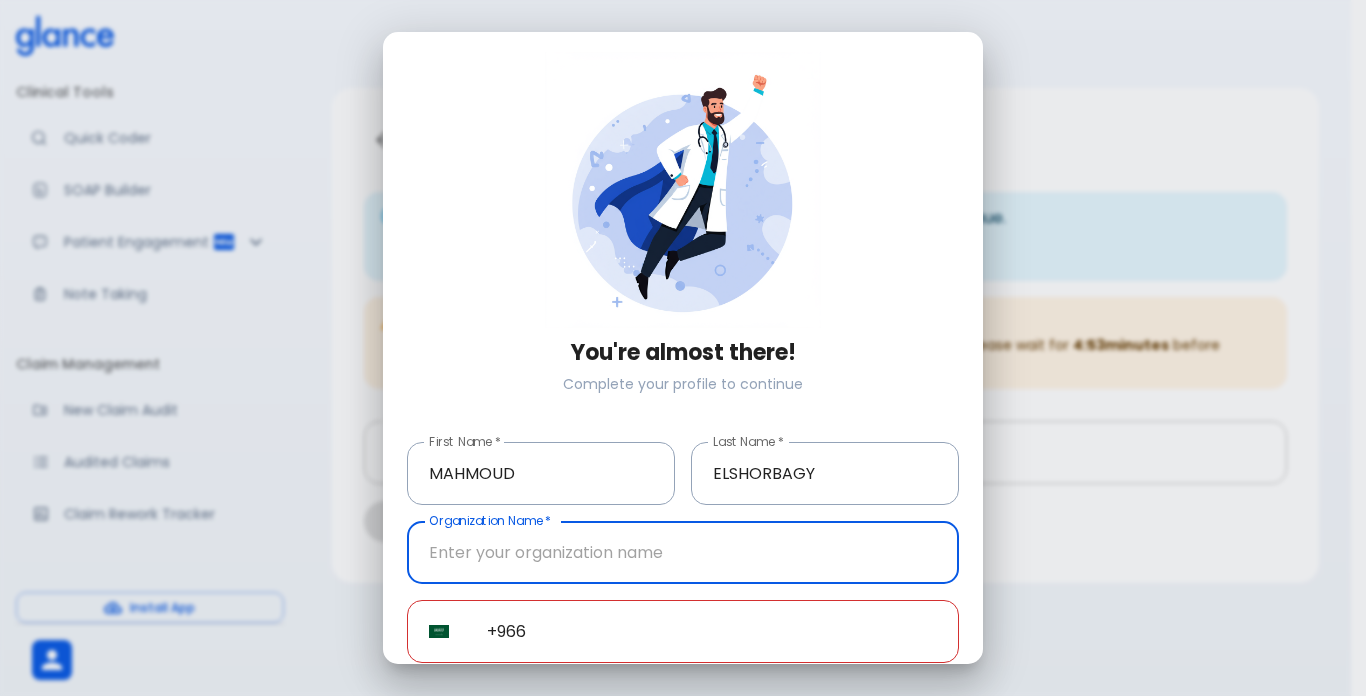 click at bounding box center (683, 552) 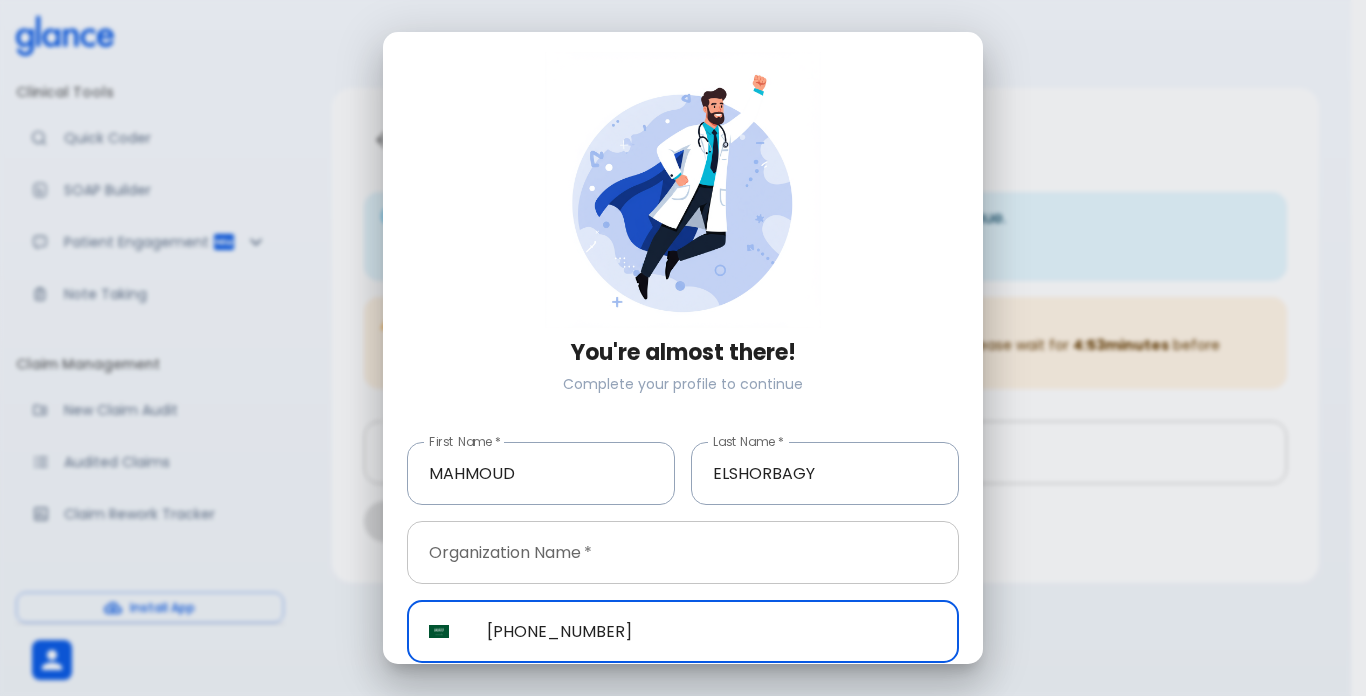 type on "+966 50 274 4831" 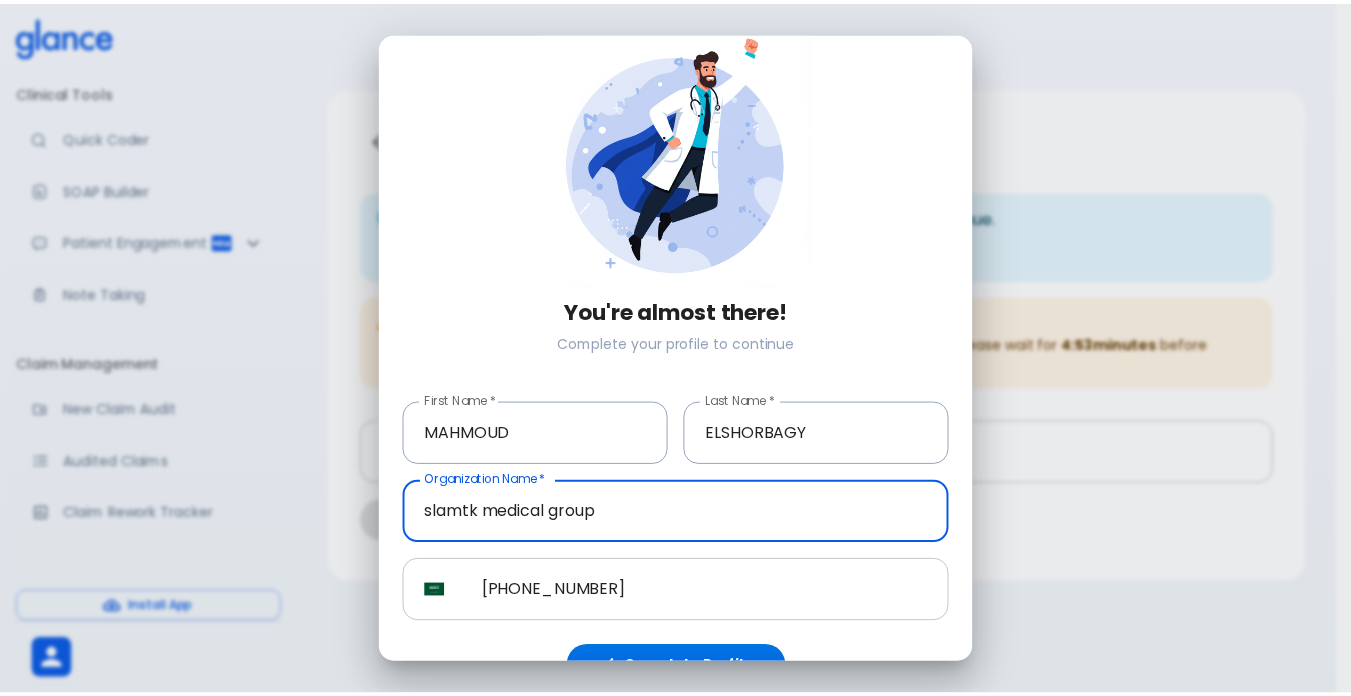 scroll, scrollTop: 76, scrollLeft: 0, axis: vertical 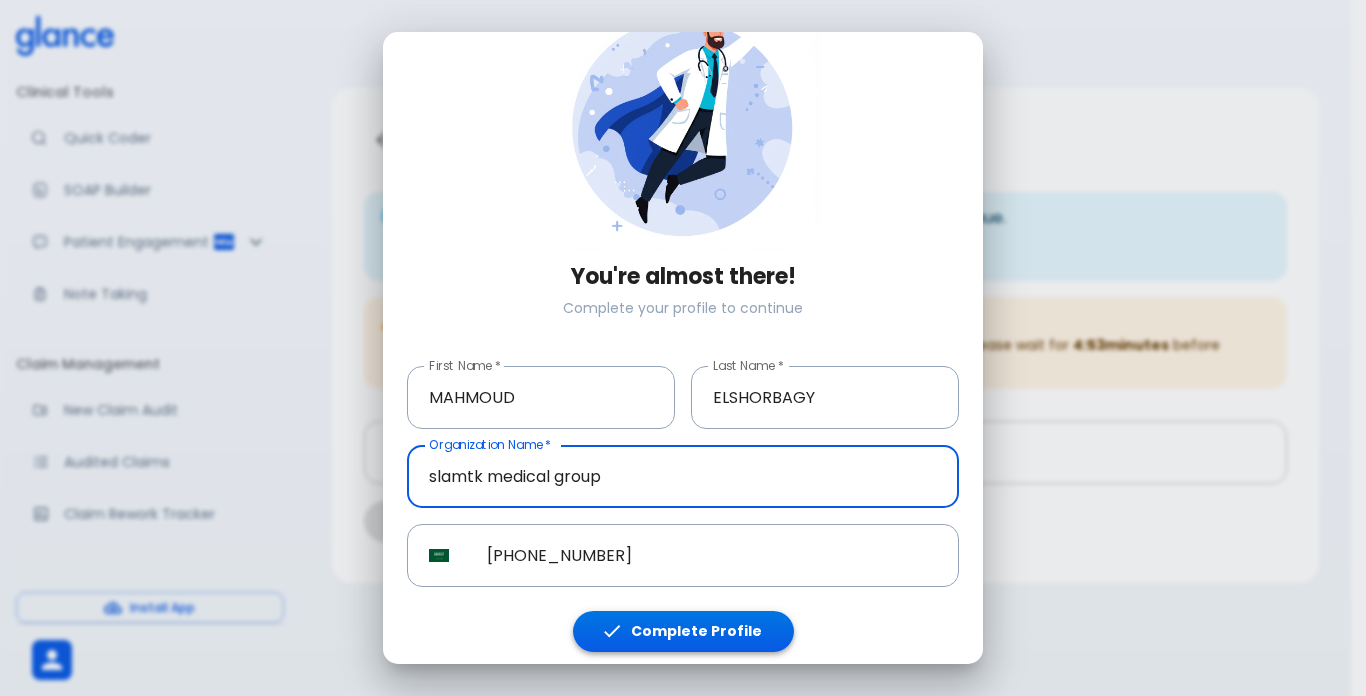 type on "slamtk medical group" 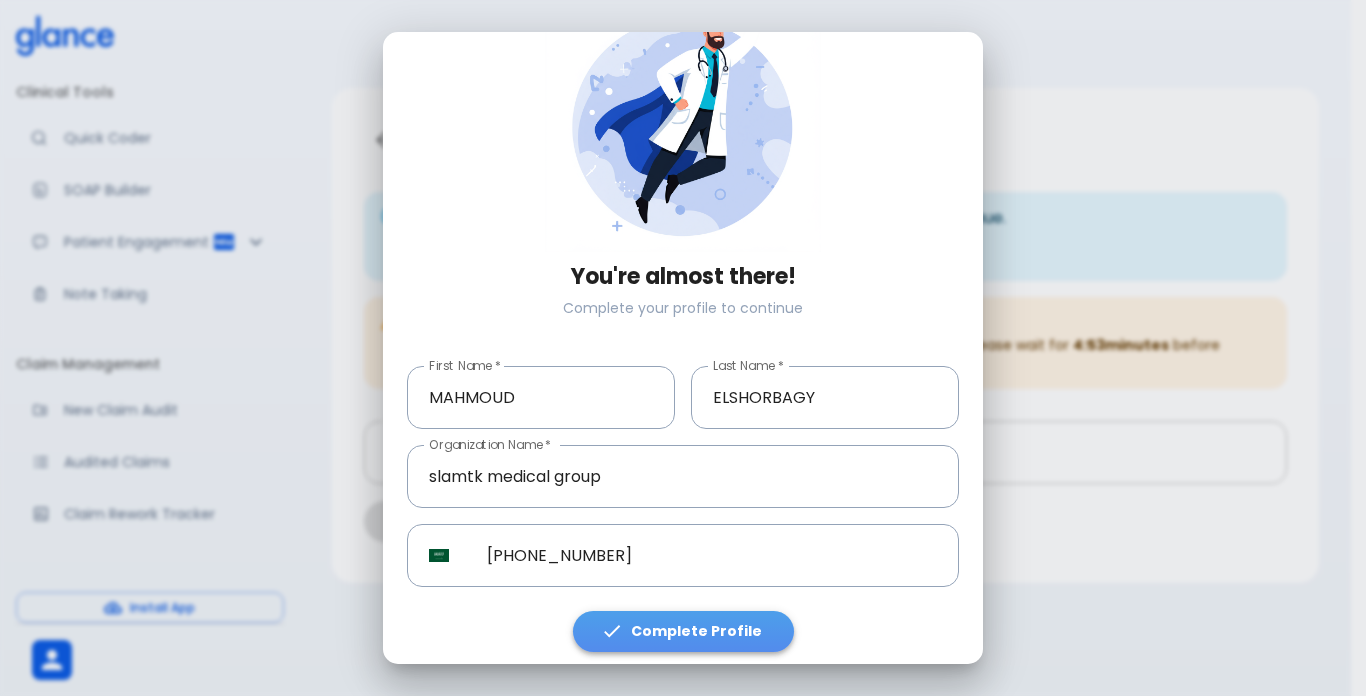 click on "Complete Profile" at bounding box center (683, 631) 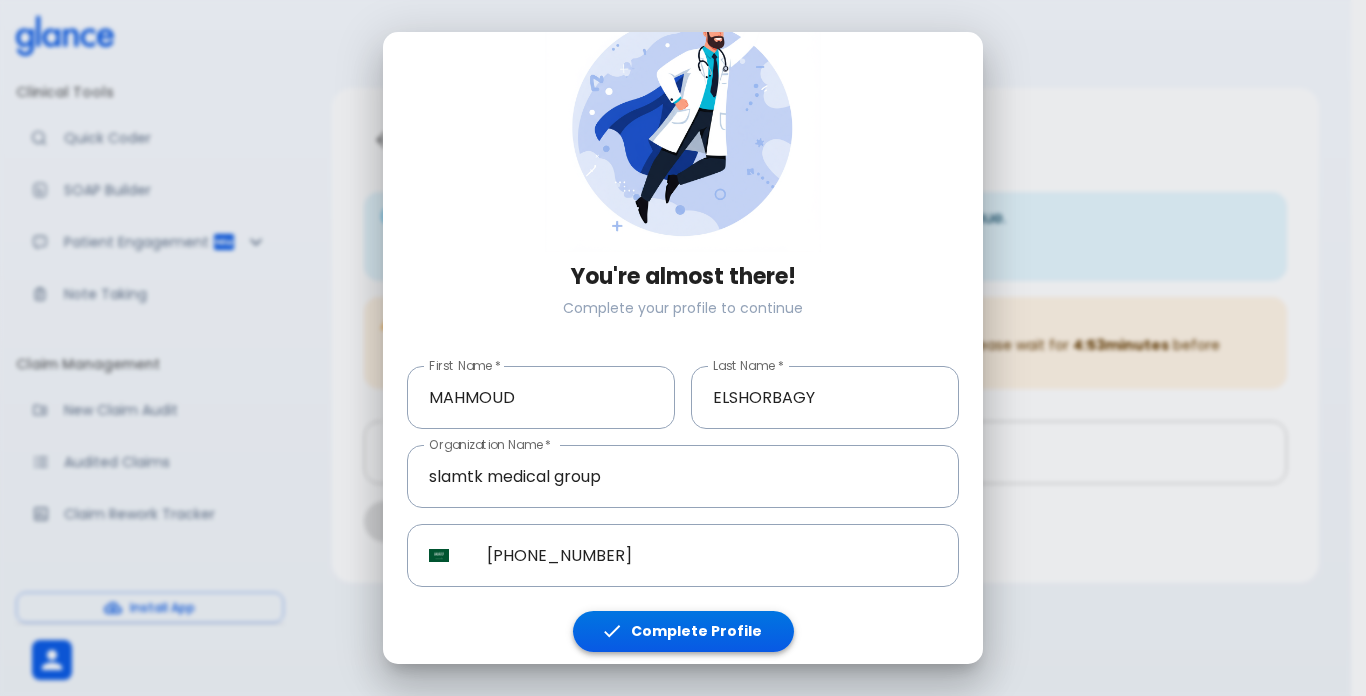 click on "Complete Profile" at bounding box center (683, 631) 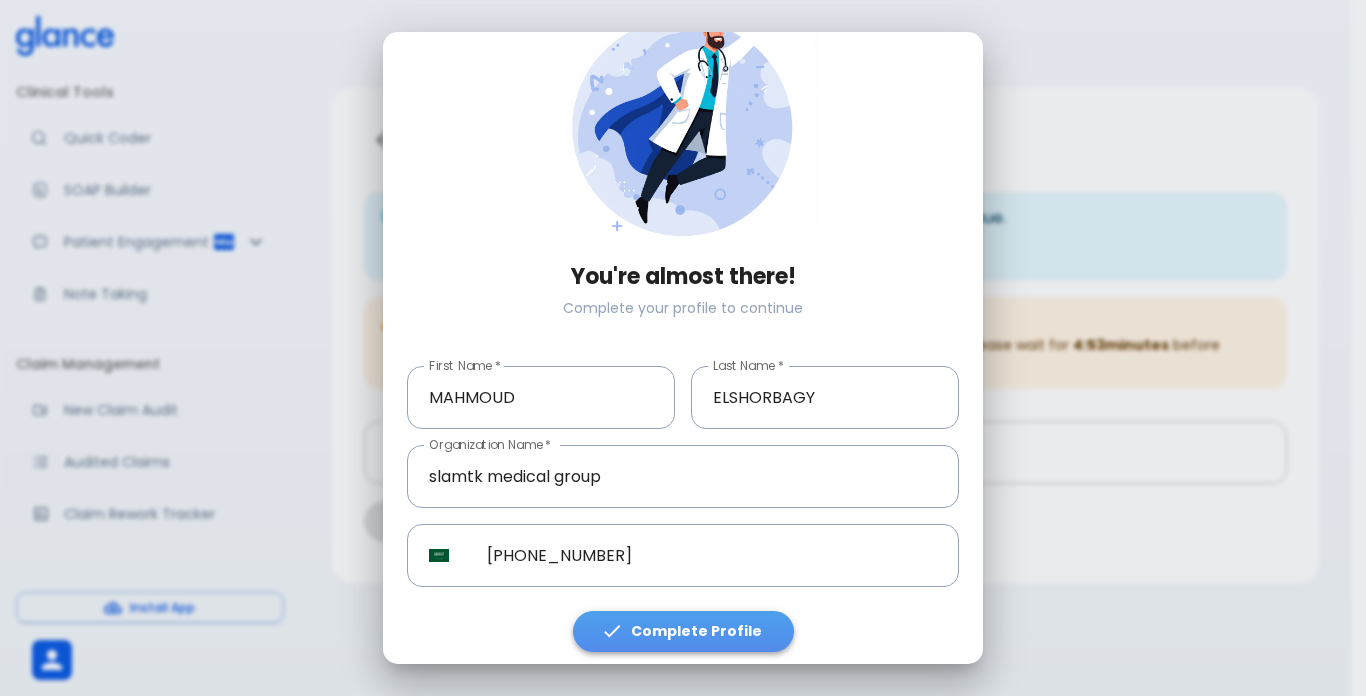 click on "Complete Profile" at bounding box center (683, 631) 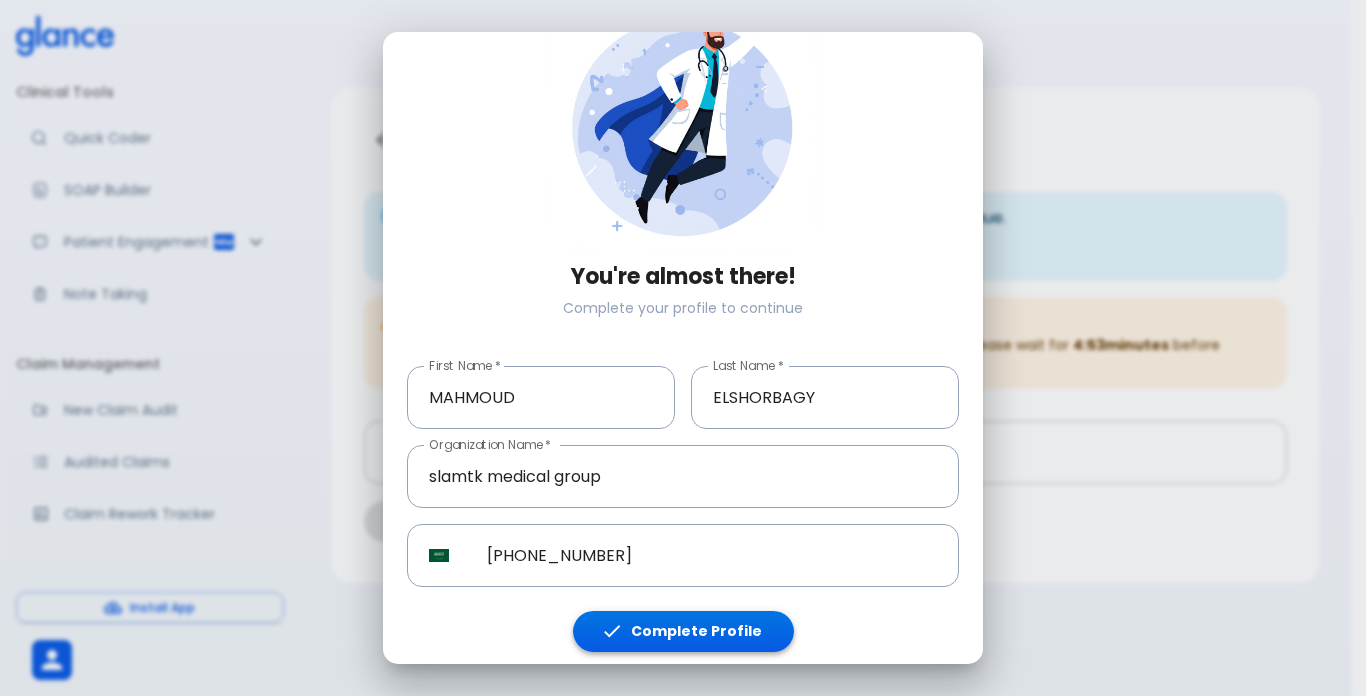click on "Complete Profile" at bounding box center [683, 631] 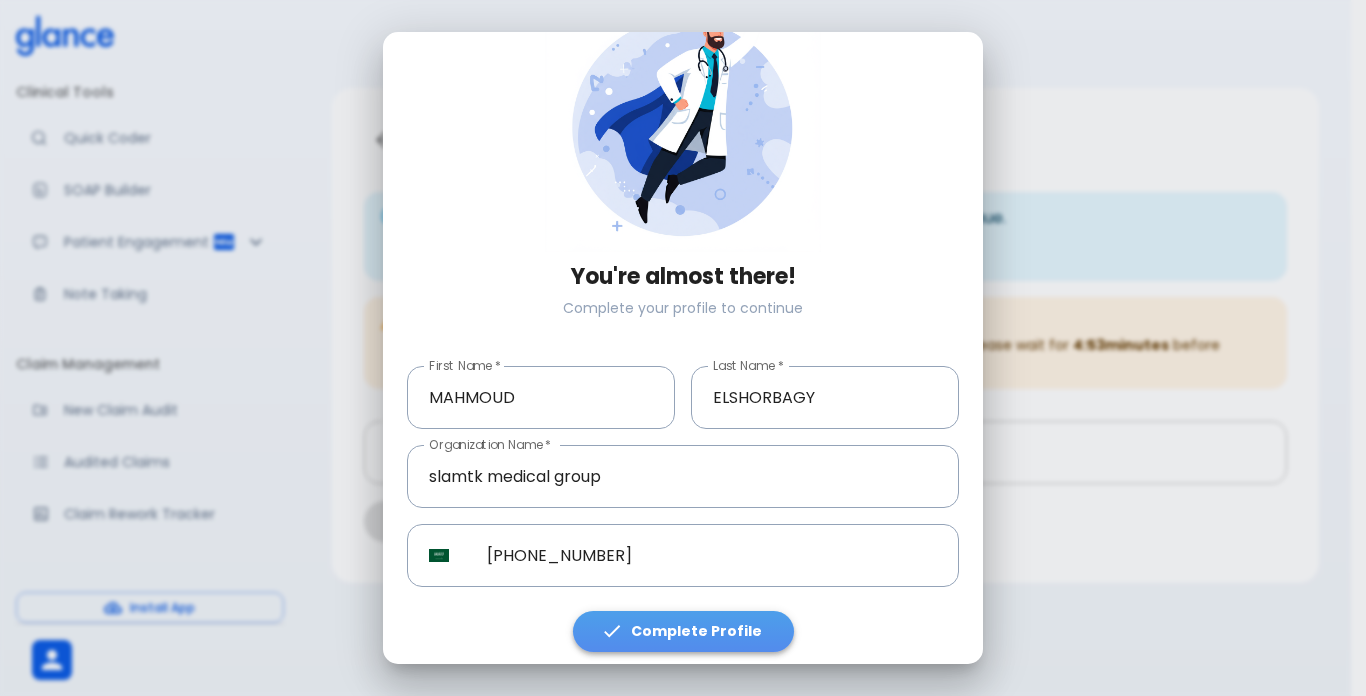 click on "Complete Profile" at bounding box center [683, 631] 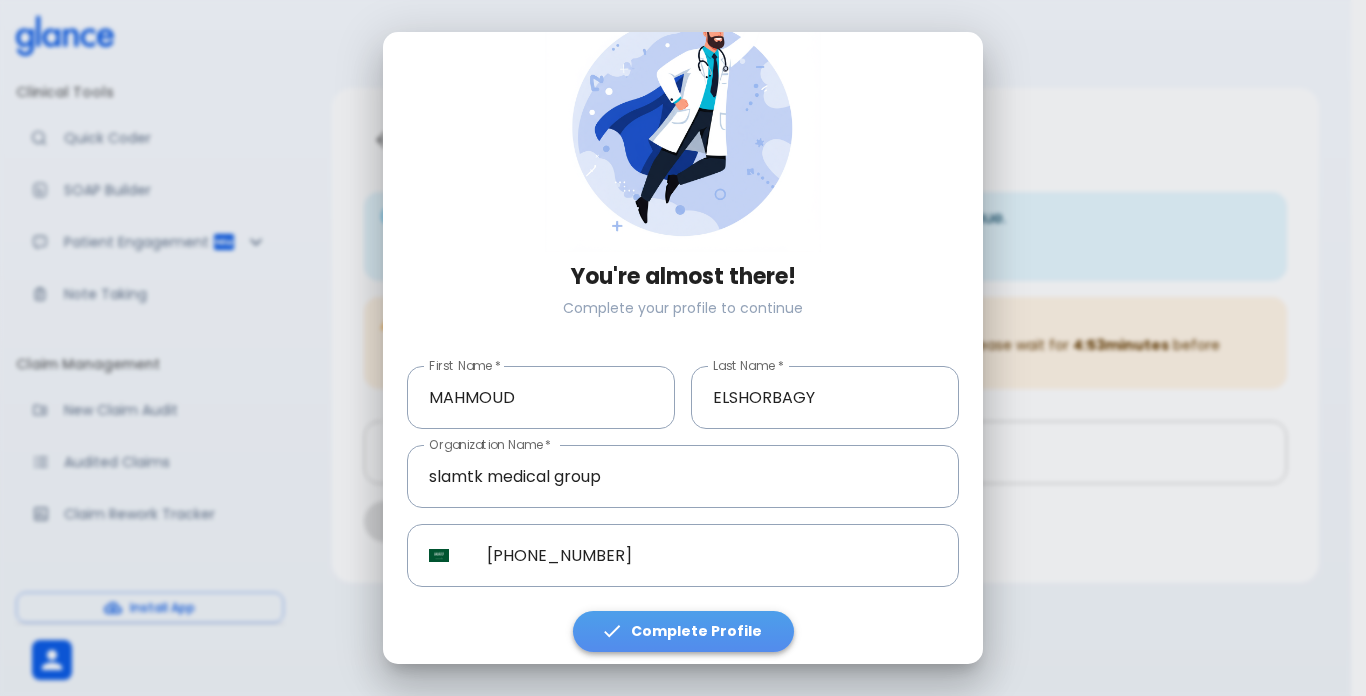 click on "Complete Profile" at bounding box center (683, 631) 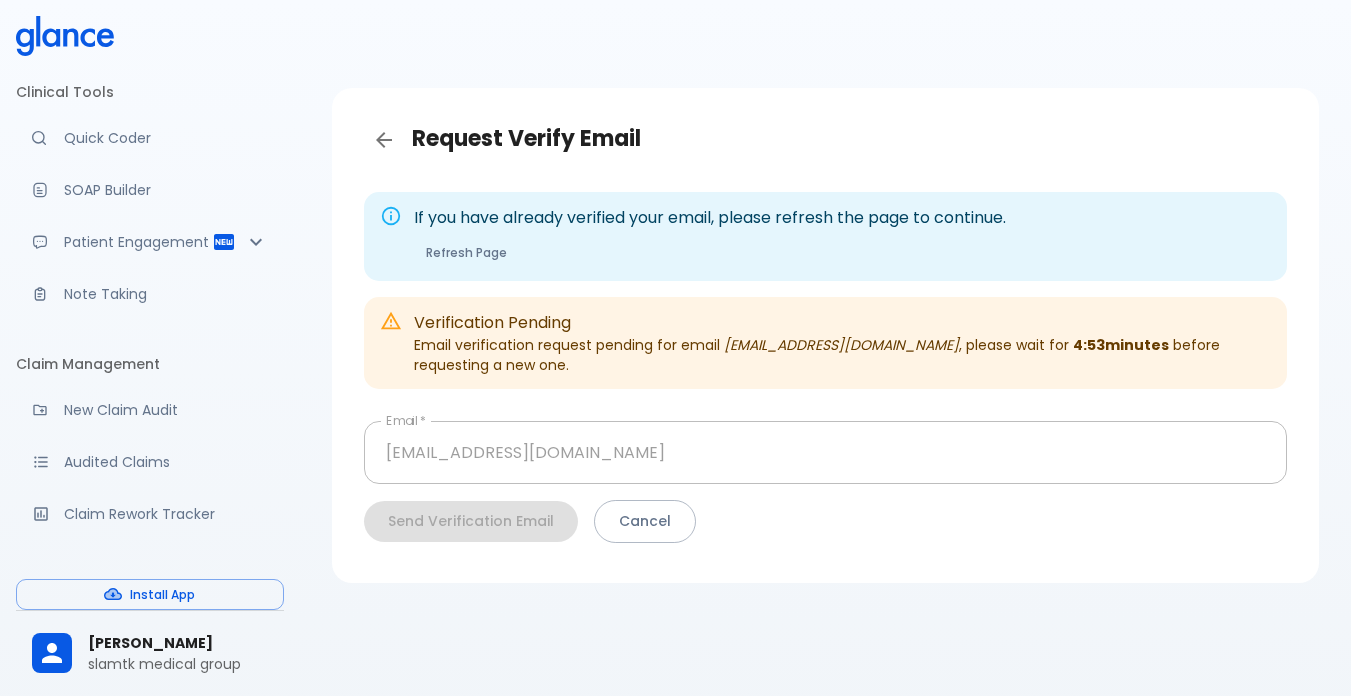 click on "Complete Profile" at bounding box center (683, 631) 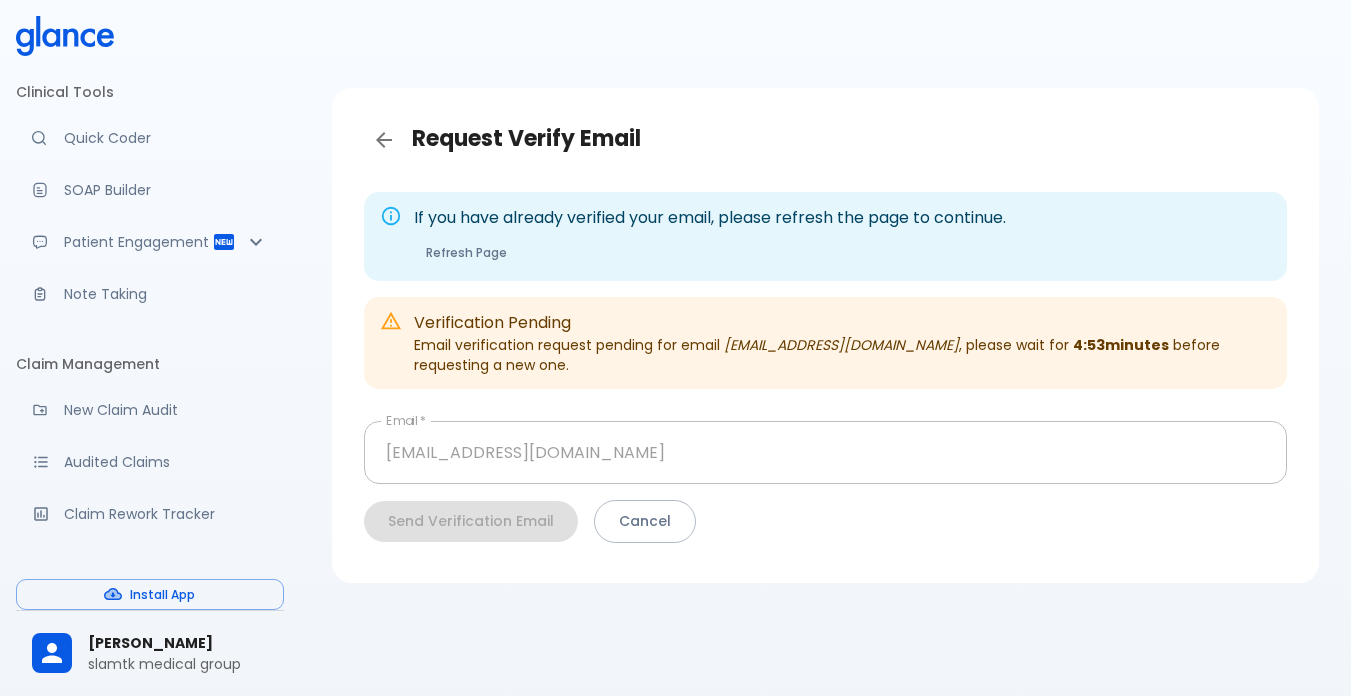 click on "Request Verify Email If you have already verified your email, please refresh the page to continue. Refresh Page Verification Pending Email verification request pending for email   amrsho75@yahoo.com , please wait for   4:53  minutes   before requesting a new one. Email   * amrsho75@yahoo.com Email  * Send Verification Email Cancel" at bounding box center [825, 372] 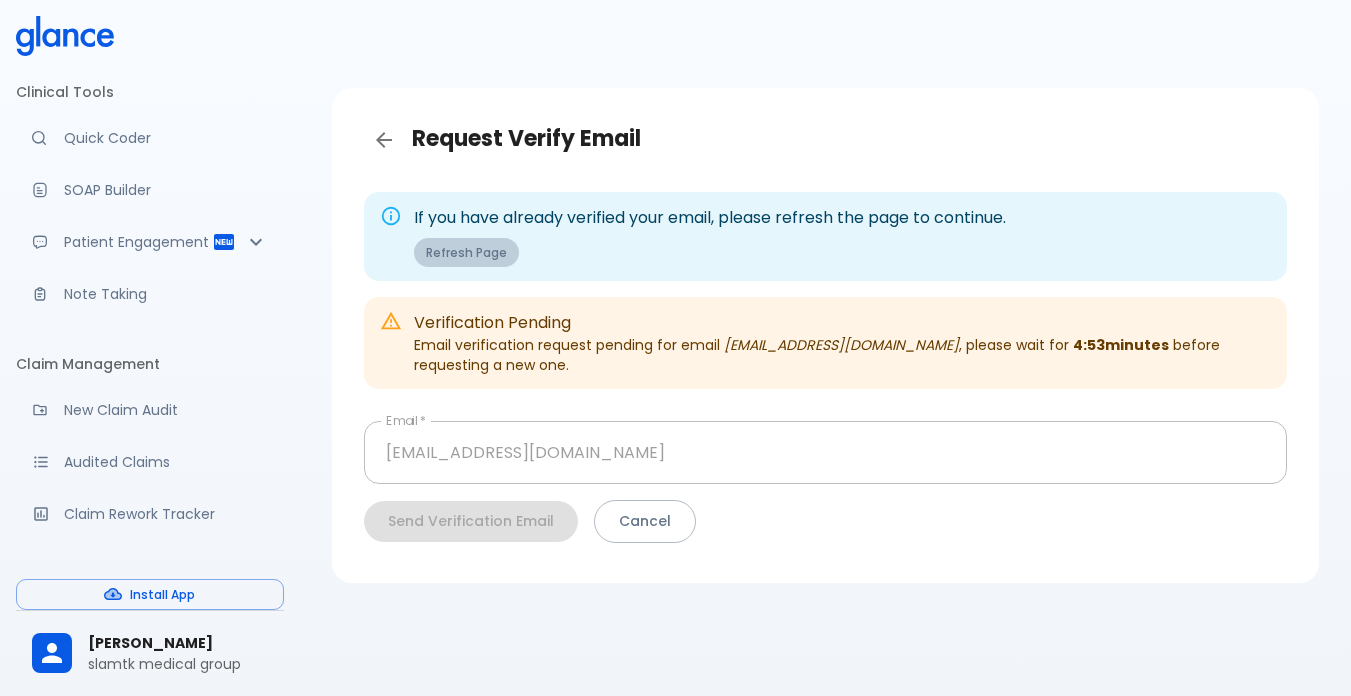 click on "Refresh Page" at bounding box center [466, 252] 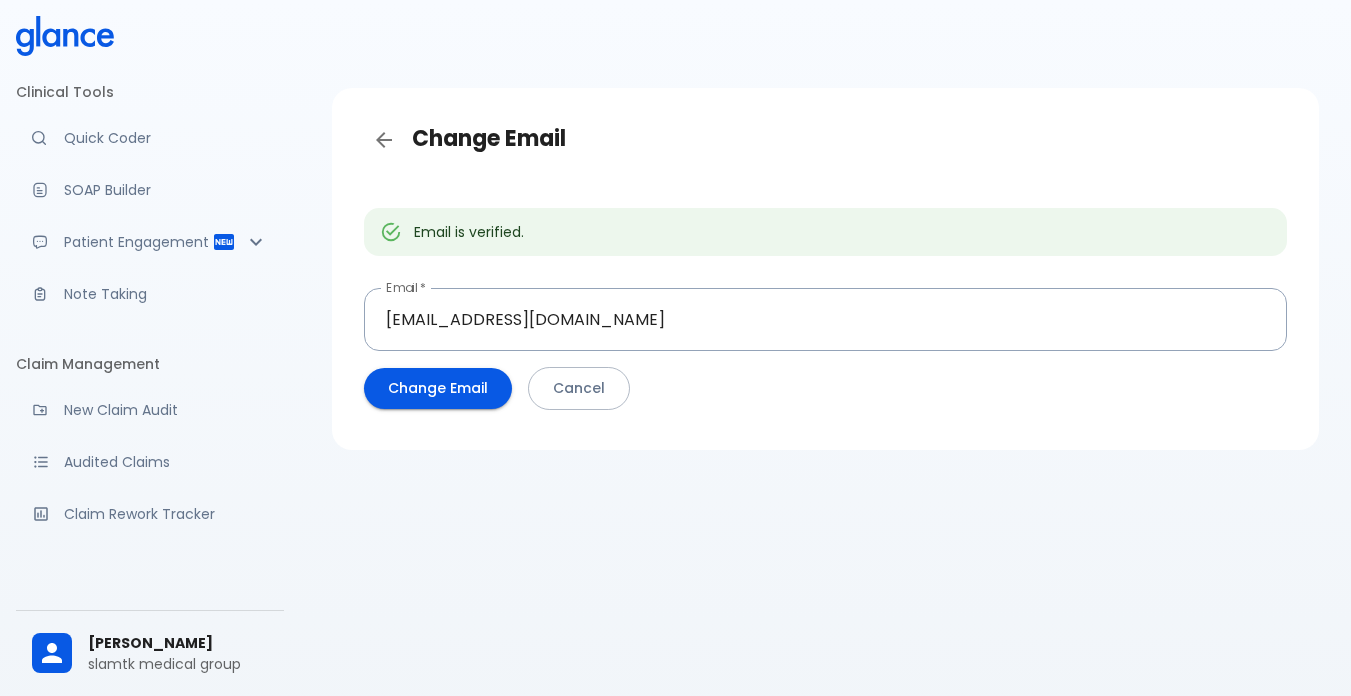 scroll, scrollTop: 0, scrollLeft: 0, axis: both 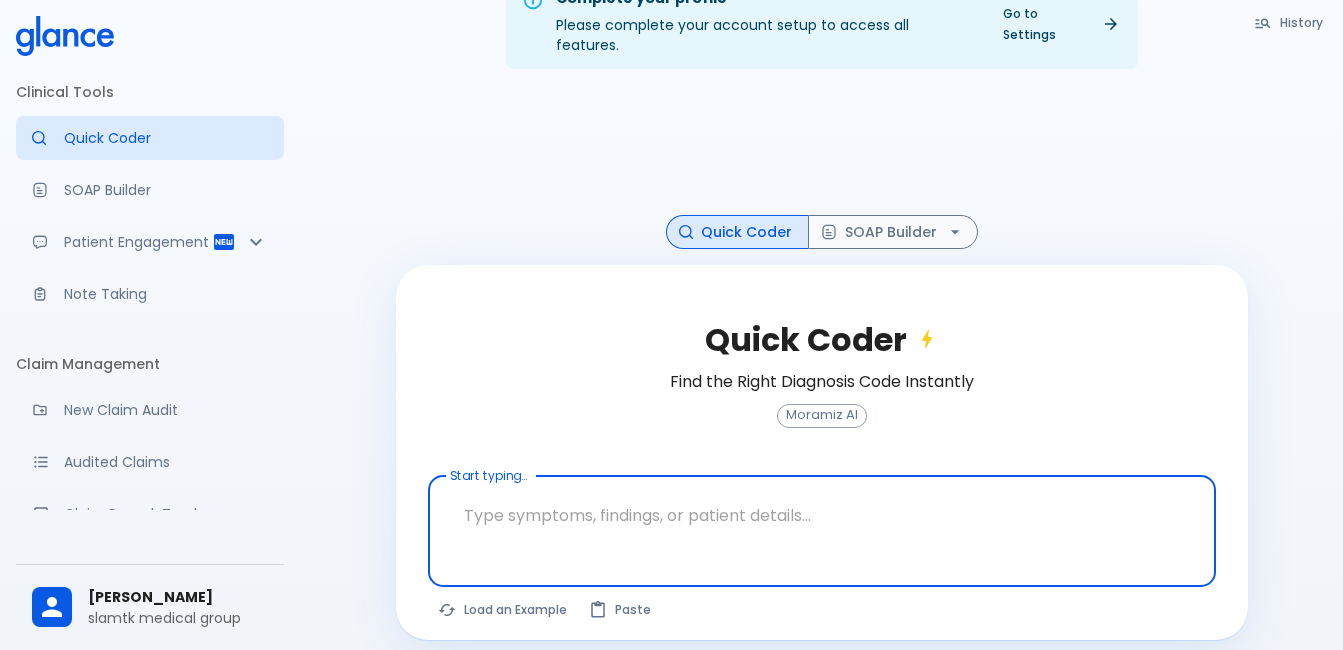 click at bounding box center [824, 565] 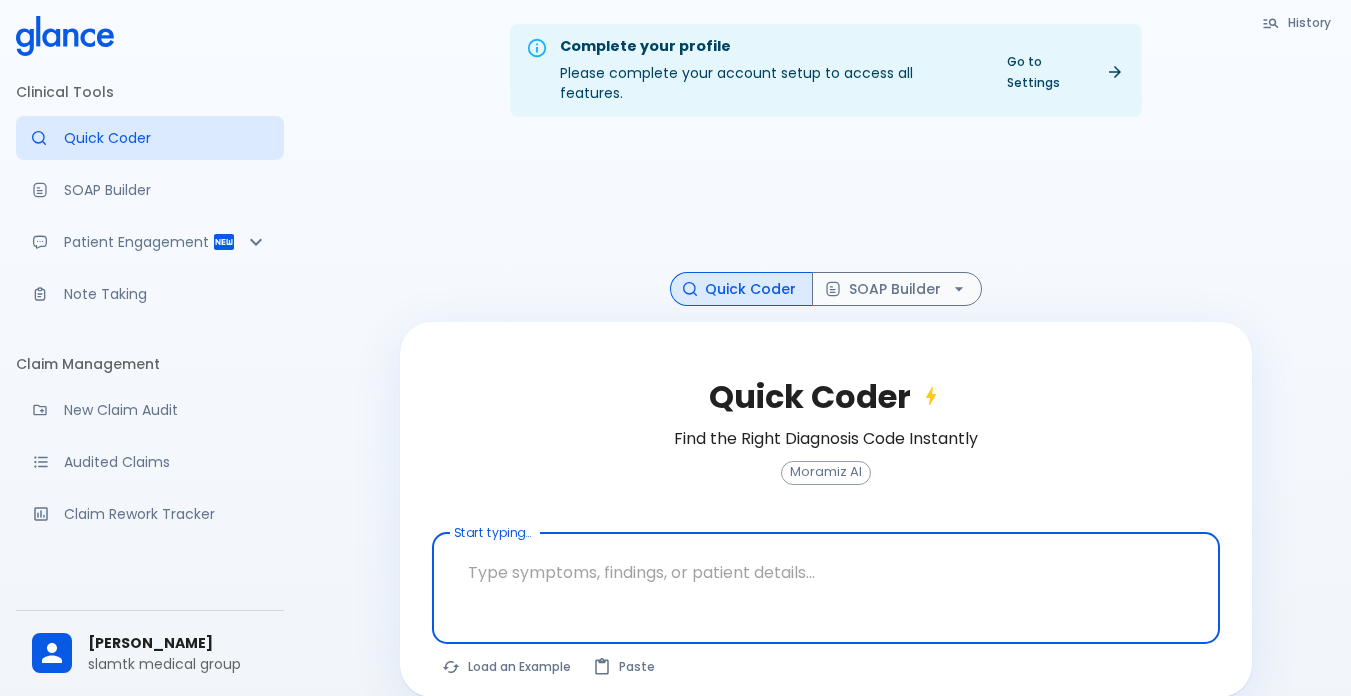 scroll, scrollTop: 48, scrollLeft: 0, axis: vertical 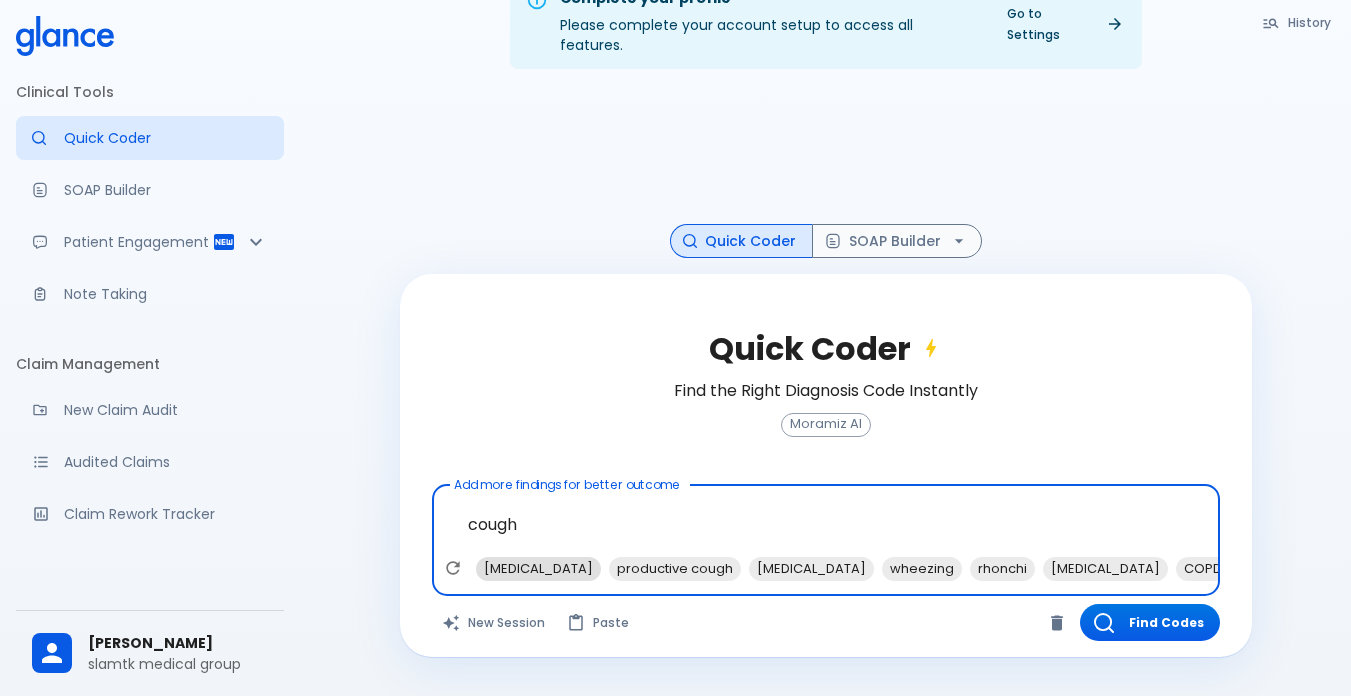 click on "dry cough" at bounding box center [538, 568] 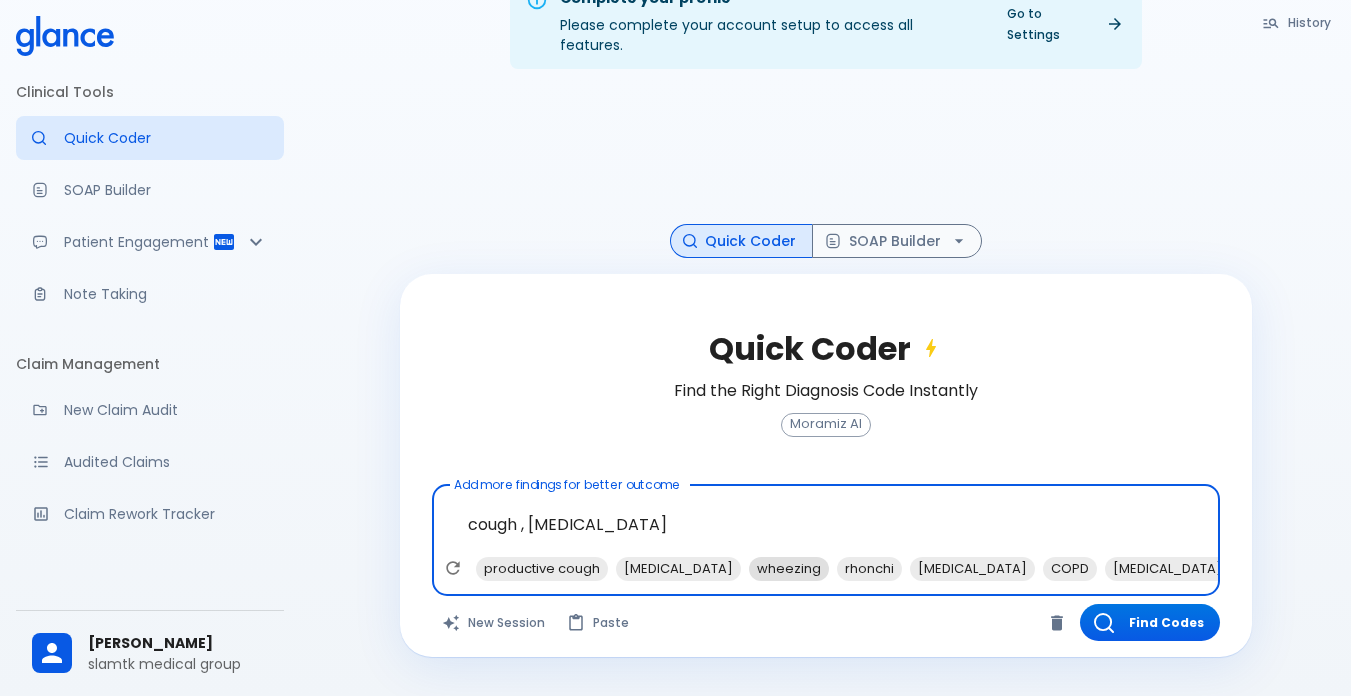 click on "wheezing" at bounding box center [789, 568] 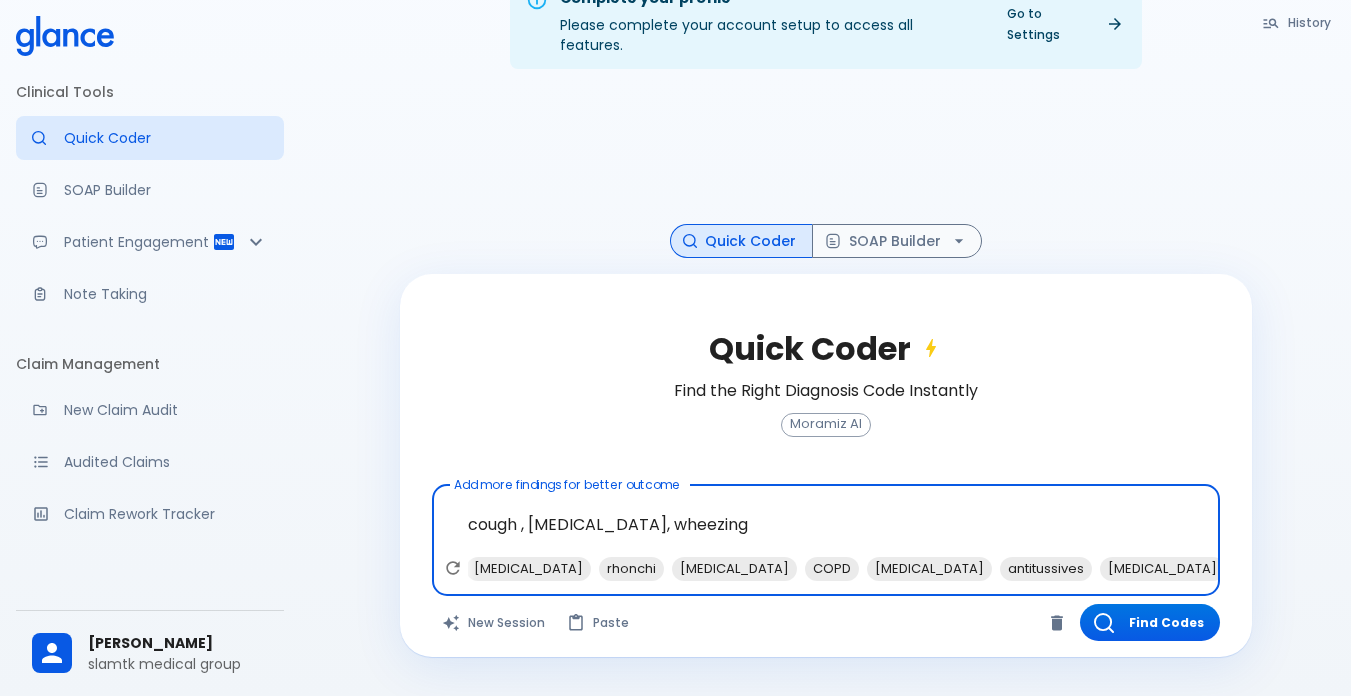 scroll, scrollTop: 0, scrollLeft: 169, axis: horizontal 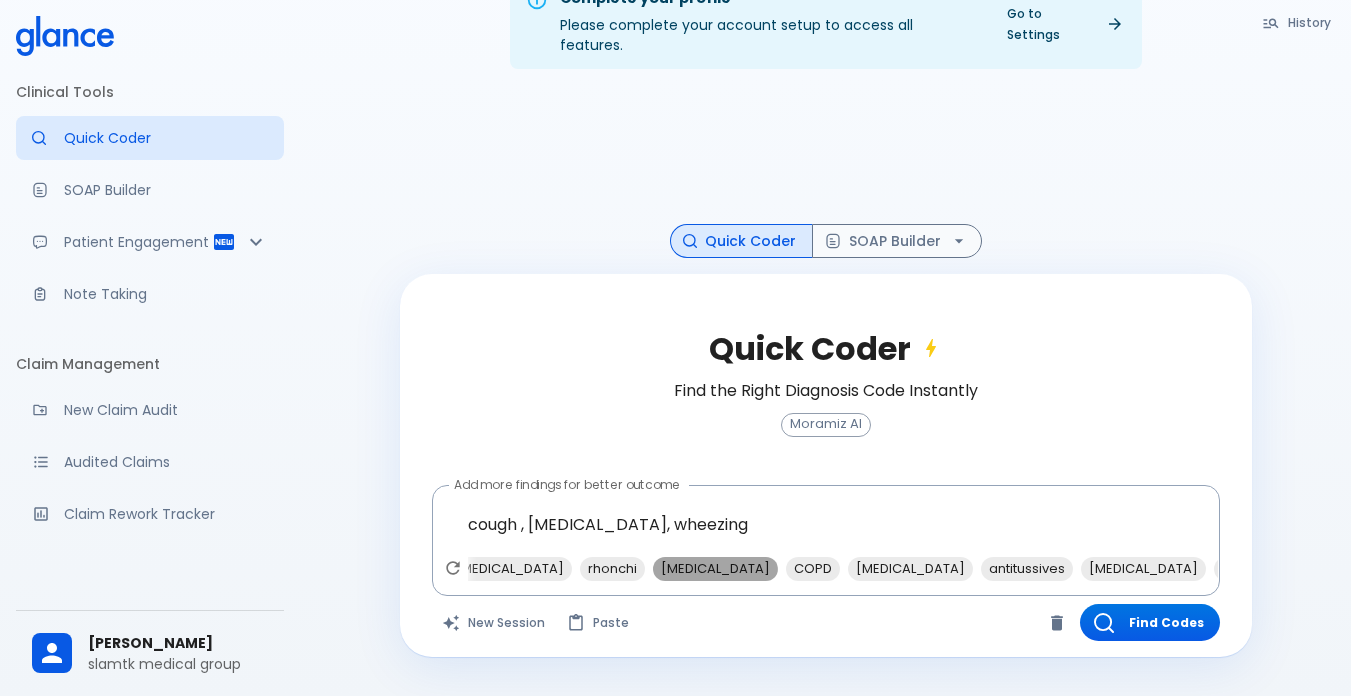 click on "acute bronchitis" at bounding box center [715, 568] 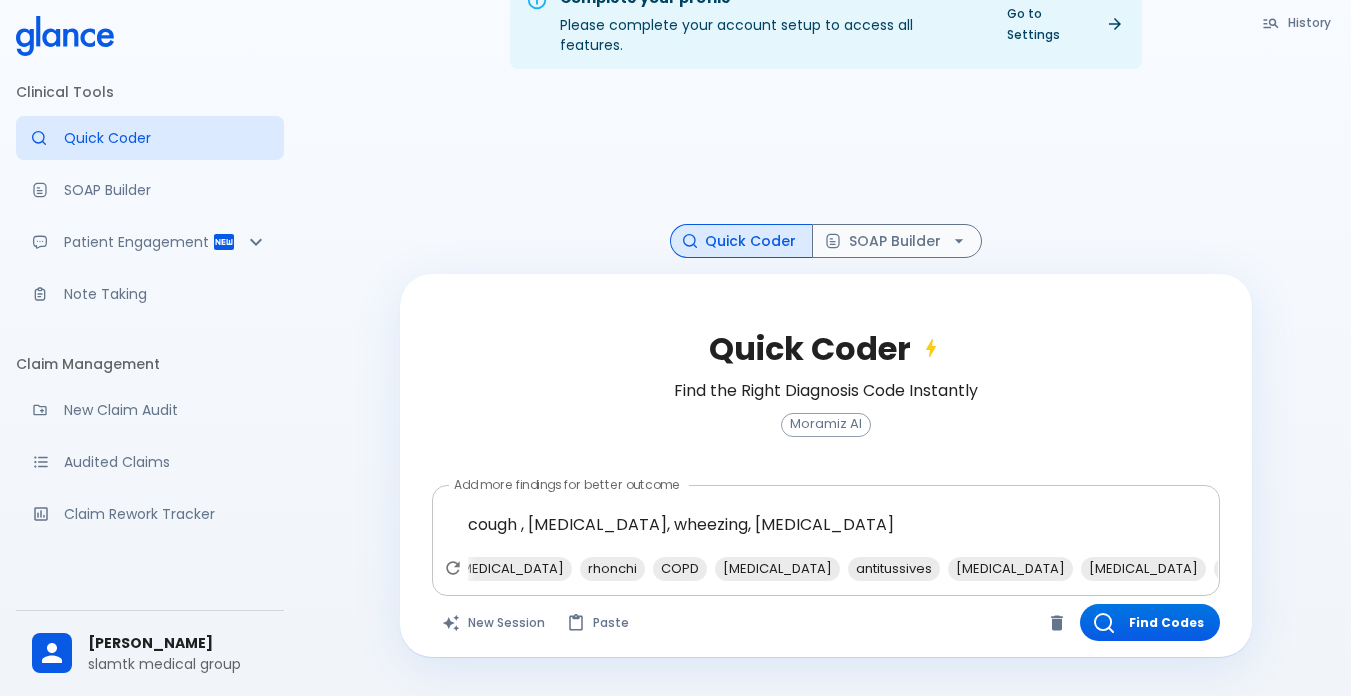 drag, startPoint x: 768, startPoint y: 561, endPoint x: 810, endPoint y: 561, distance: 42 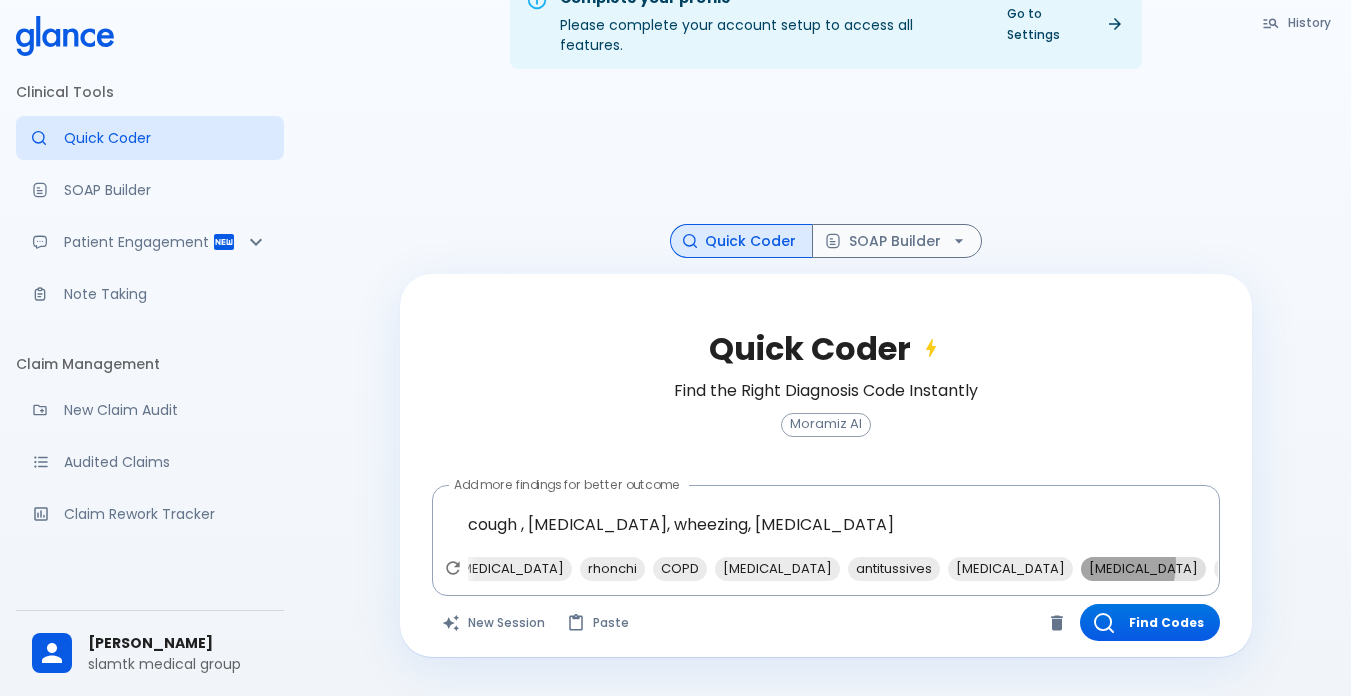click on "guaifenesin" at bounding box center [1143, 568] 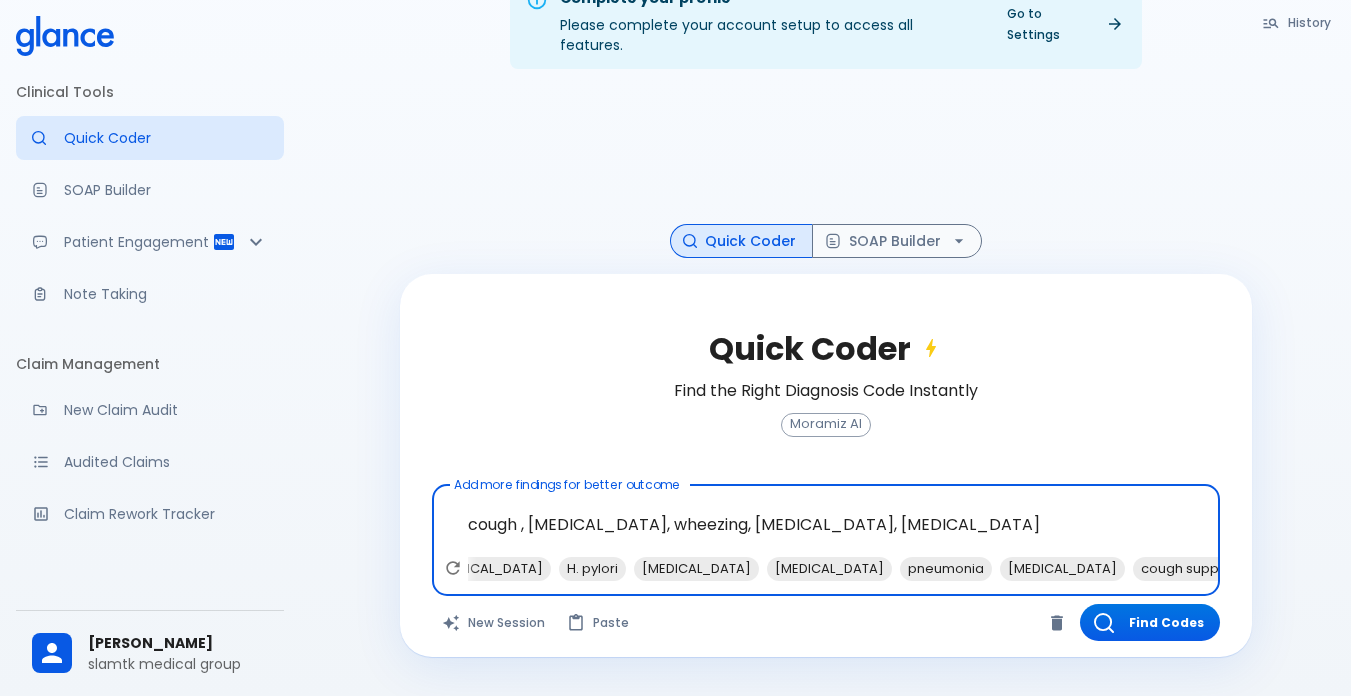 scroll, scrollTop: 0, scrollLeft: 970, axis: horizontal 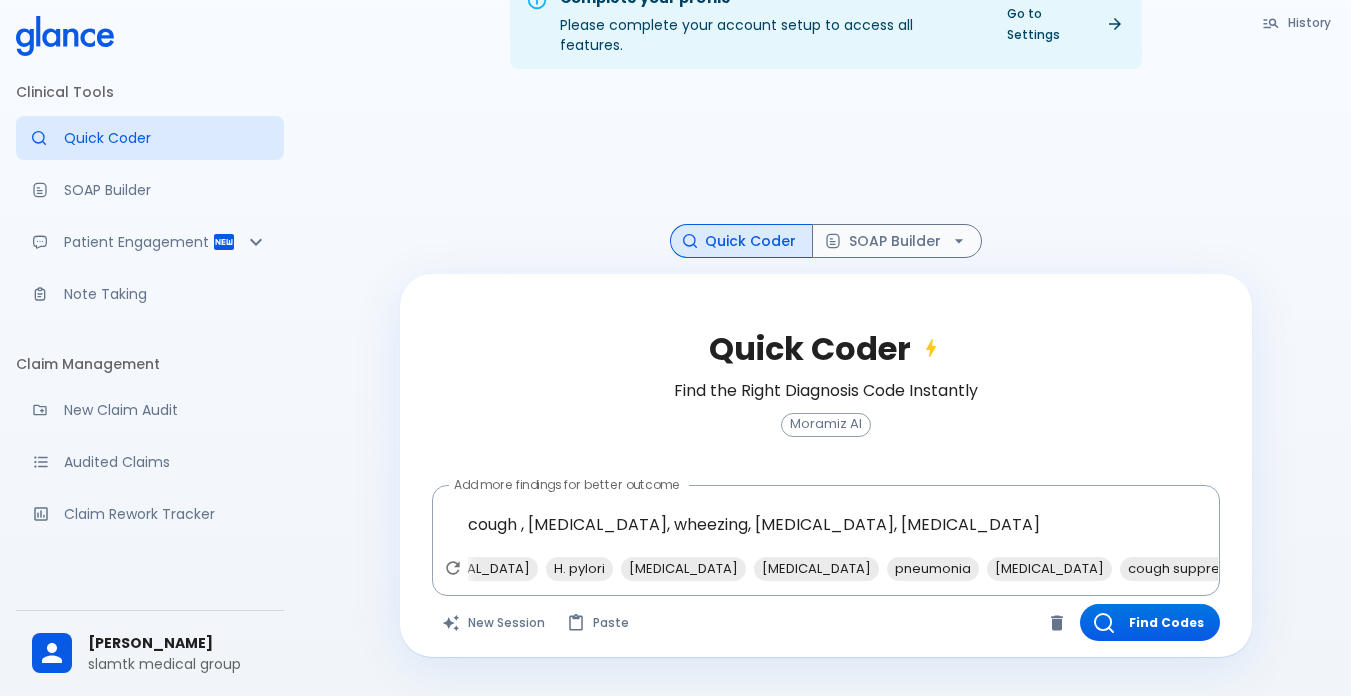 click on "corticosteroids" at bounding box center [1333, 568] 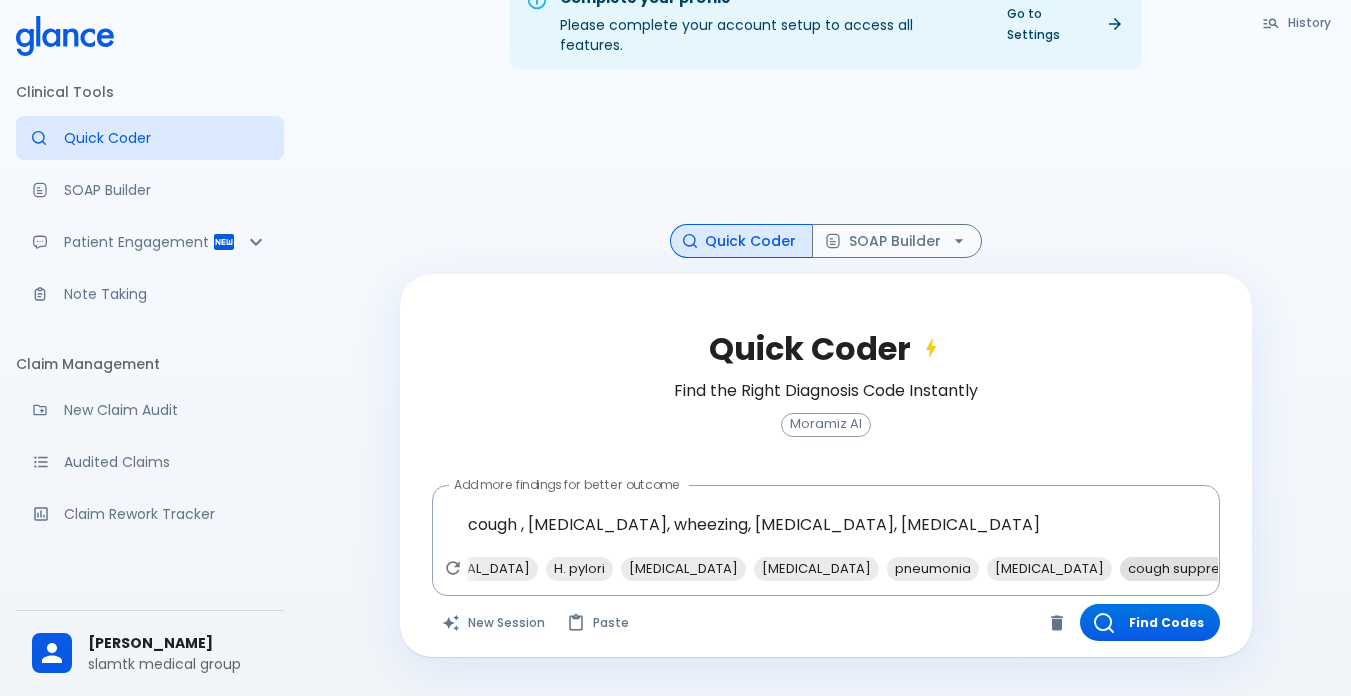 type on "cough , dry cough, wheezing, acute bronchitis, guaifenesin, corticosteroids" 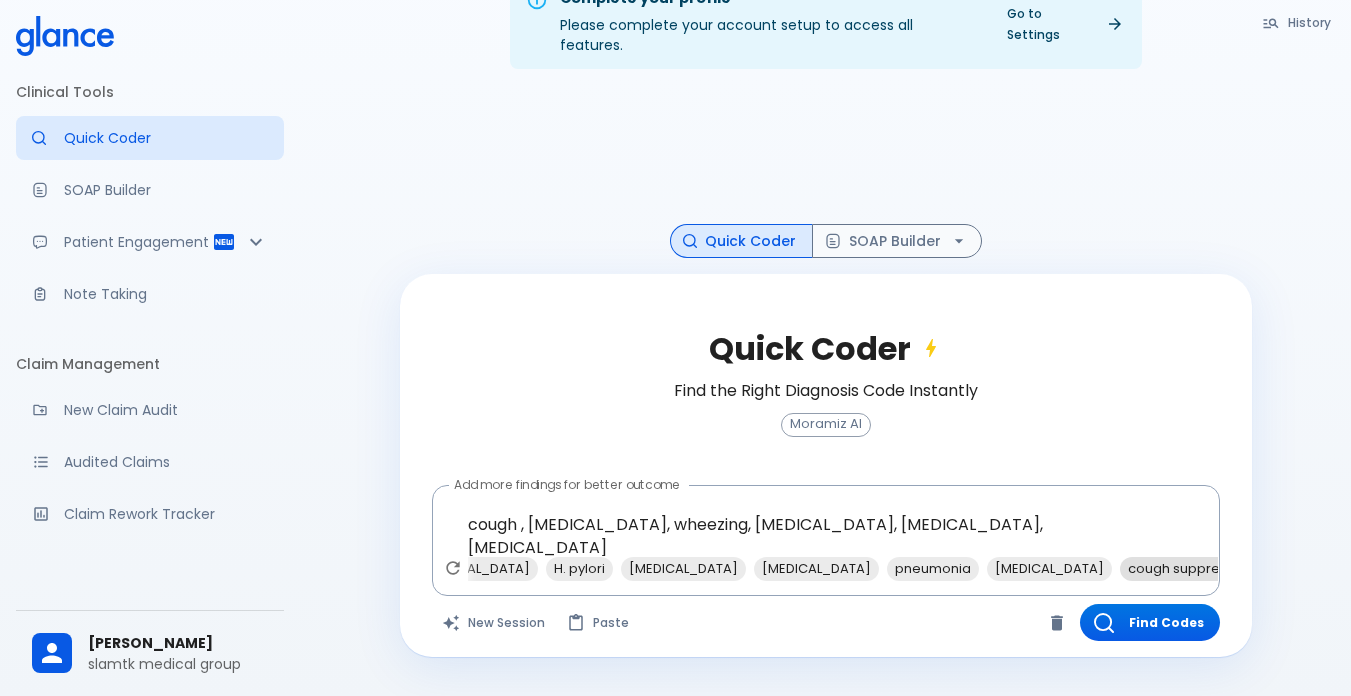 scroll, scrollTop: 0, scrollLeft: 850, axis: horizontal 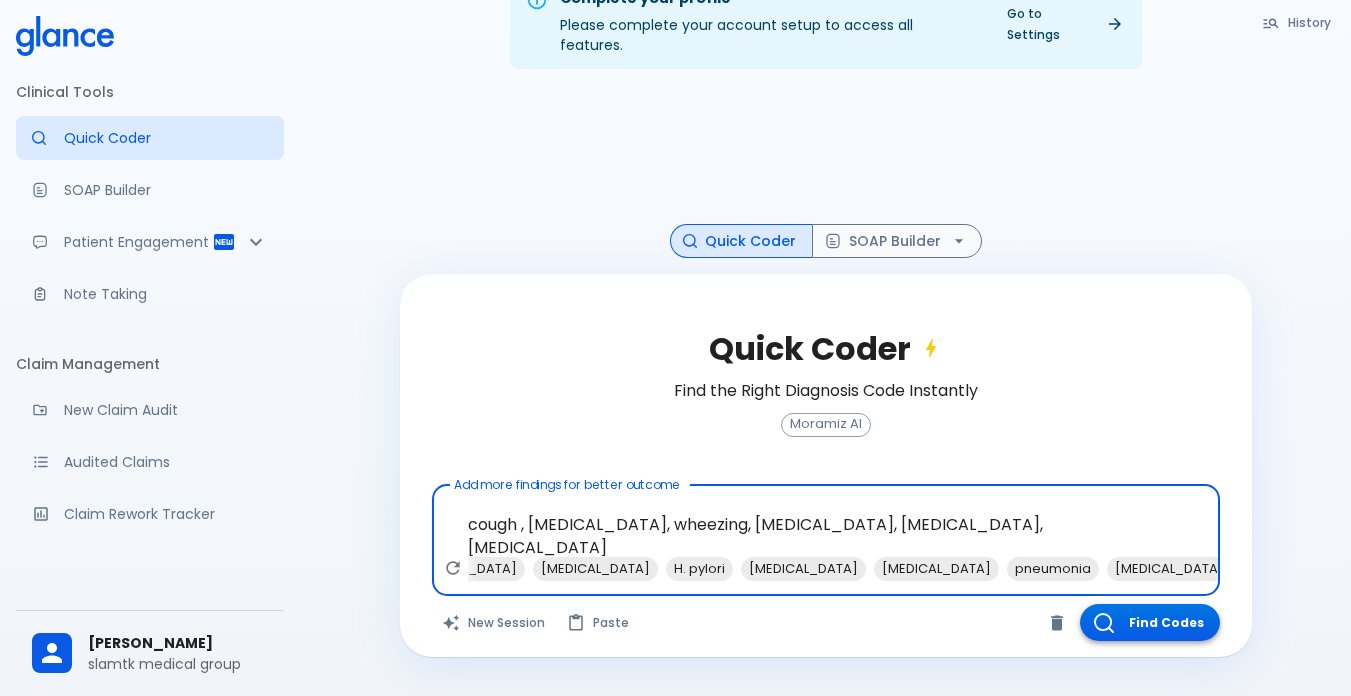 click 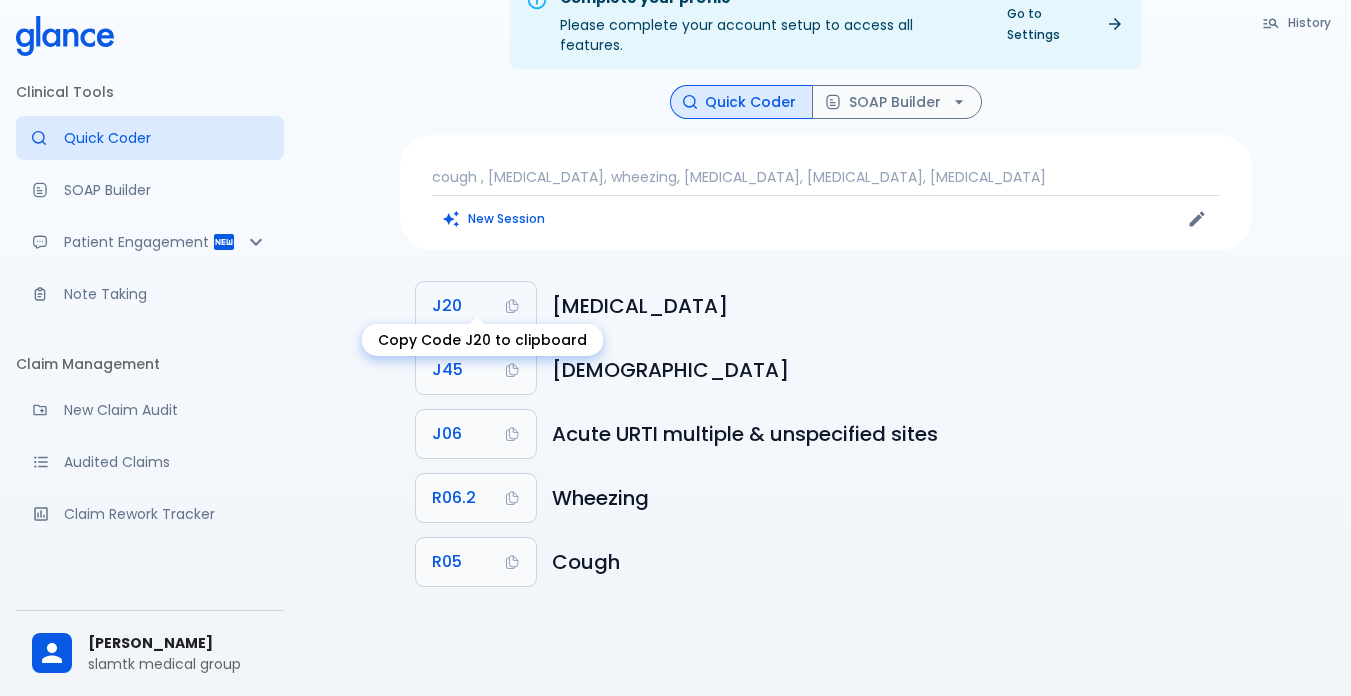 click on "J20" at bounding box center [476, 306] 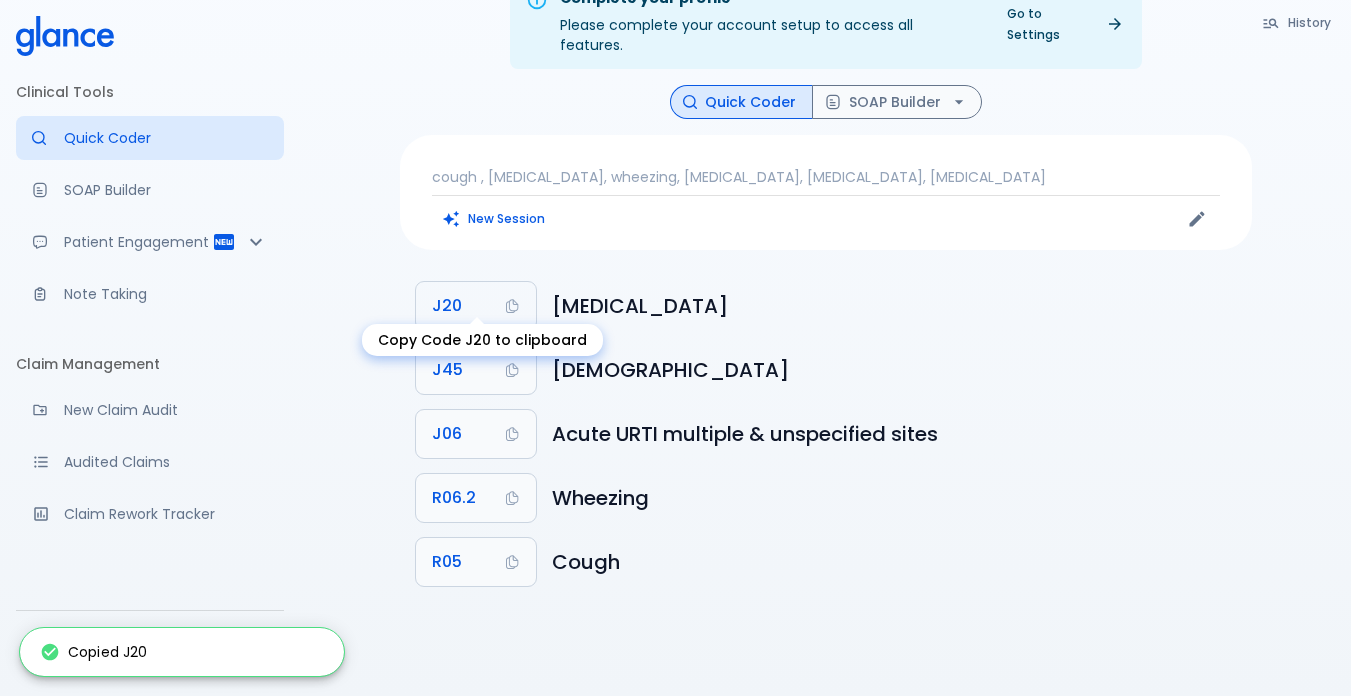 click on "J20" at bounding box center (476, 306) 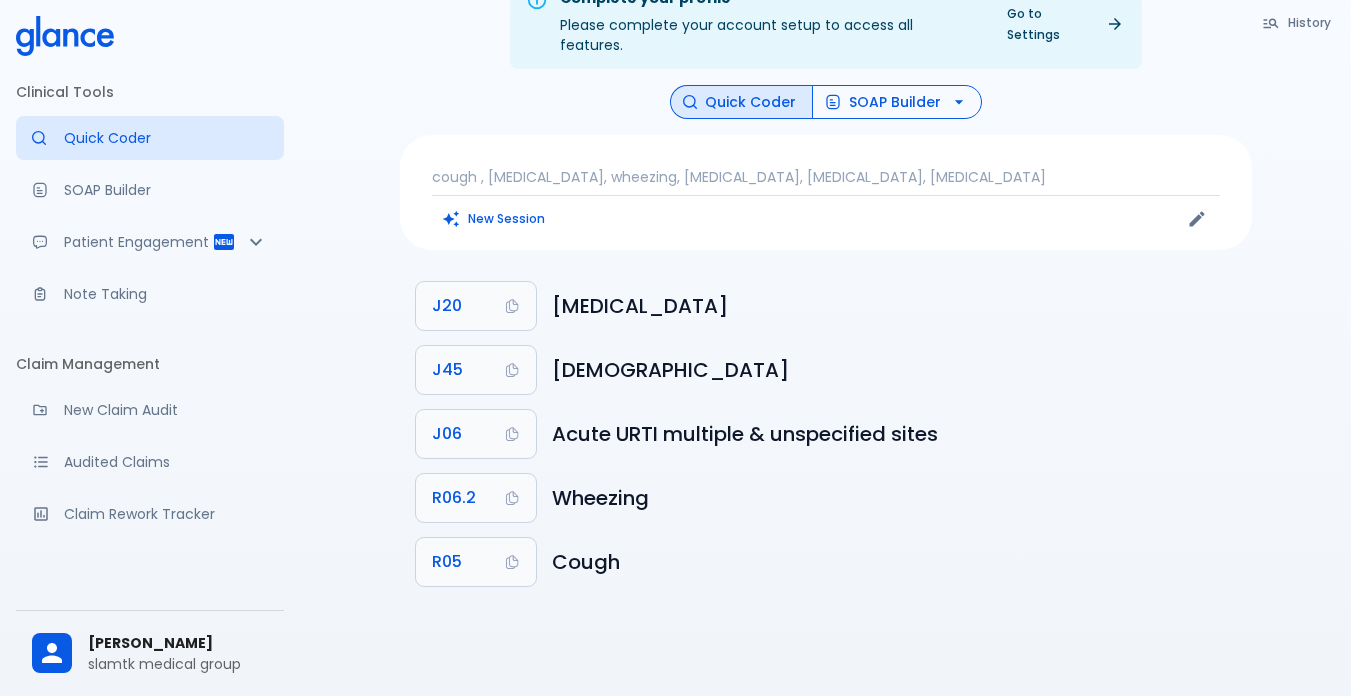 click on "SOAP Builder" at bounding box center (897, 102) 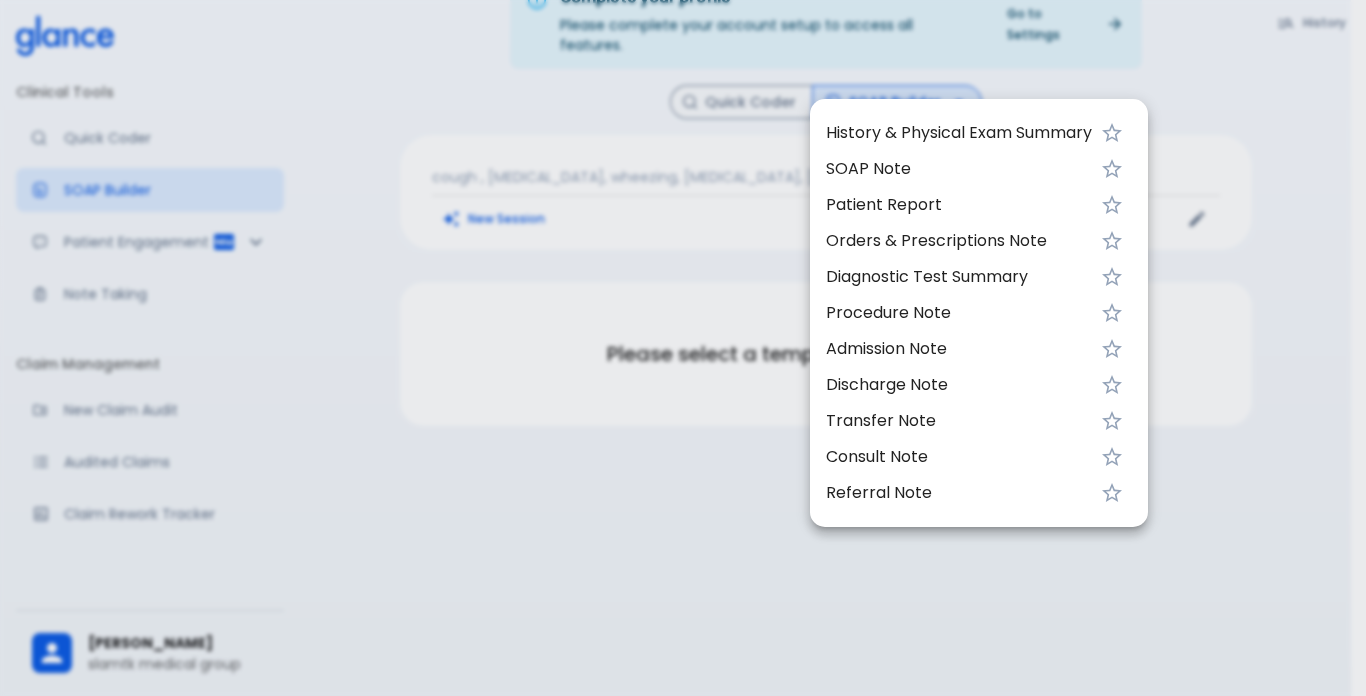 click at bounding box center [683, 348] 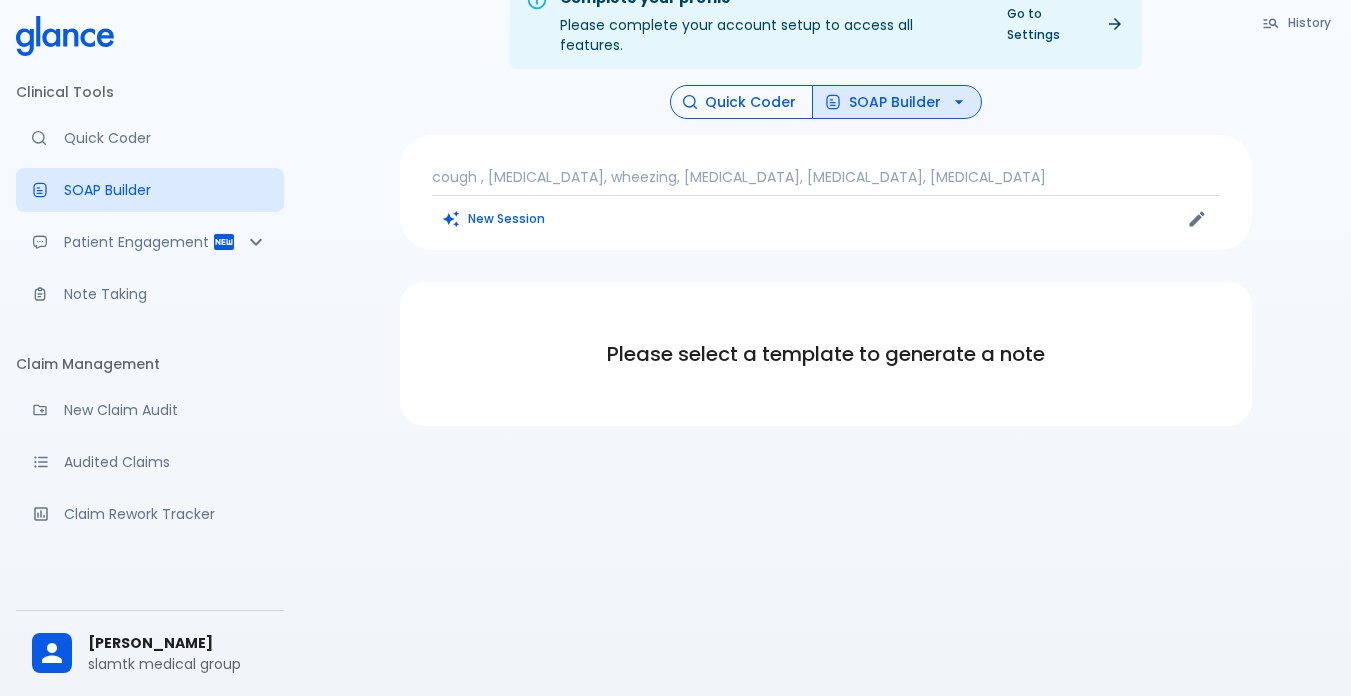 click on "Quick Coder" at bounding box center (741, 102) 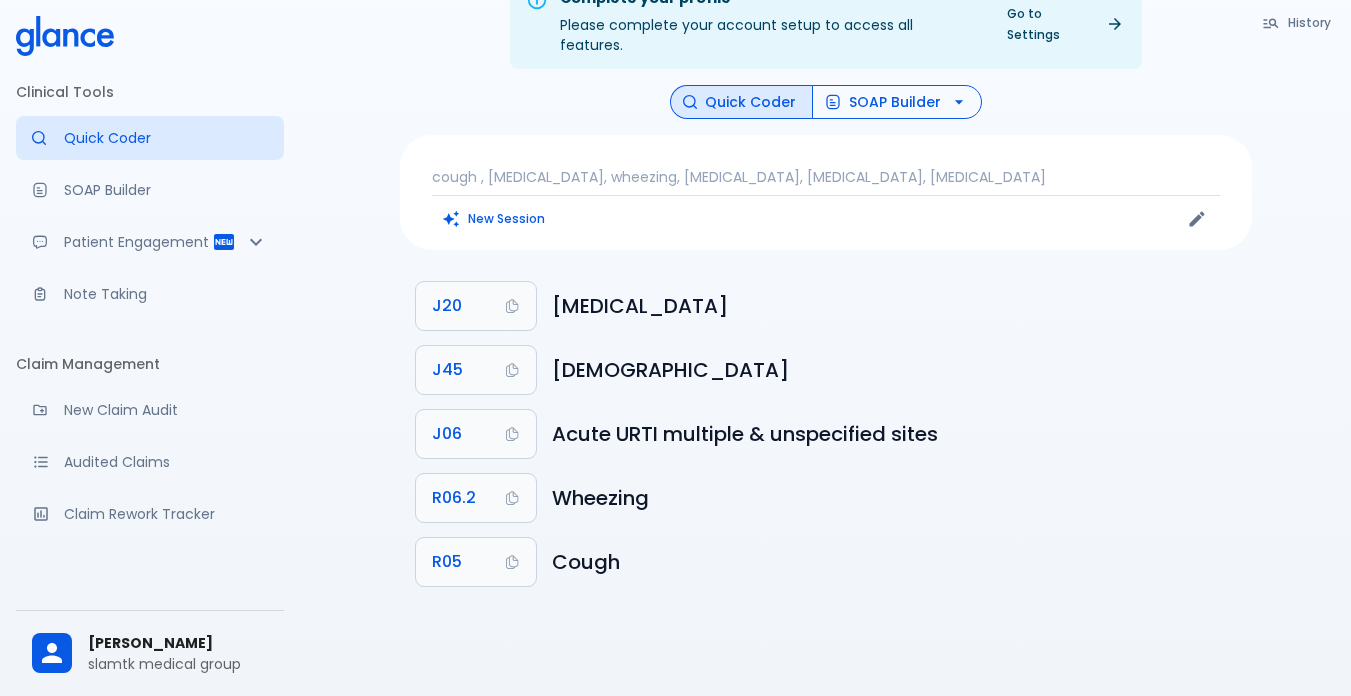 click 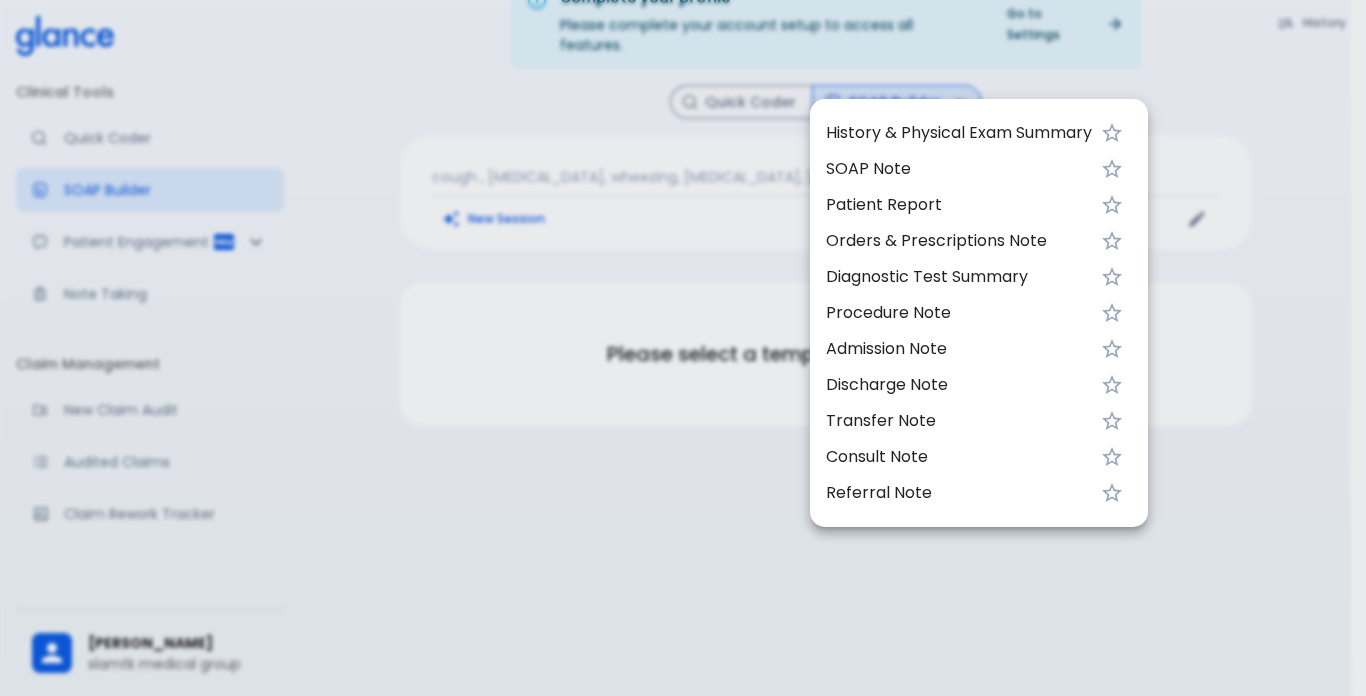 click on "History & Physical Exam Summary" at bounding box center (959, 133) 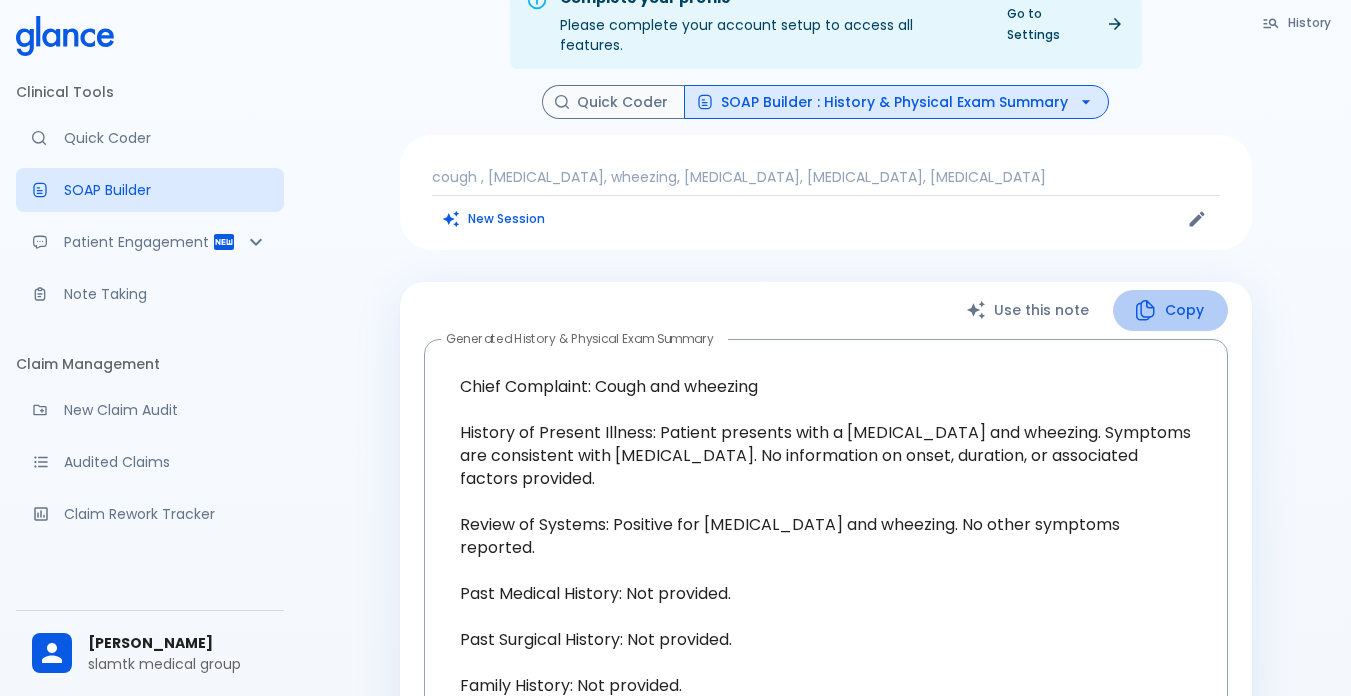 click 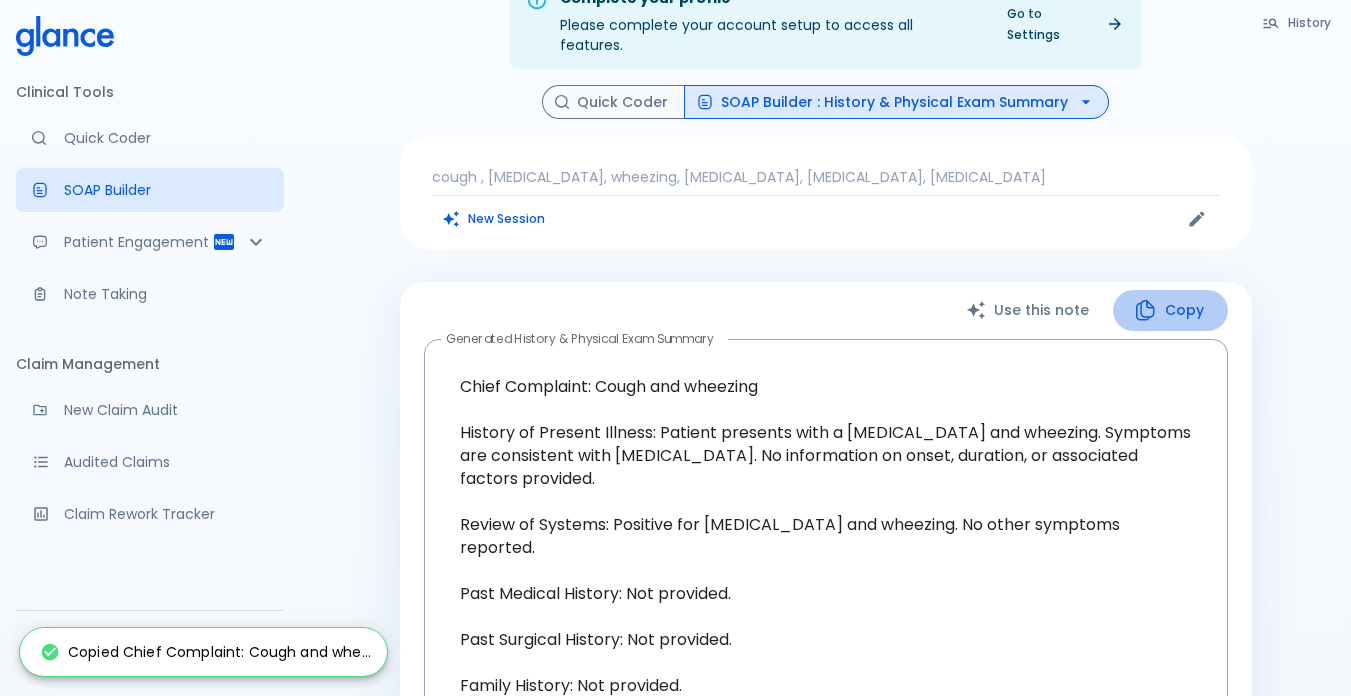click on "Copy" at bounding box center (1170, 310) 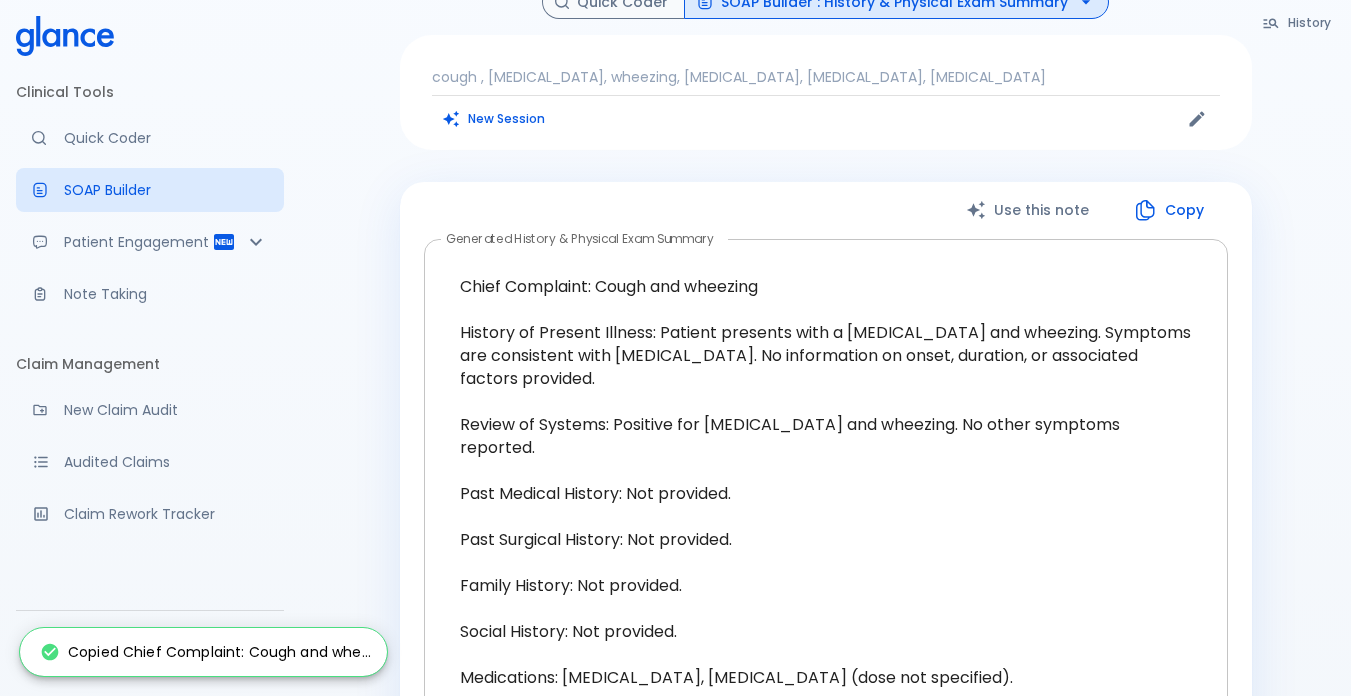 scroll, scrollTop: 248, scrollLeft: 0, axis: vertical 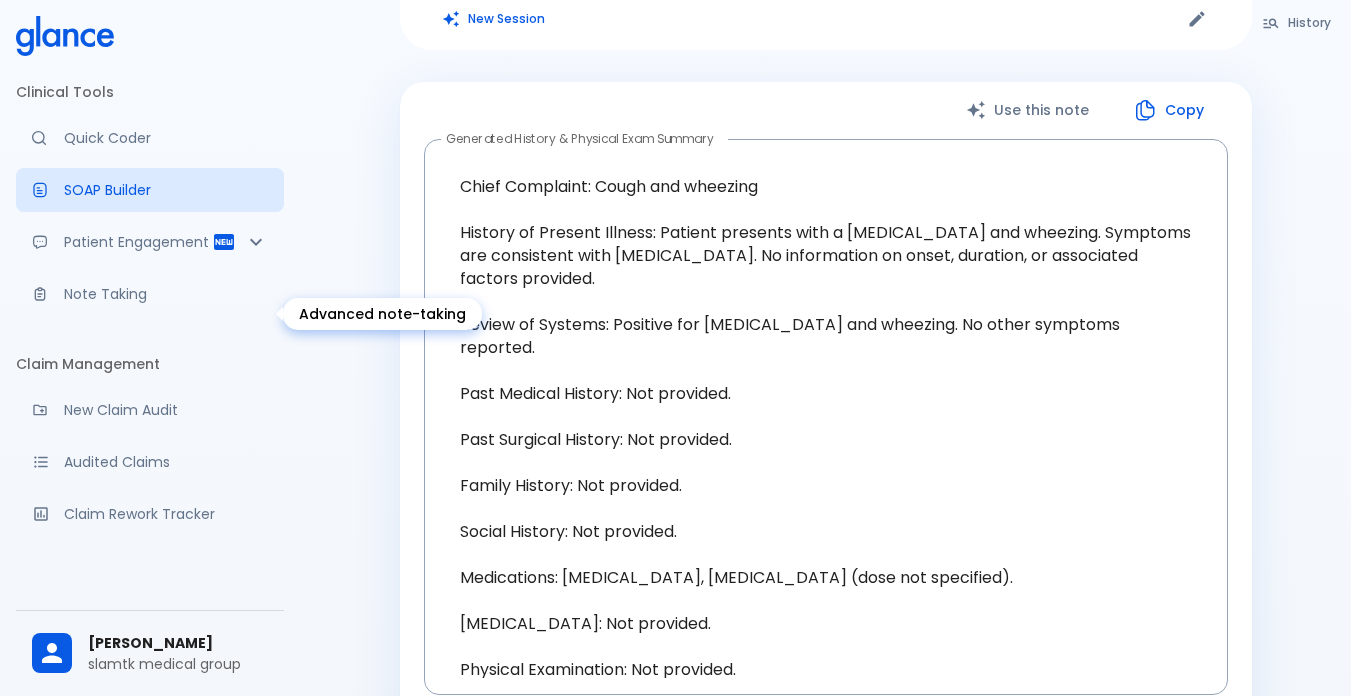 click on "Note Taking" at bounding box center [166, 294] 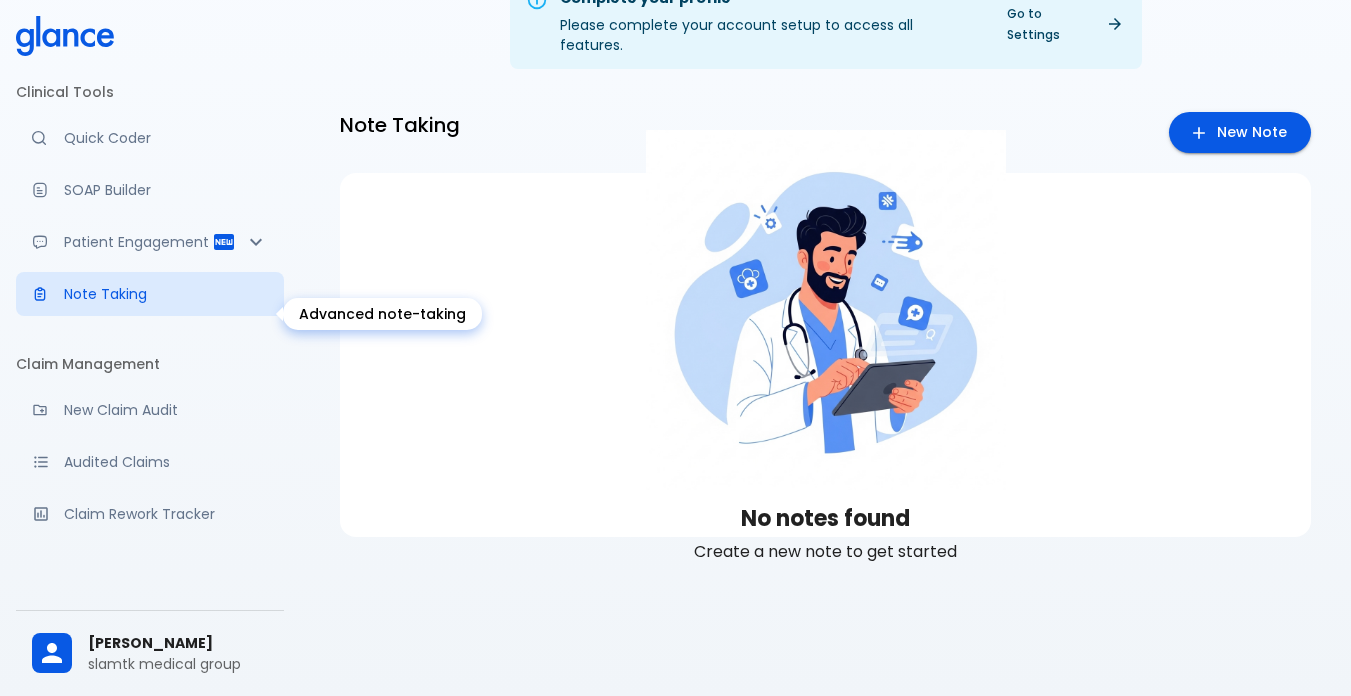scroll, scrollTop: 48, scrollLeft: 0, axis: vertical 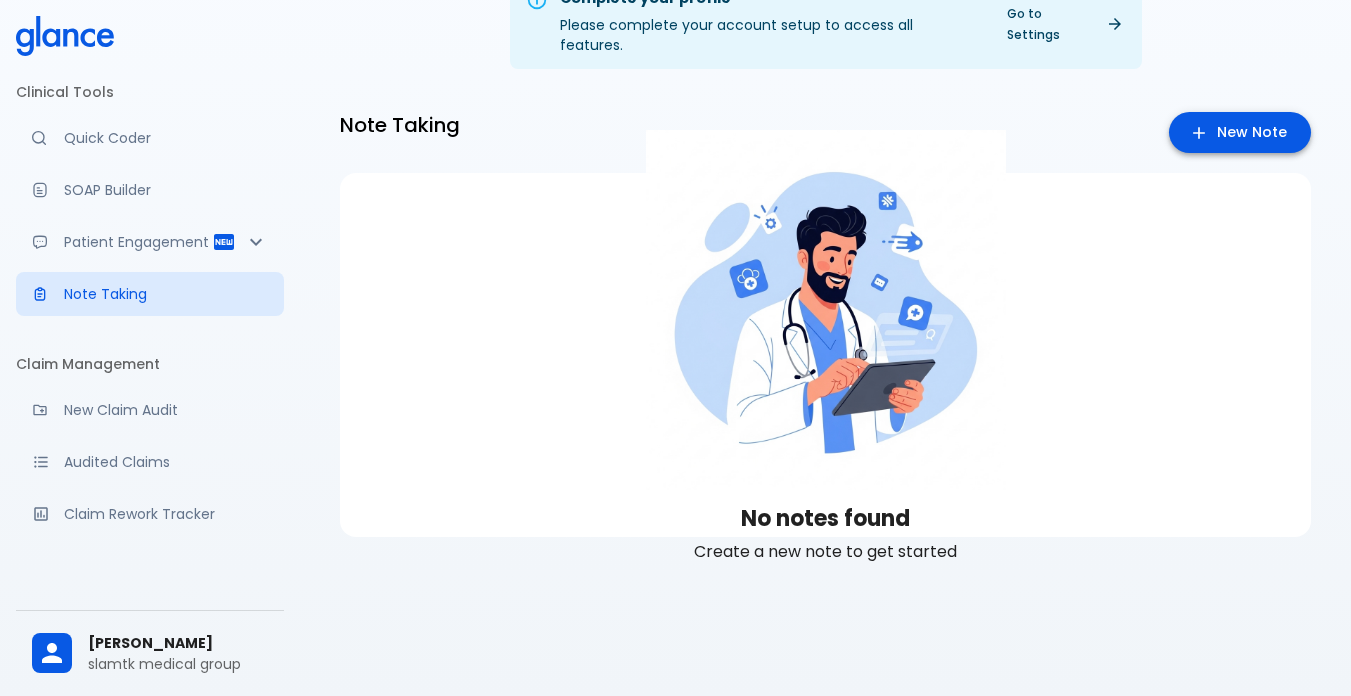 click on "New Note" at bounding box center [1240, 132] 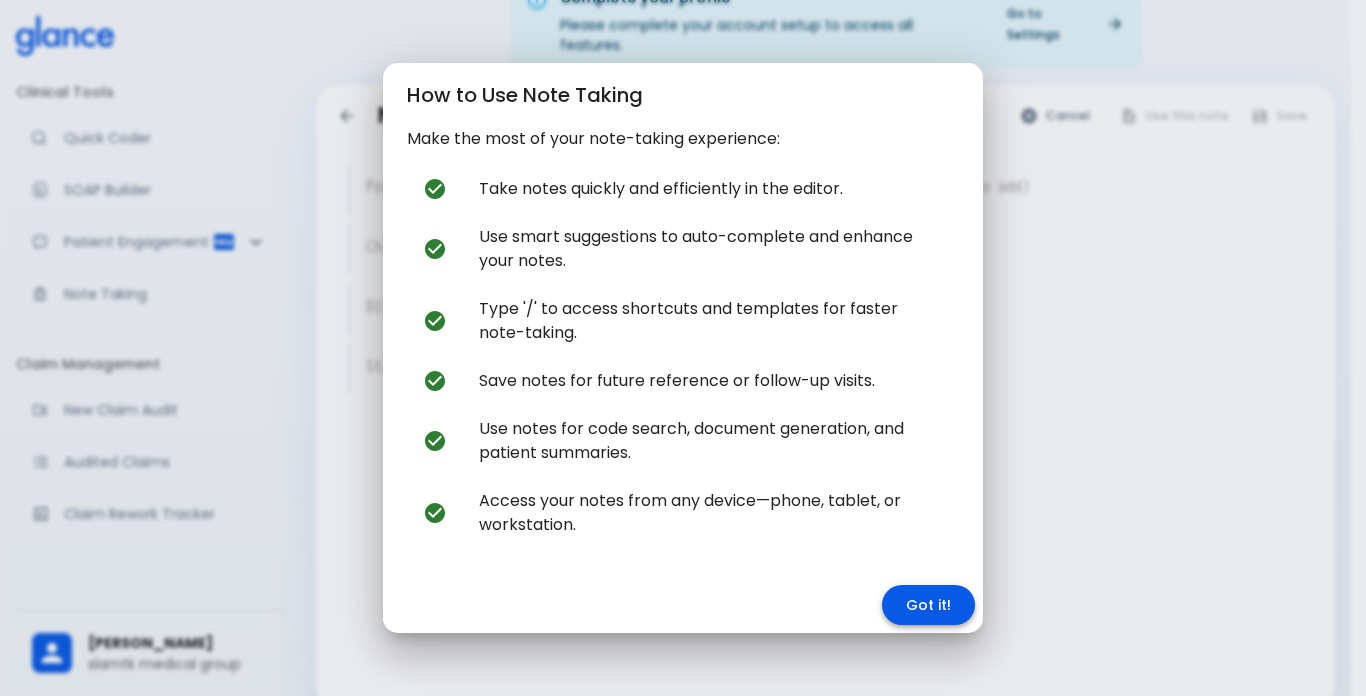 click on "Got it!" at bounding box center [928, 605] 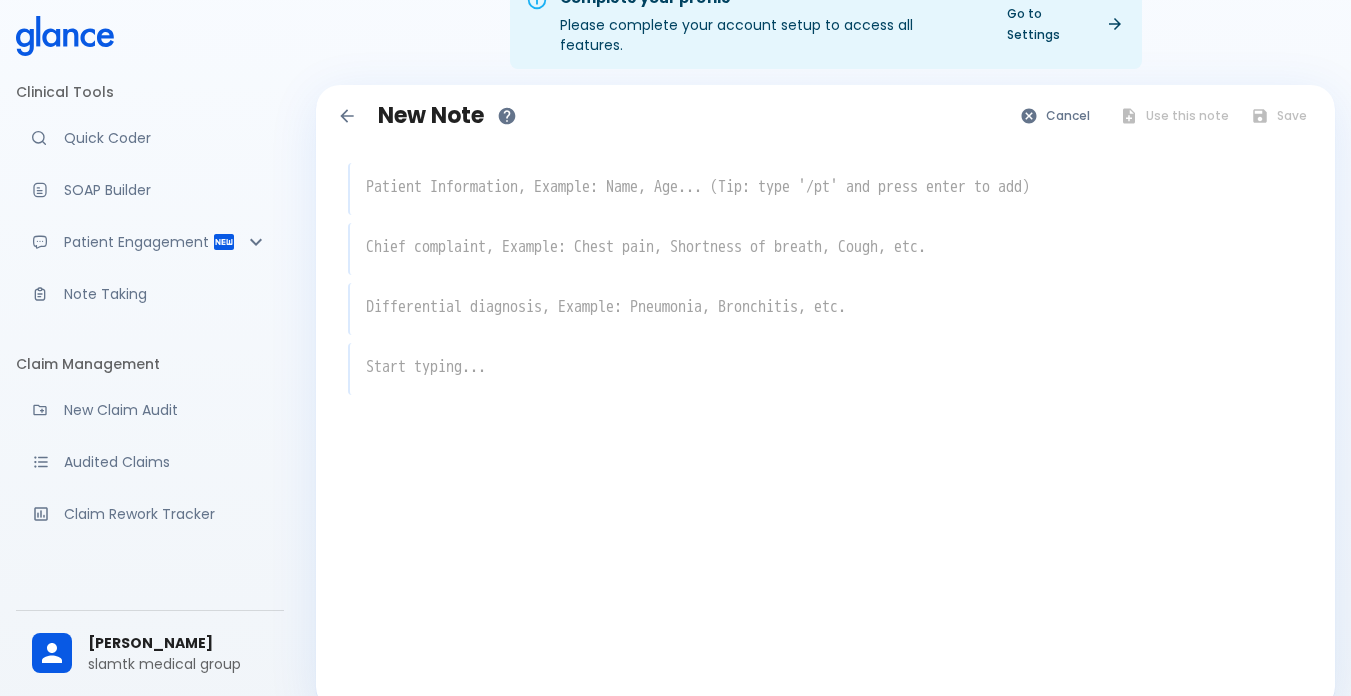 click at bounding box center (826, 187) 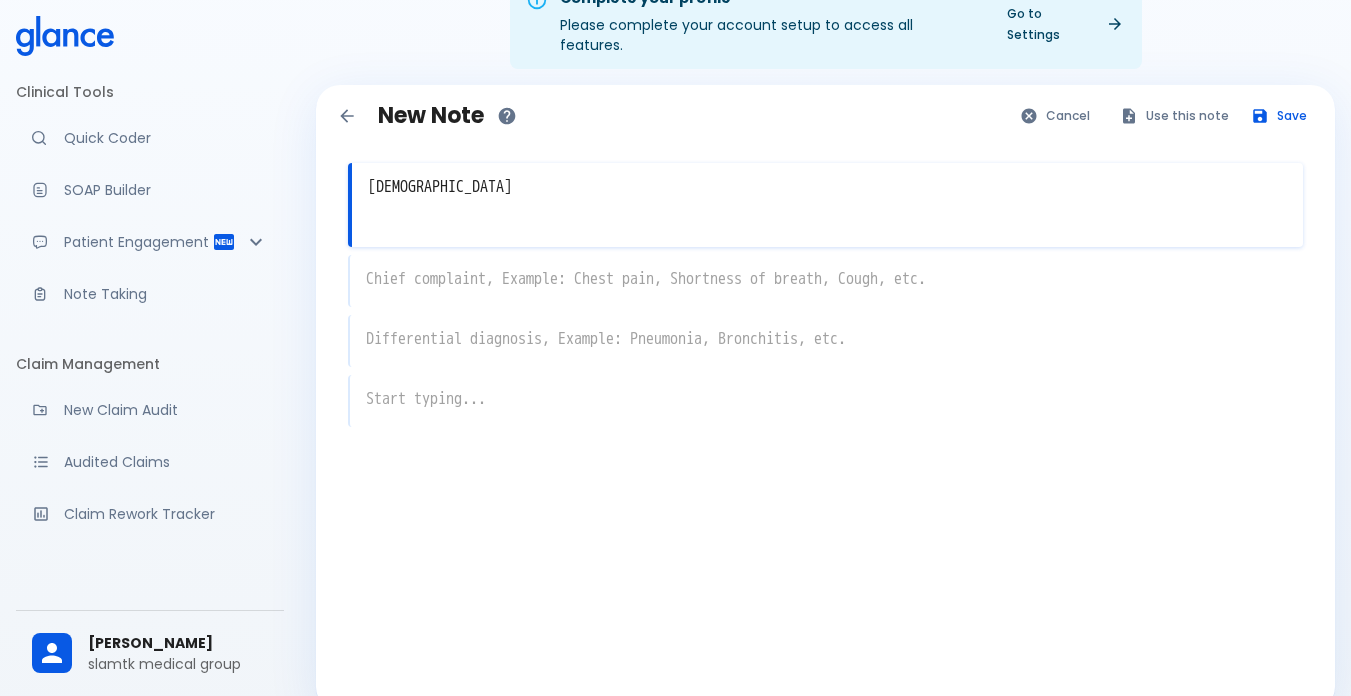 type on "3years old" 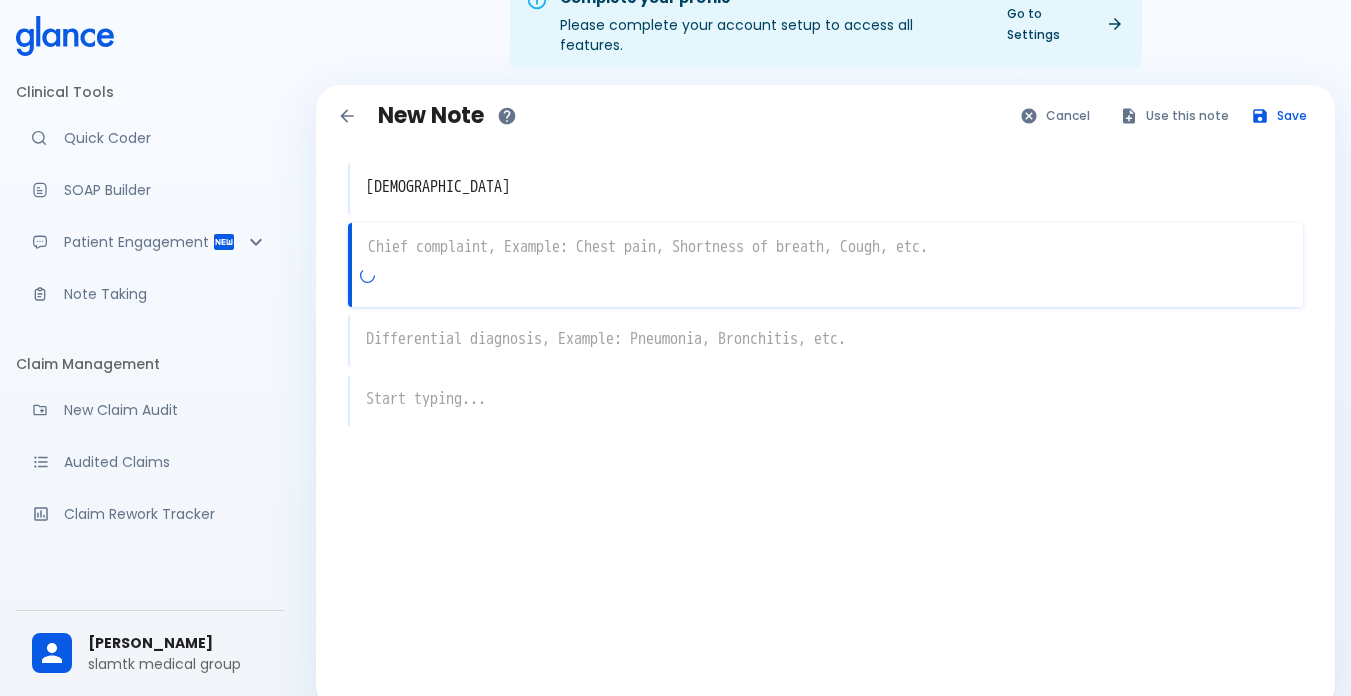 click on "x" at bounding box center [825, 265] 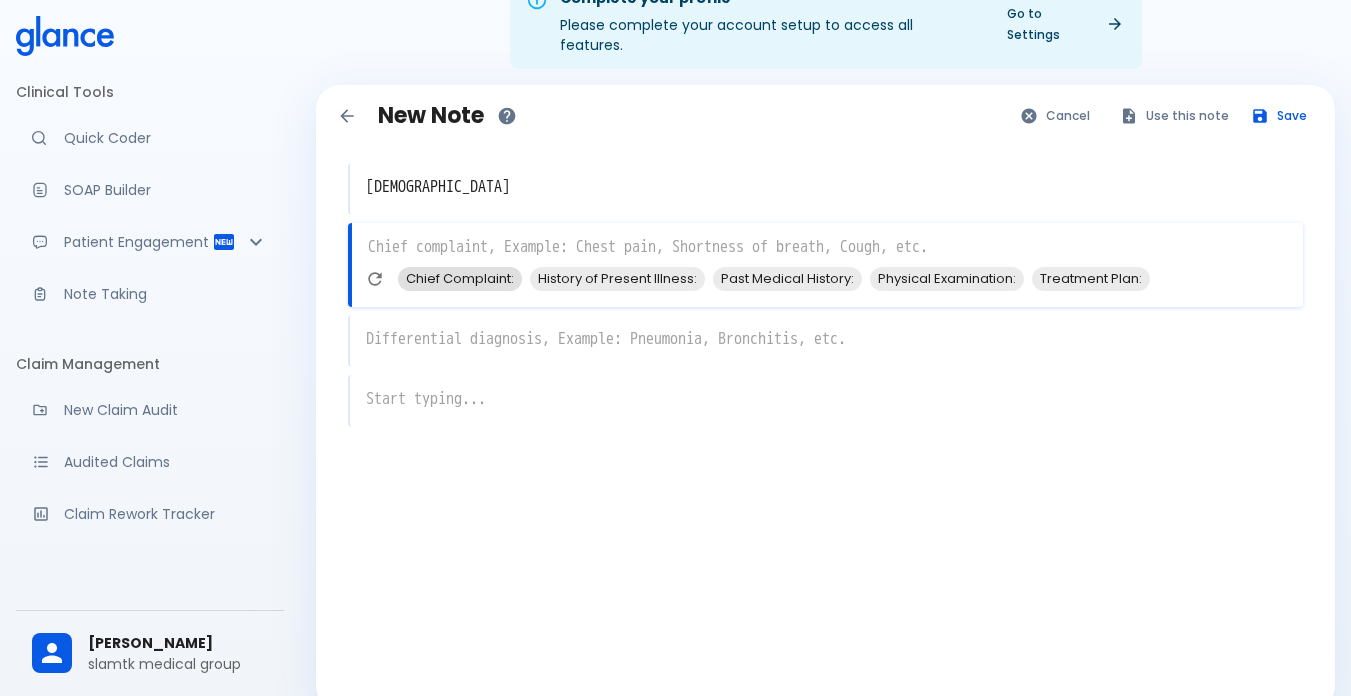 click on "Chief Complaint:" at bounding box center [460, 278] 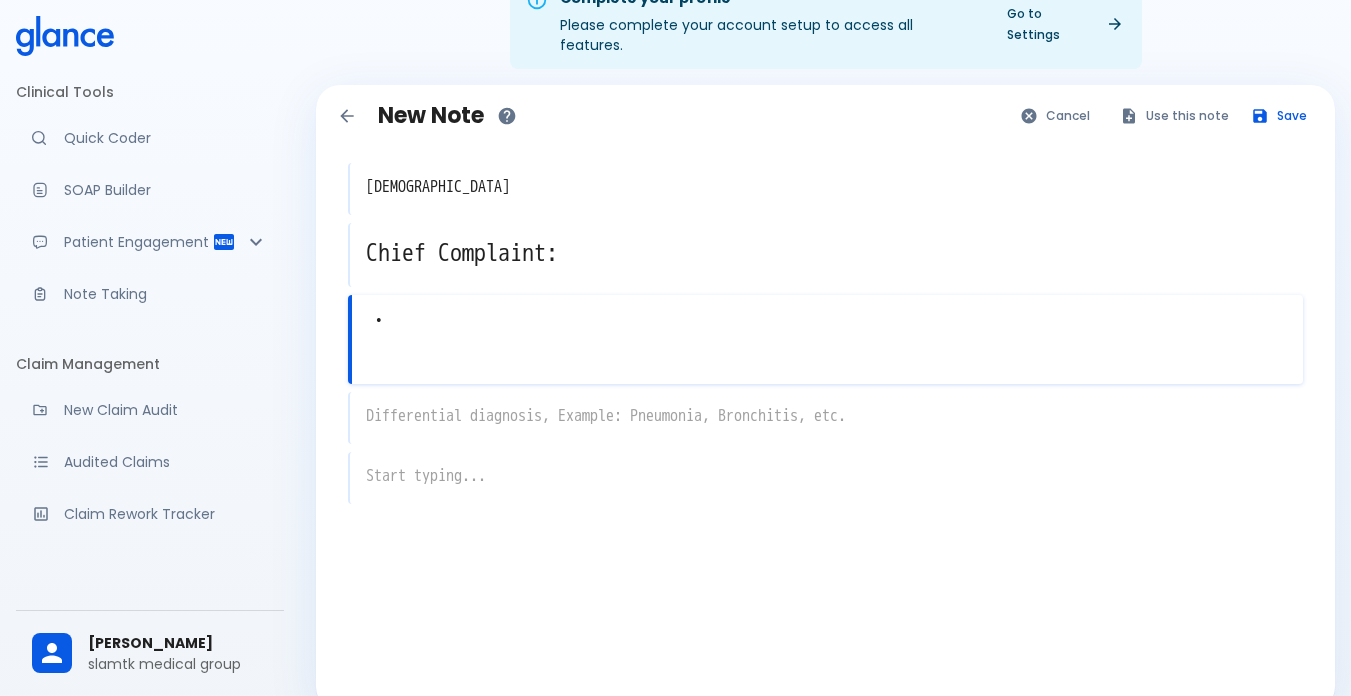 scroll, scrollTop: 67, scrollLeft: 0, axis: vertical 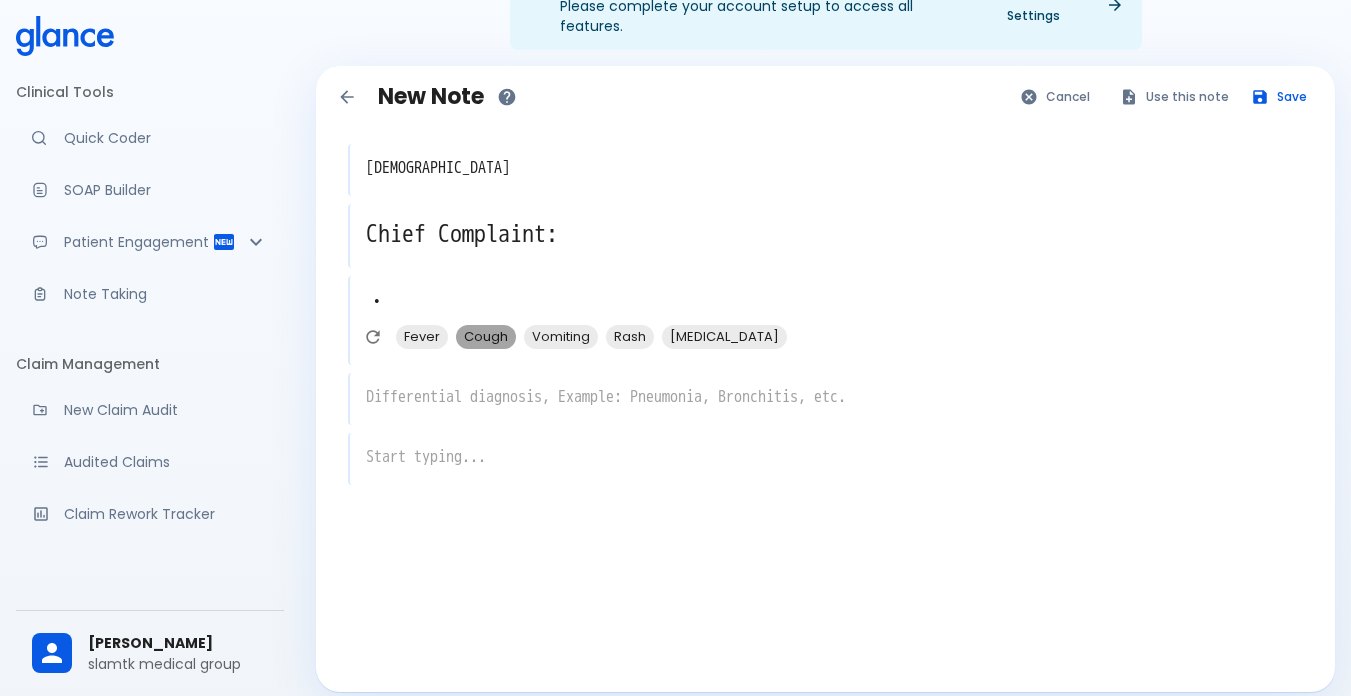 click on "Cough" at bounding box center [486, 336] 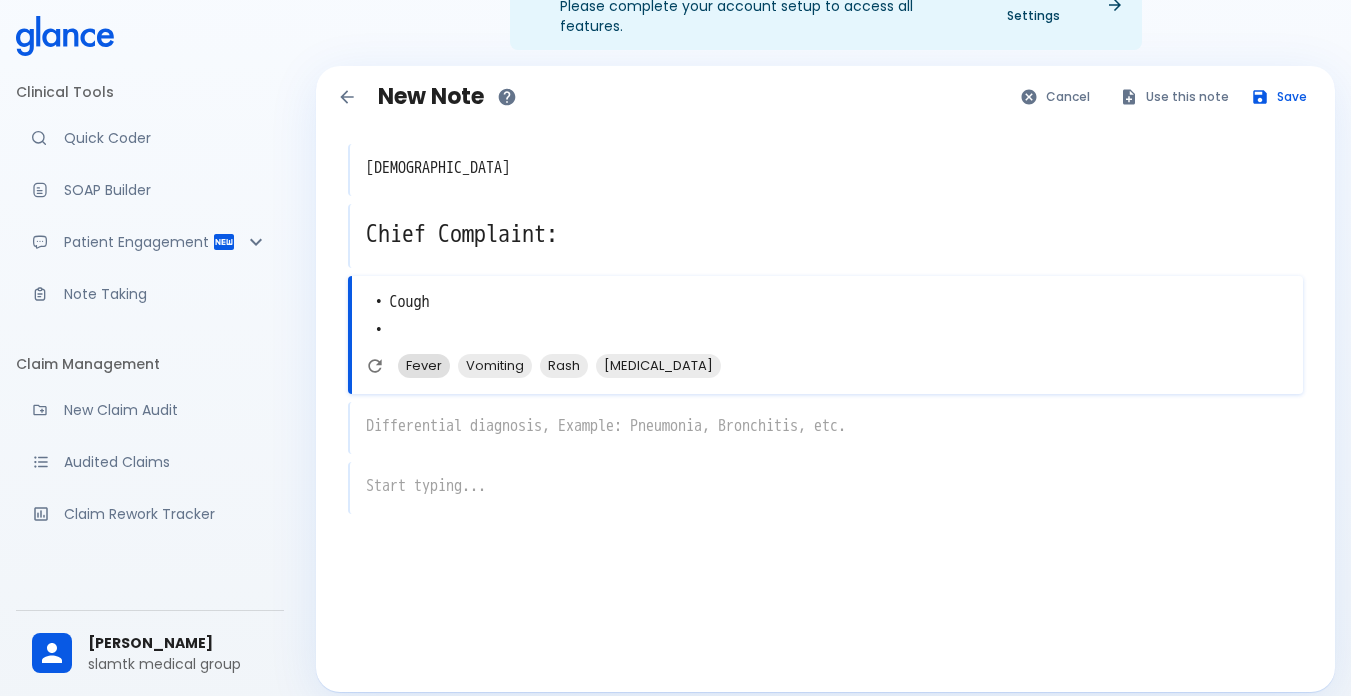 click on "Fever" at bounding box center (424, 365) 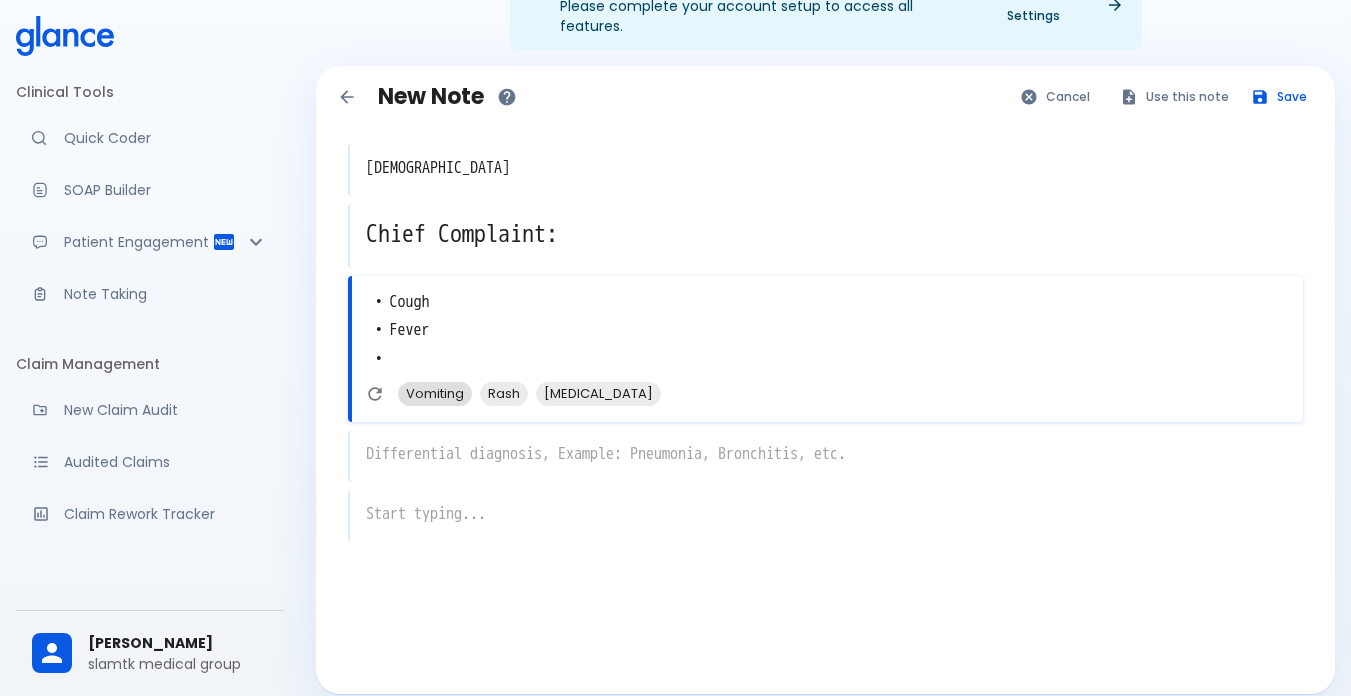 click on "Vomiting" at bounding box center [435, 393] 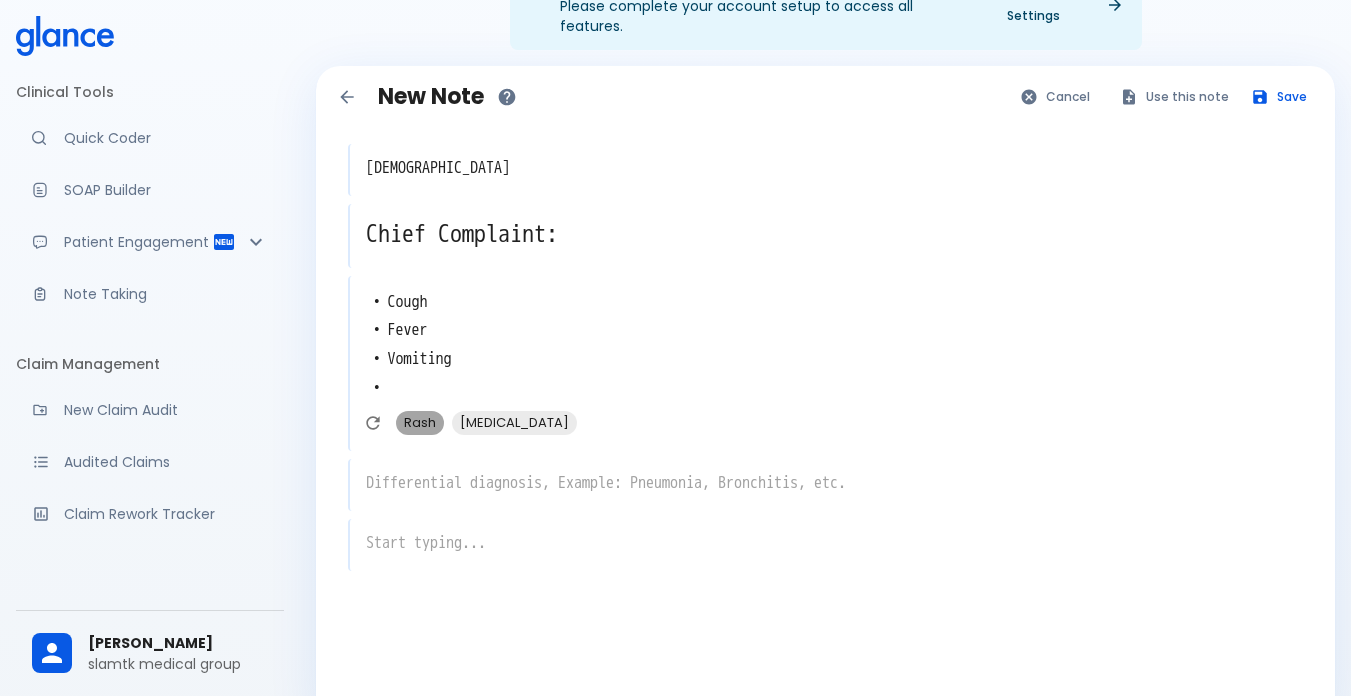 click on "Rash" at bounding box center (420, 422) 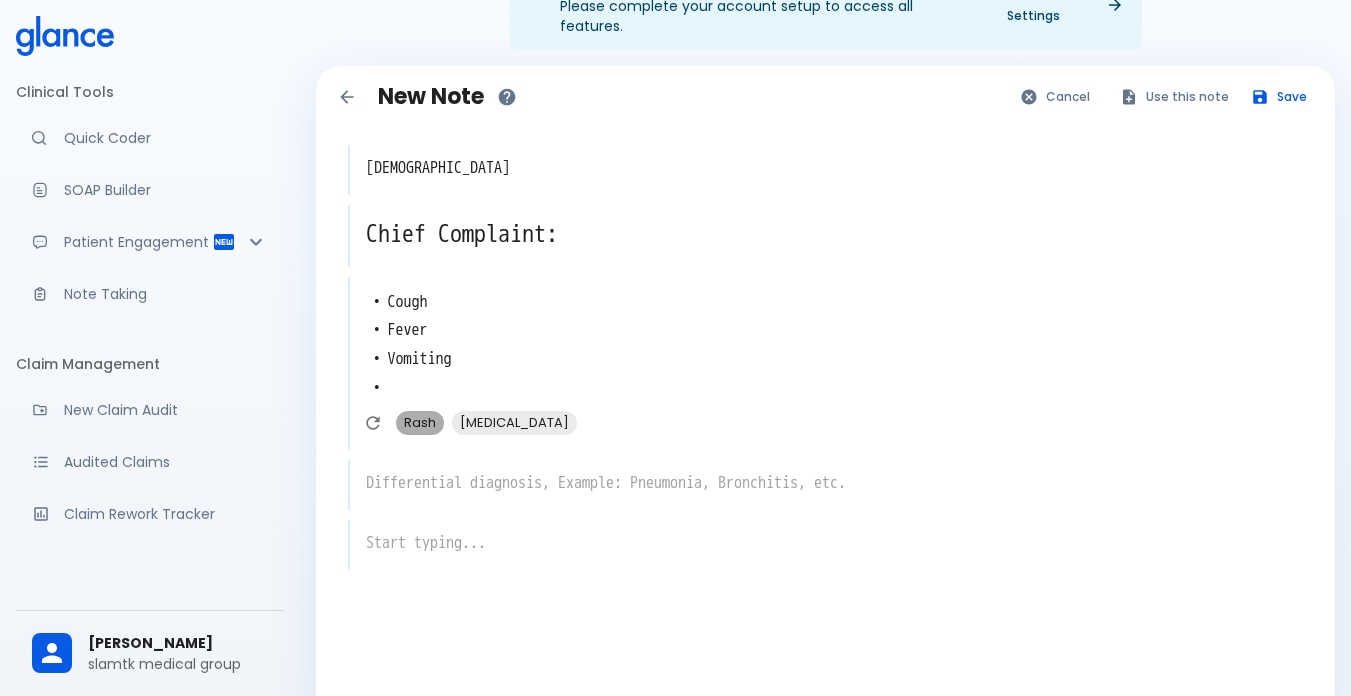 type on "• Cough
• Fever
• Vomiting
• Rash
•" 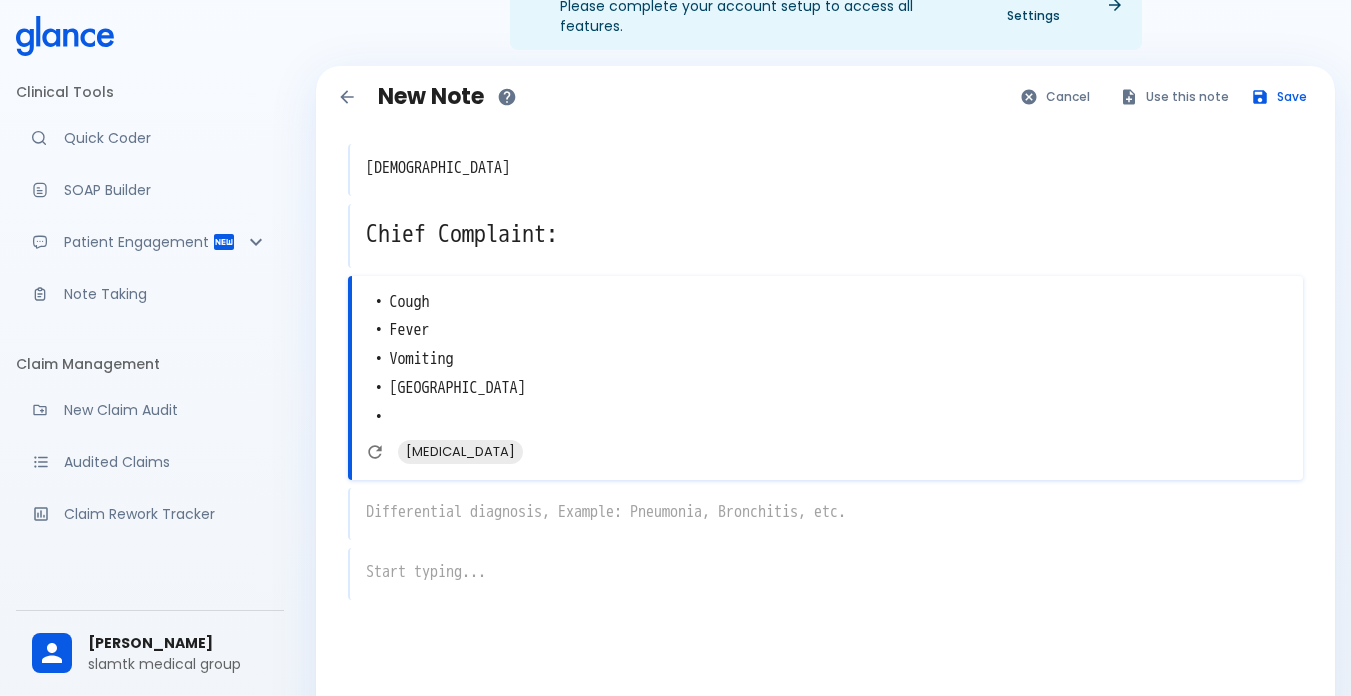 click on "x" at bounding box center (825, 514) 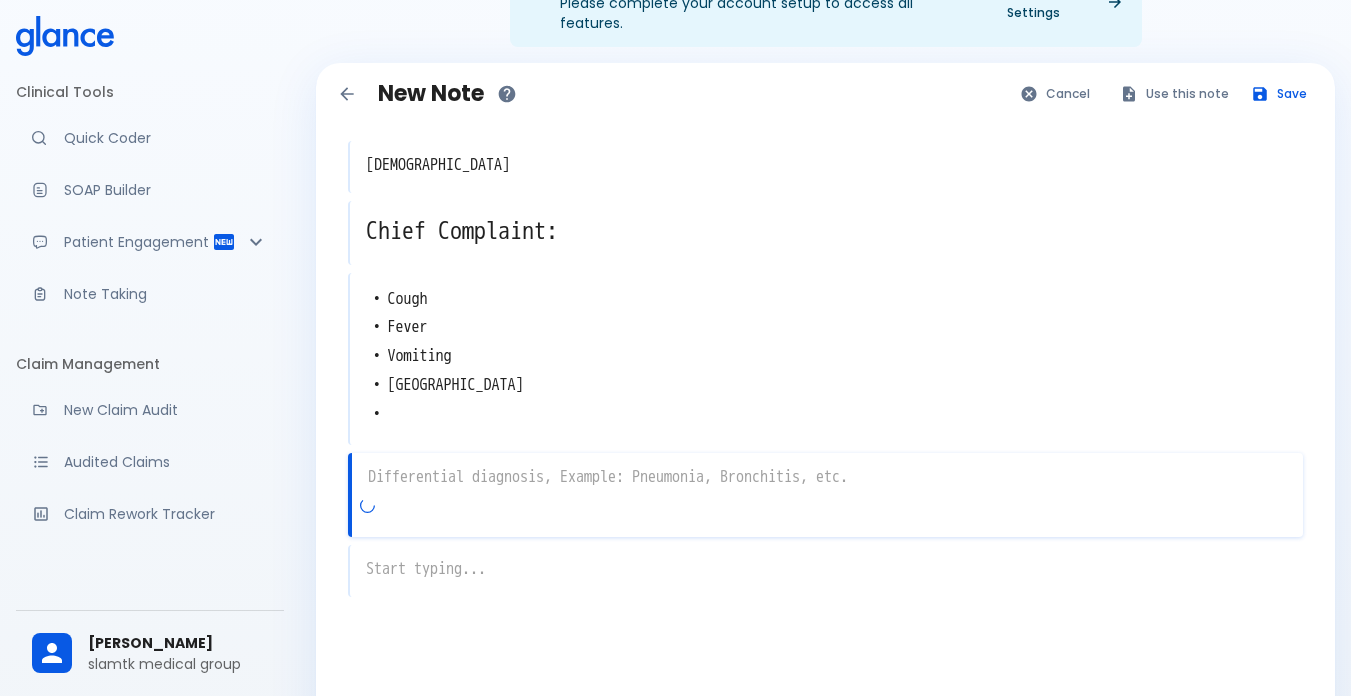scroll, scrollTop: 127, scrollLeft: 0, axis: vertical 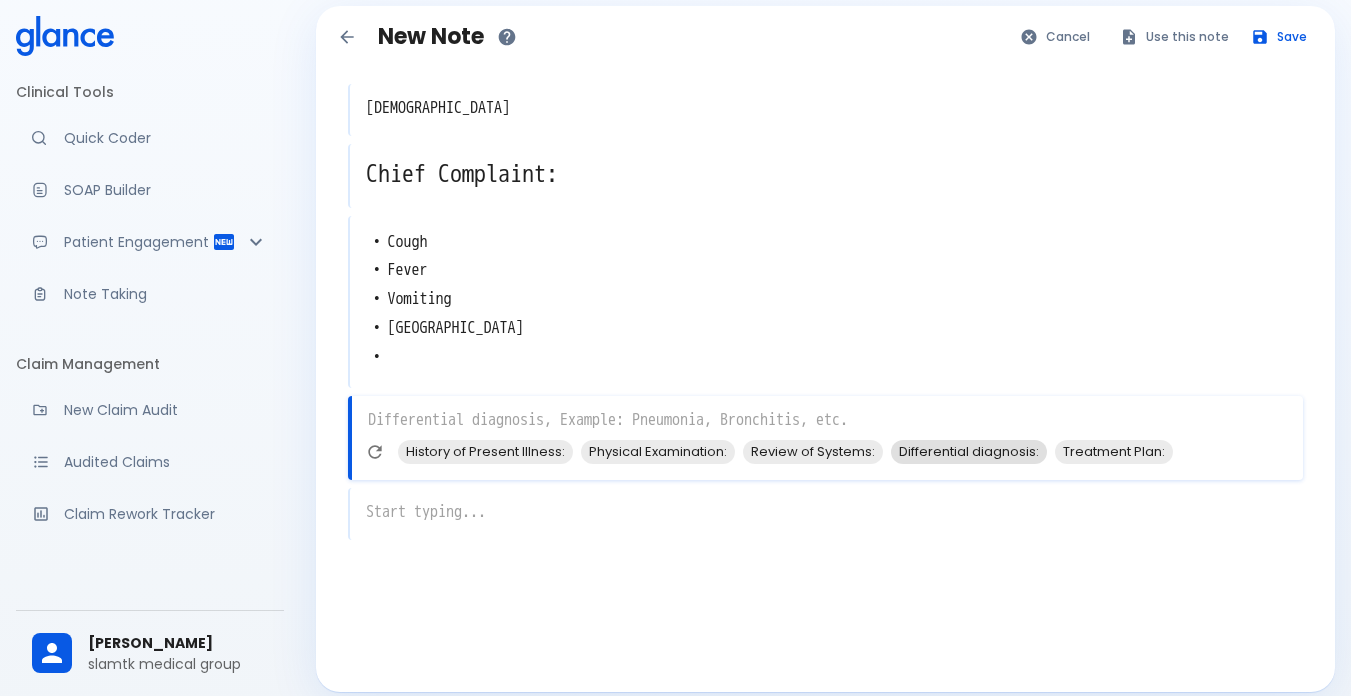 click on "Differential diagnosis:" at bounding box center (969, 451) 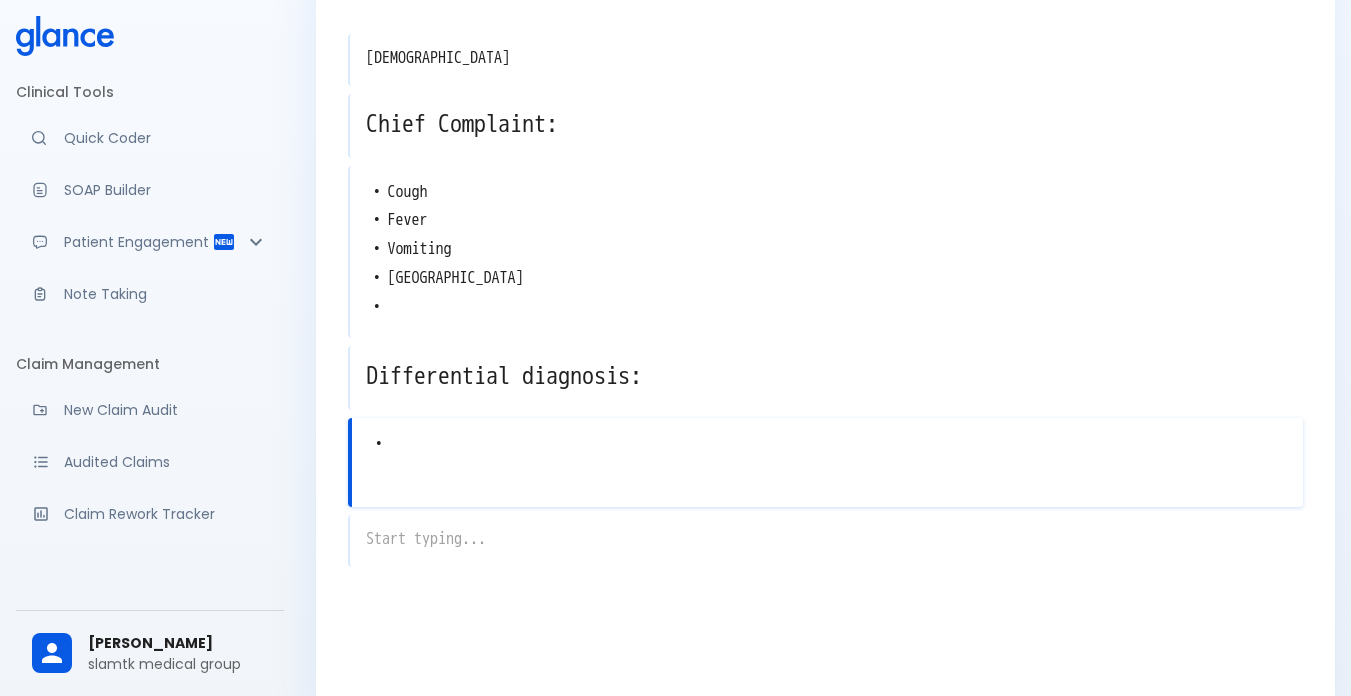 scroll, scrollTop: 204, scrollLeft: 0, axis: vertical 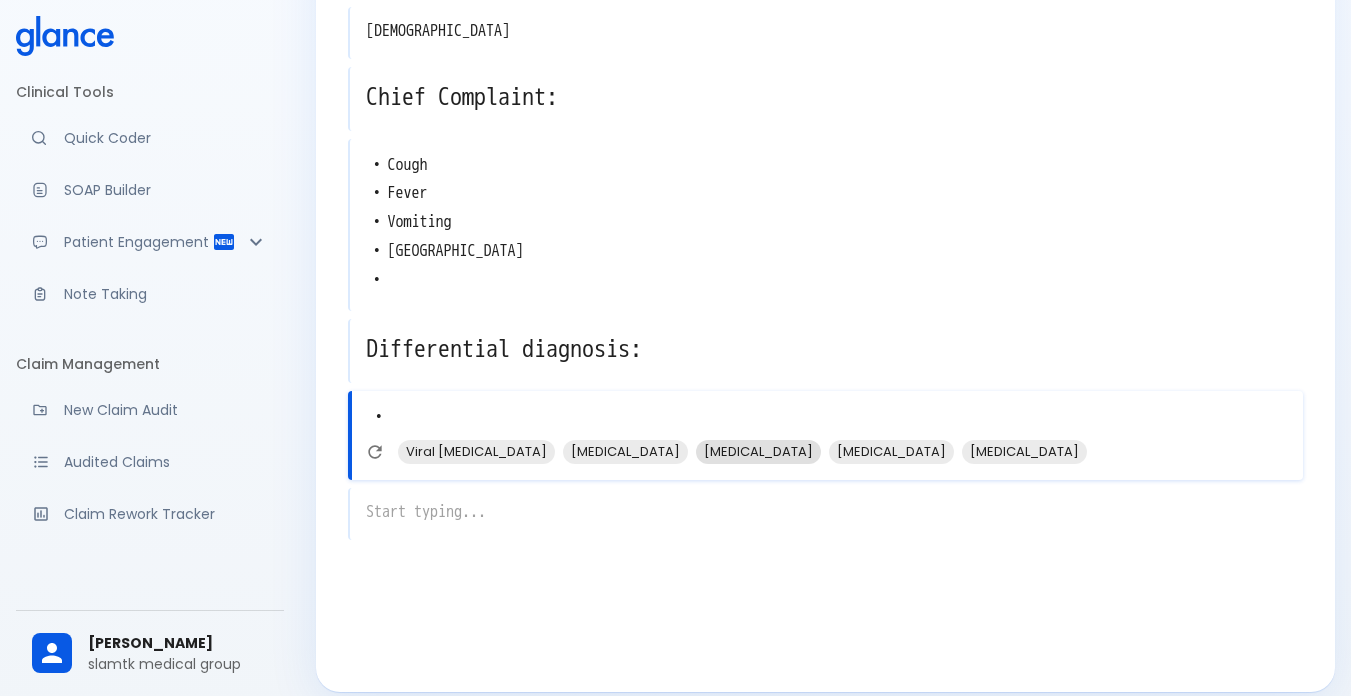 click on "Scarlet fever" at bounding box center (758, 451) 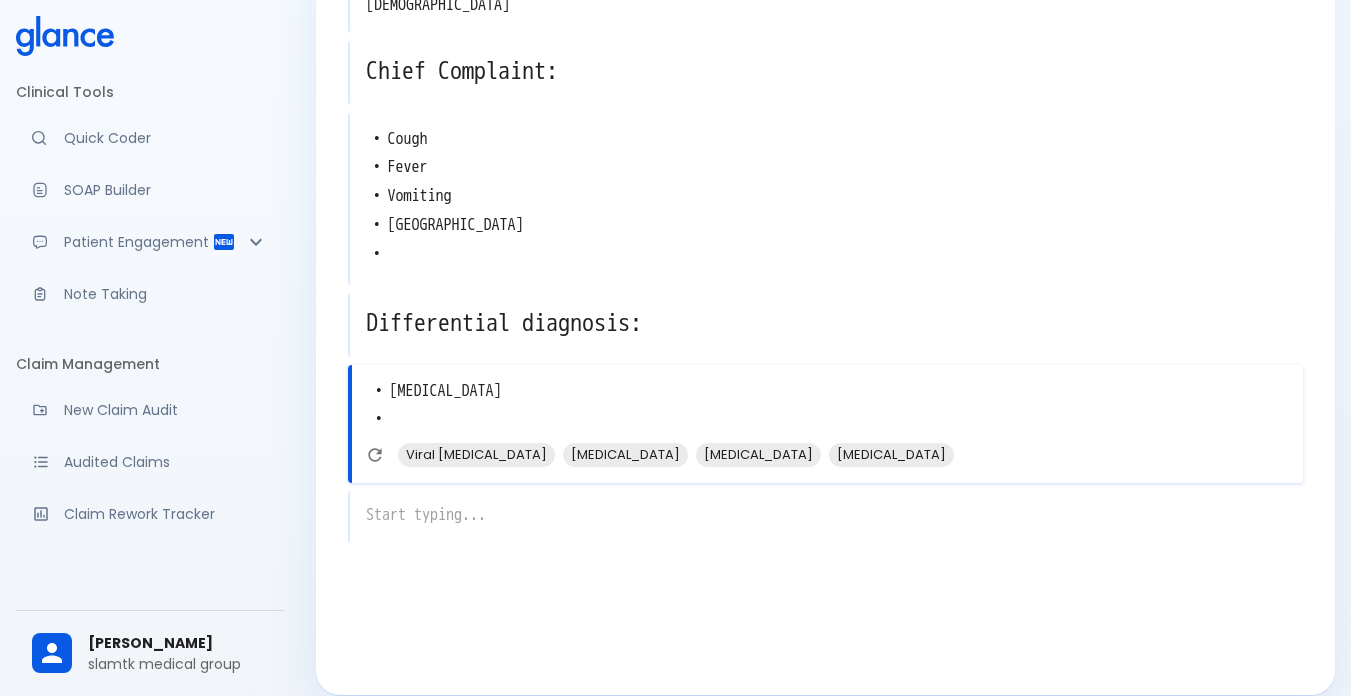 scroll, scrollTop: 233, scrollLeft: 0, axis: vertical 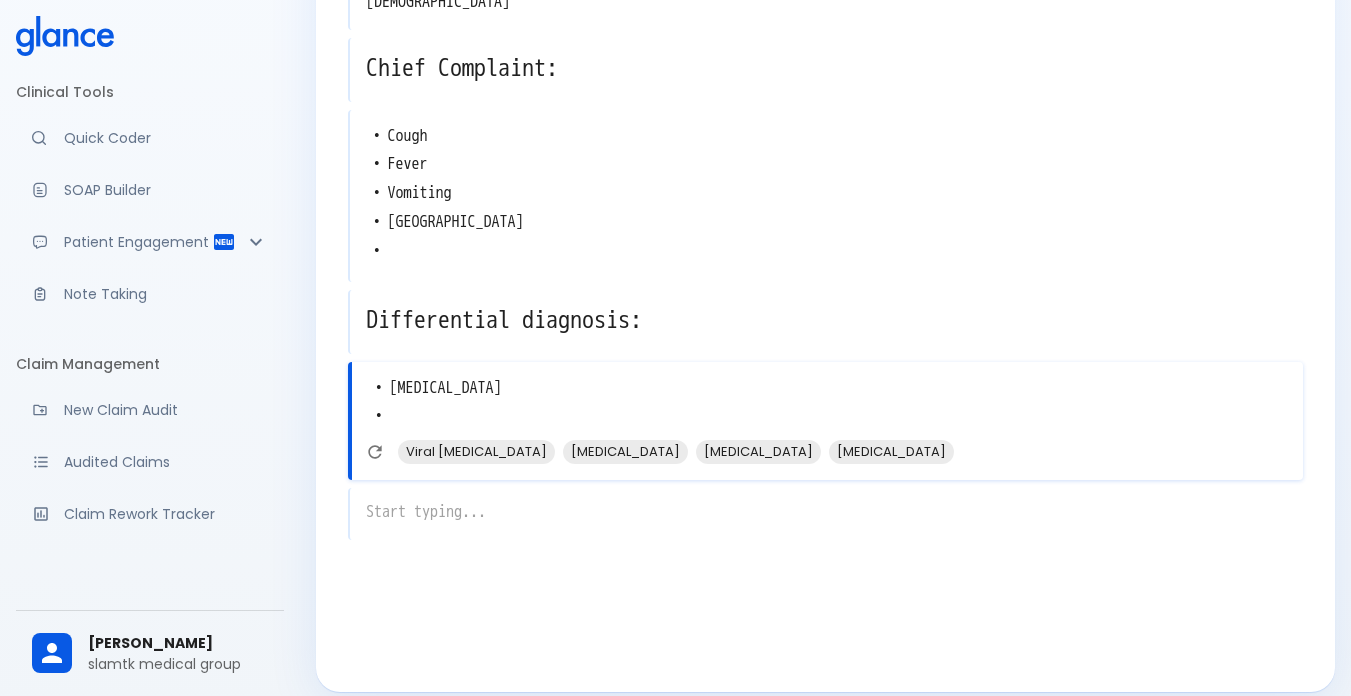 click on "x" at bounding box center [825, 514] 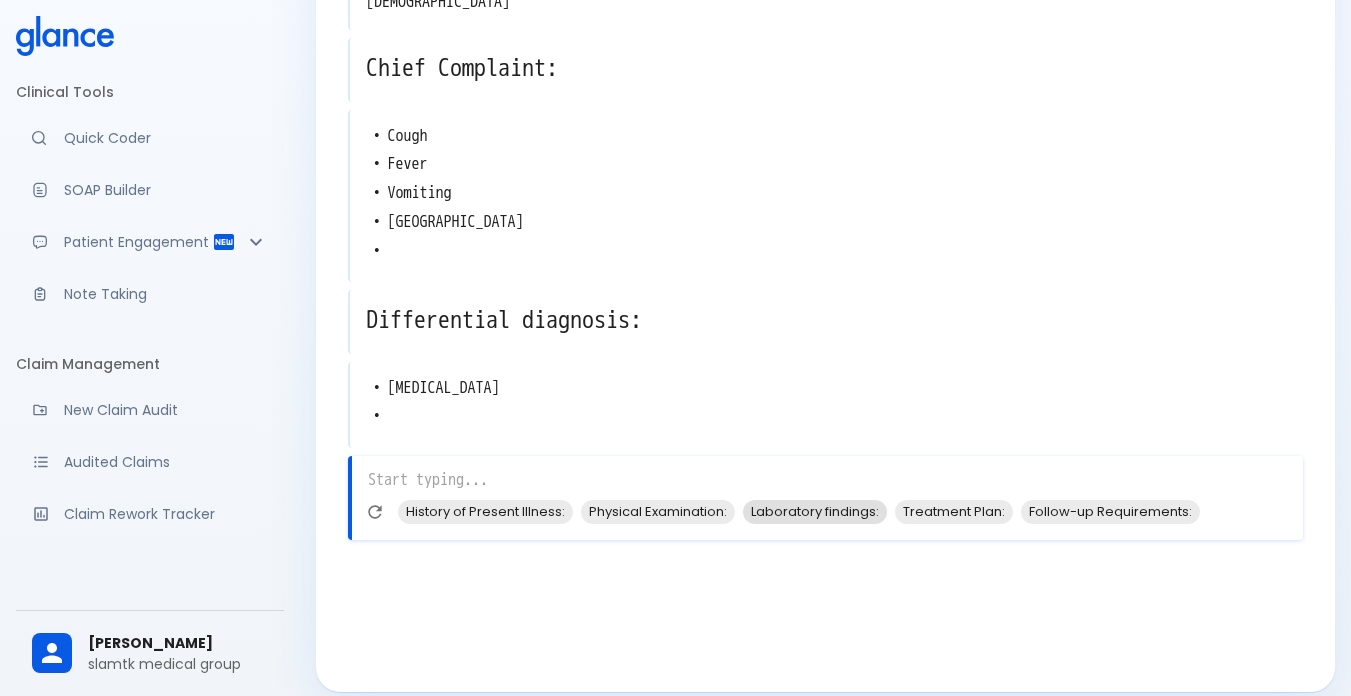 click on "Laboratory findings:" at bounding box center (815, 511) 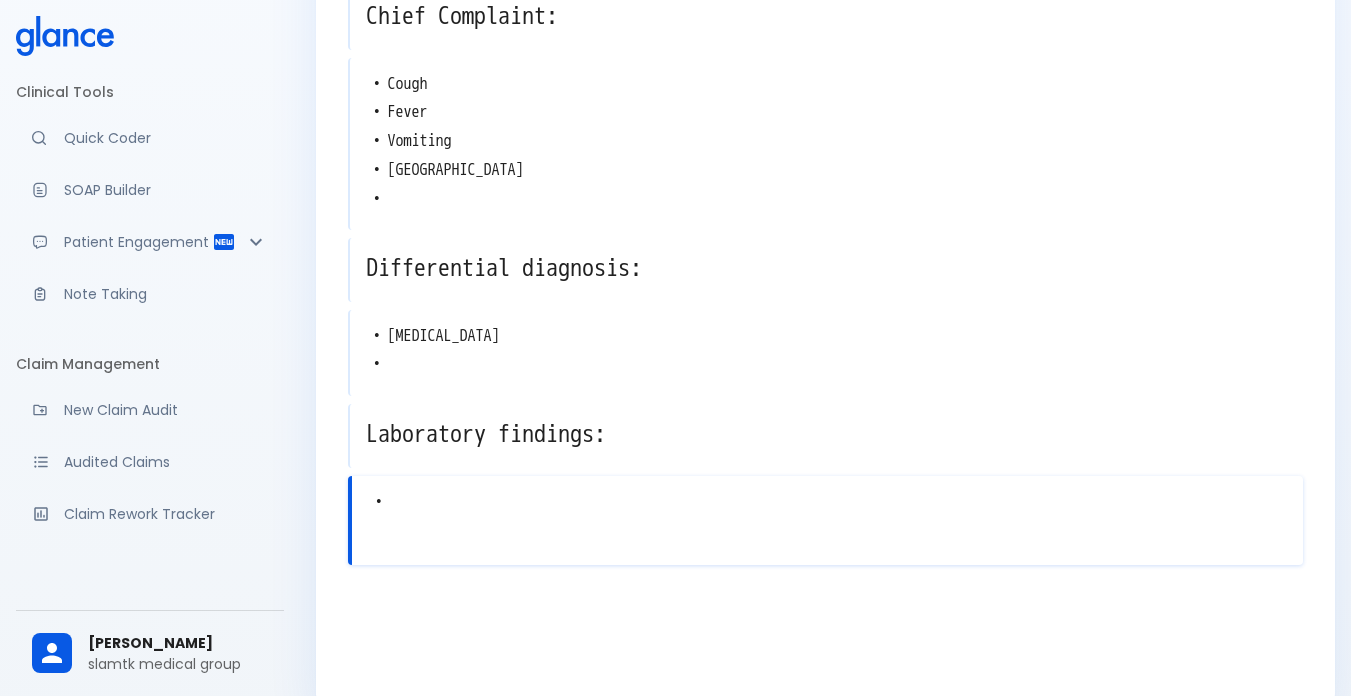 scroll, scrollTop: 310, scrollLeft: 0, axis: vertical 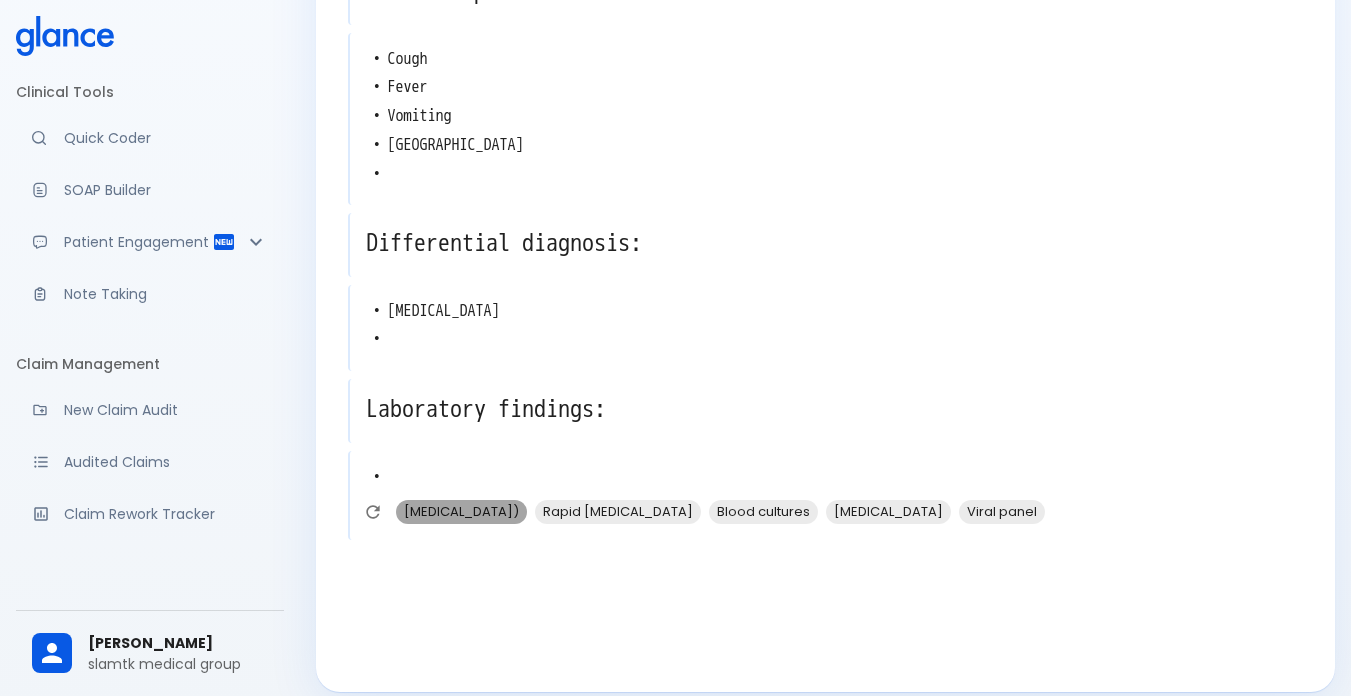 click on "Complete blood count (CBC)" at bounding box center [461, 511] 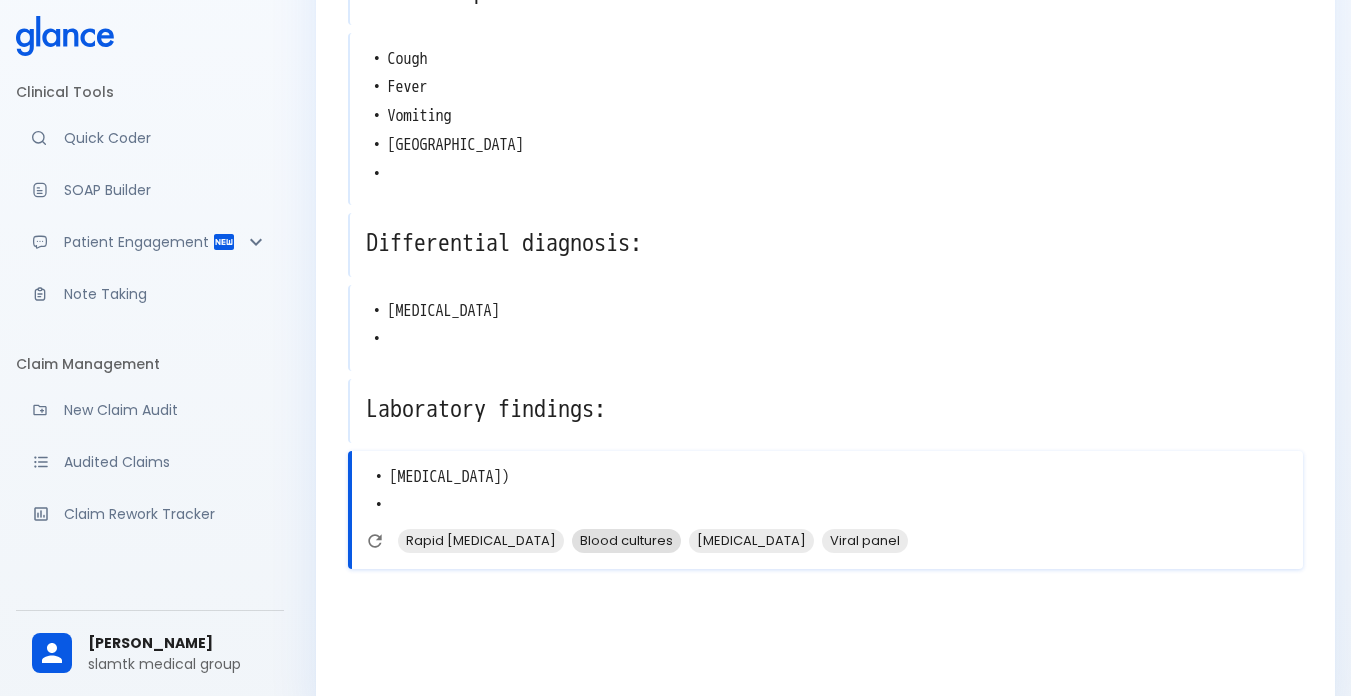 click on "Blood cultures" at bounding box center (626, 540) 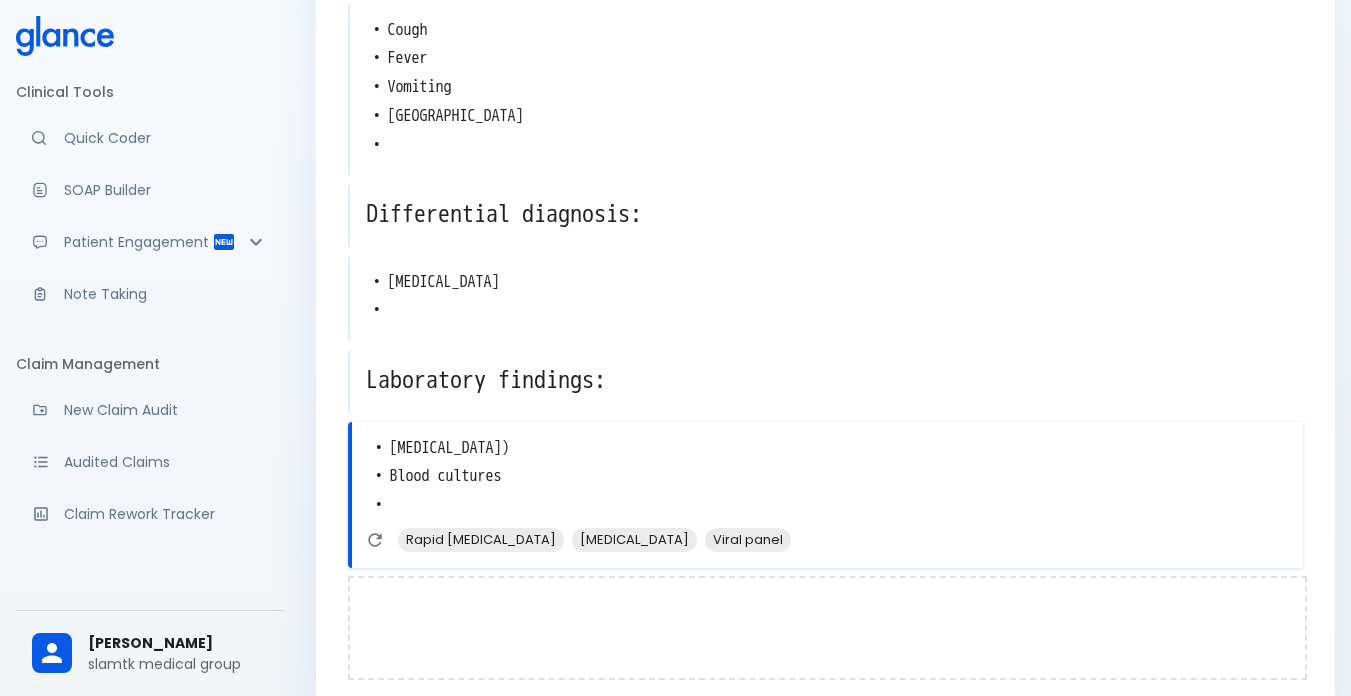scroll, scrollTop: 367, scrollLeft: 0, axis: vertical 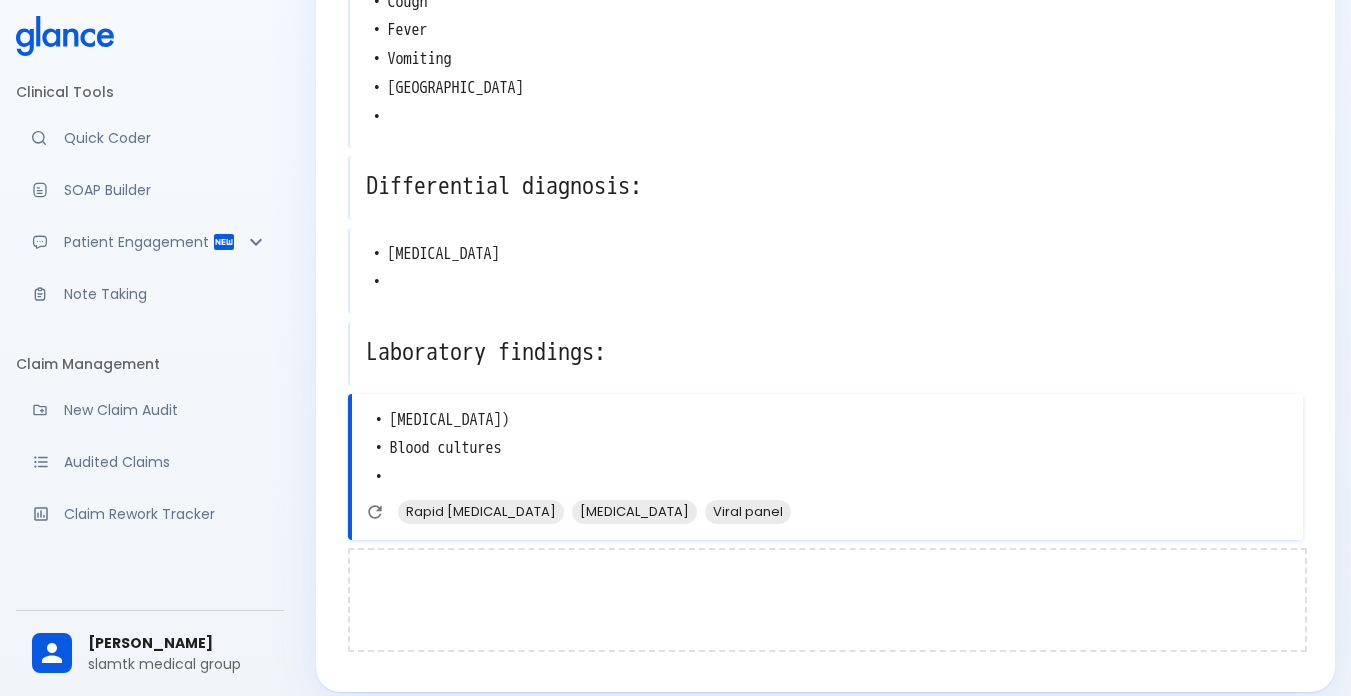 click at bounding box center (827, 600) 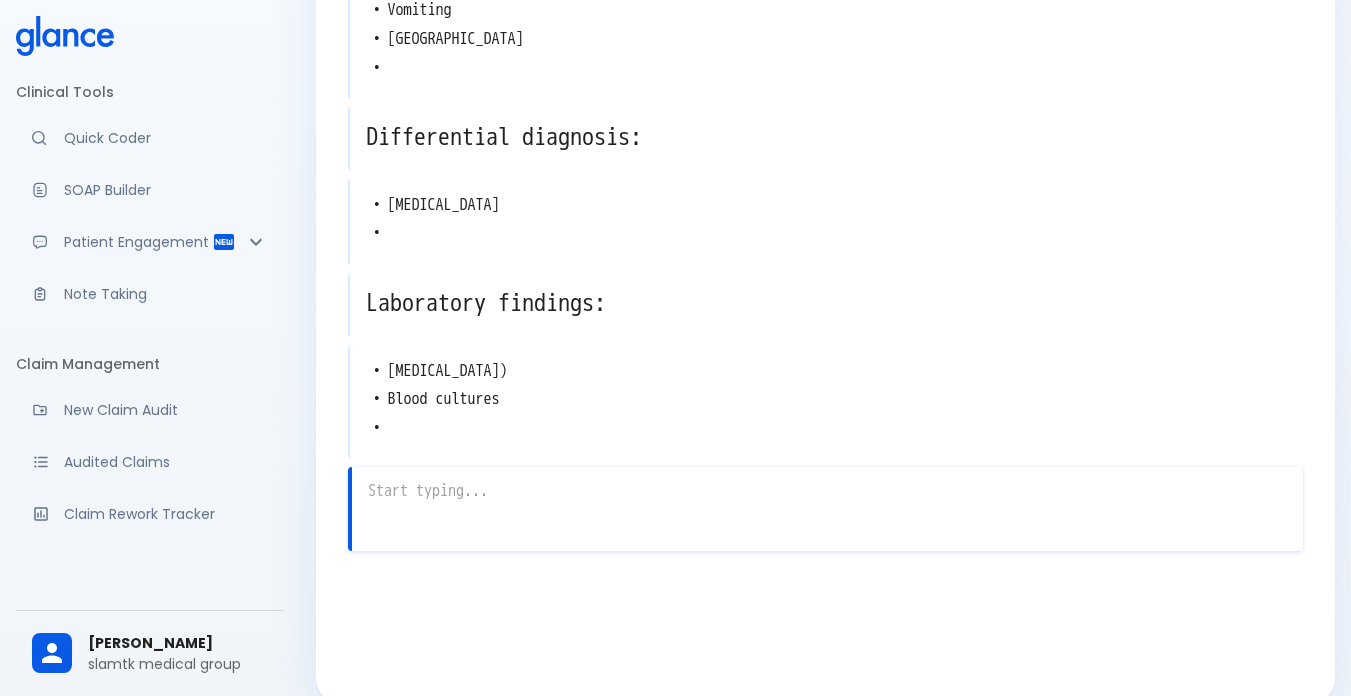 scroll, scrollTop: 427, scrollLeft: 0, axis: vertical 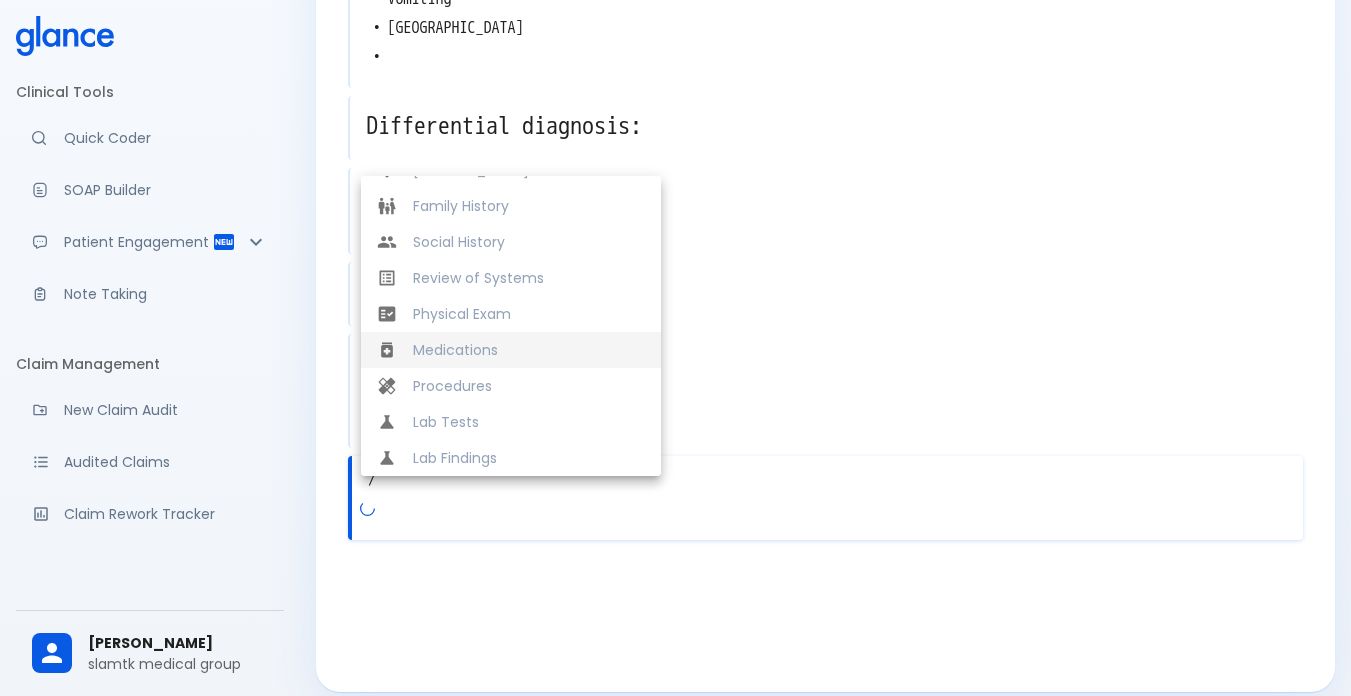 click on "Medications" at bounding box center (529, 350) 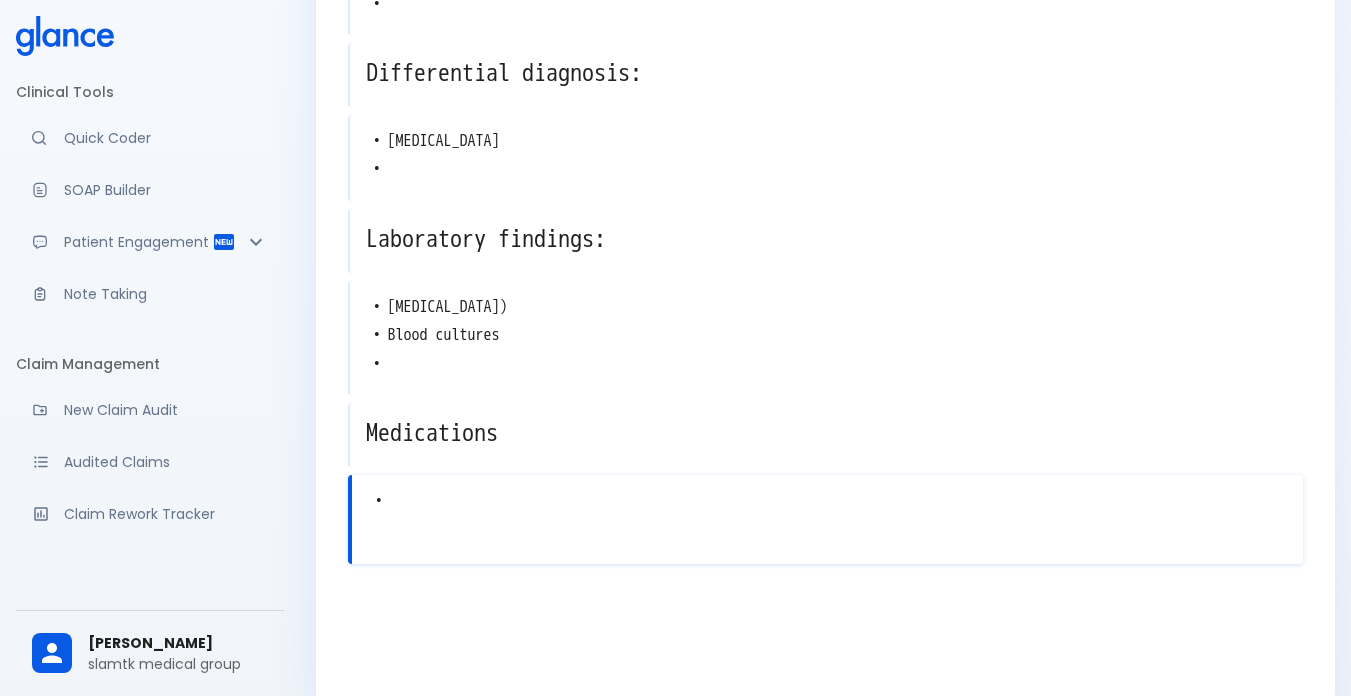 scroll, scrollTop: 504, scrollLeft: 0, axis: vertical 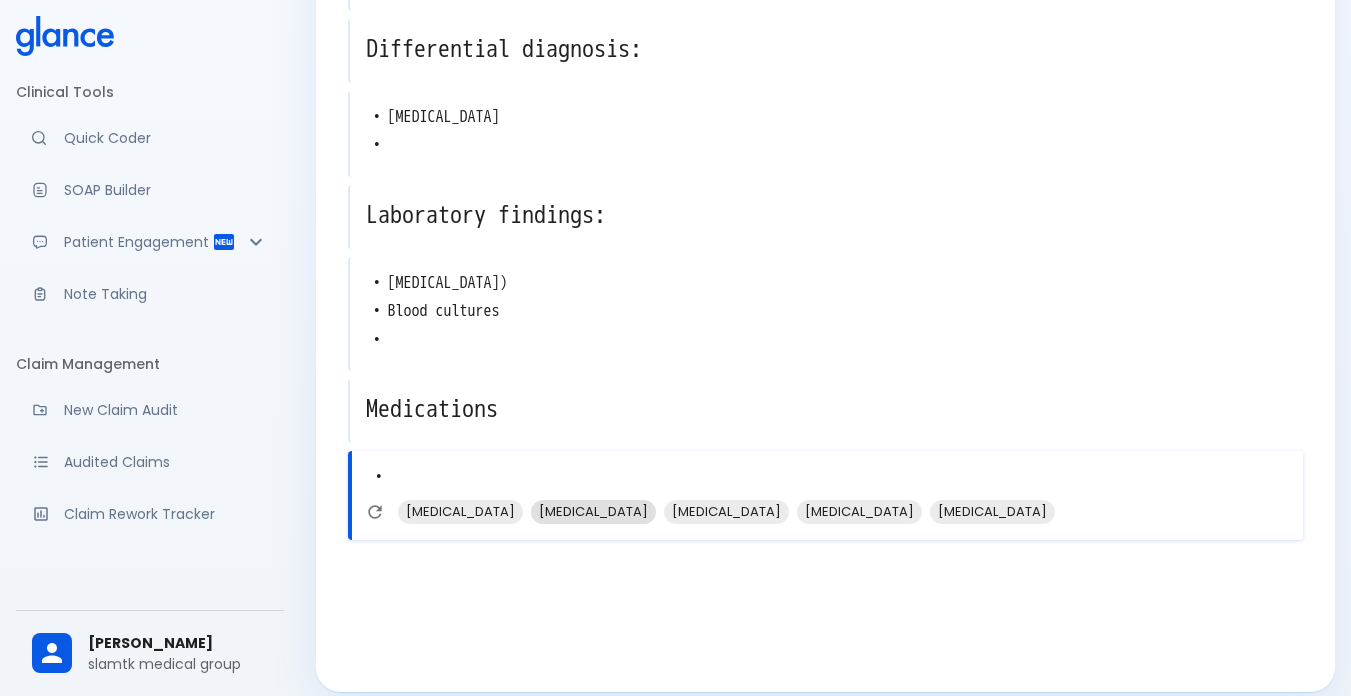 click on "Acetaminophen" at bounding box center [593, 511] 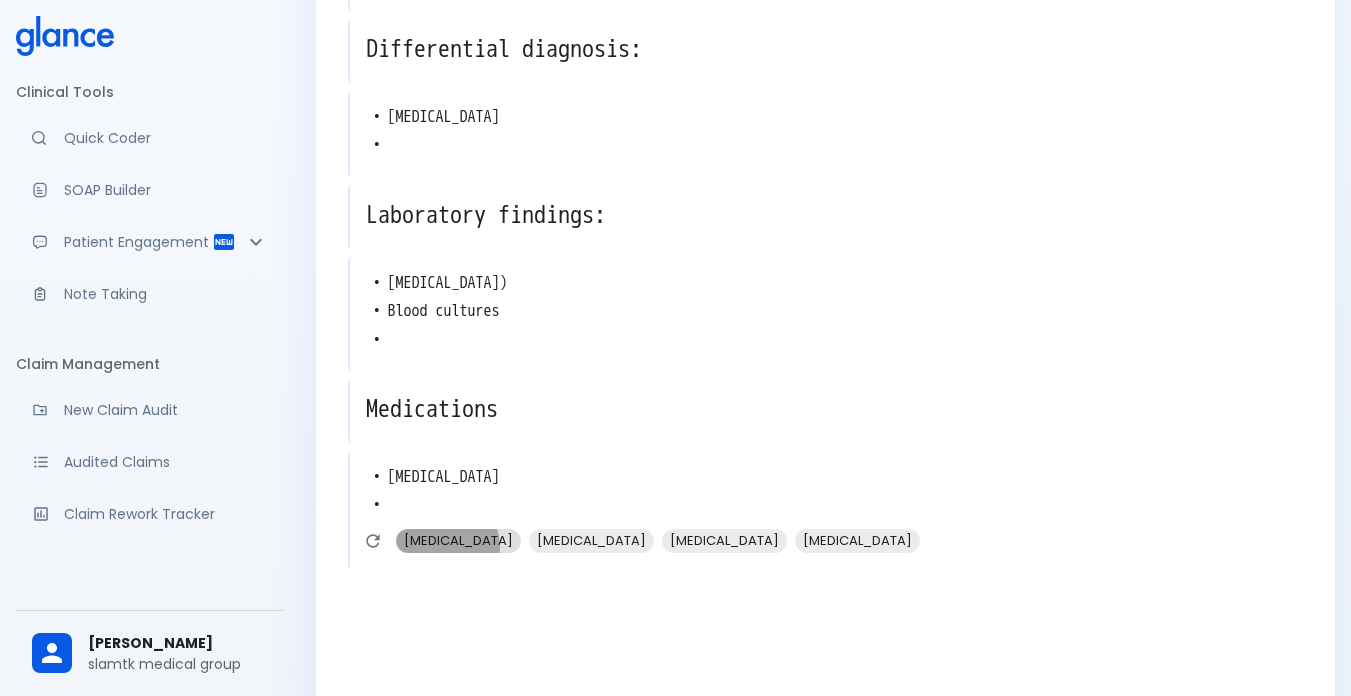 click on "Amoxicillin" at bounding box center (458, 540) 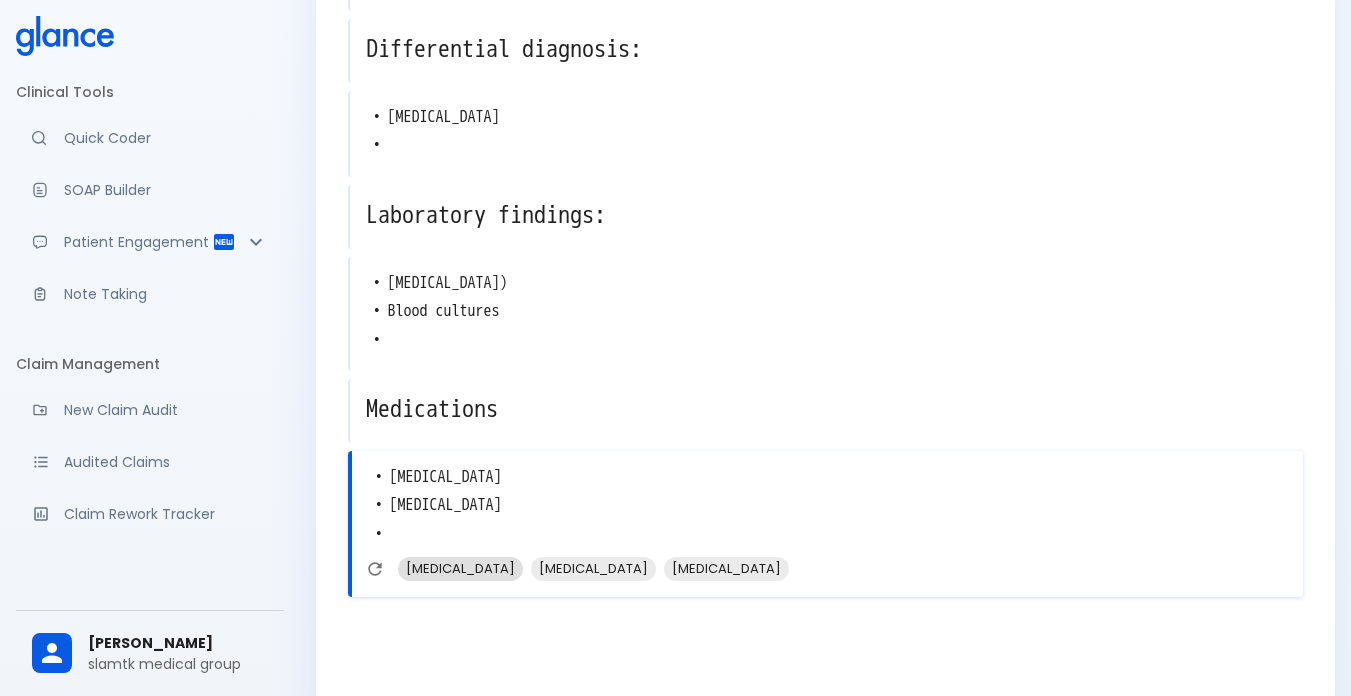 click on "Ibuprofen" at bounding box center (460, 568) 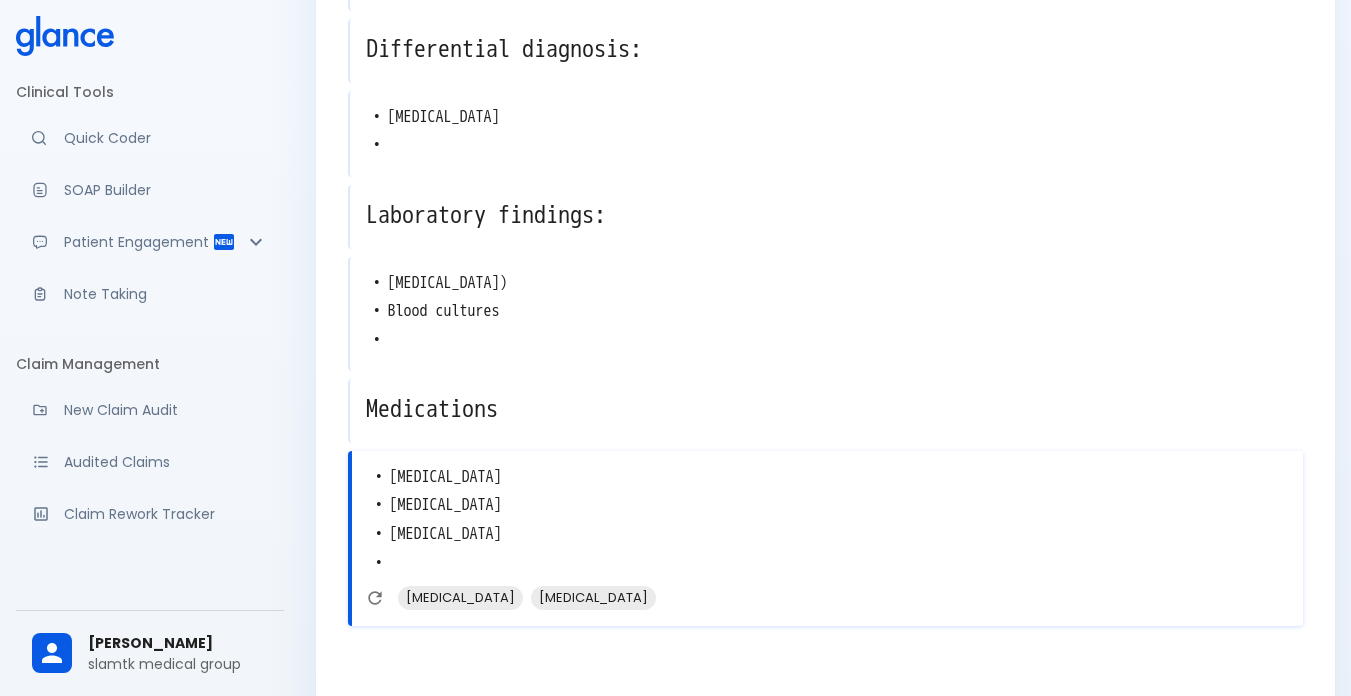 click on "• Acetaminophen
• Amoxicillin
• Ibuprofen
•" at bounding box center (827, 520) 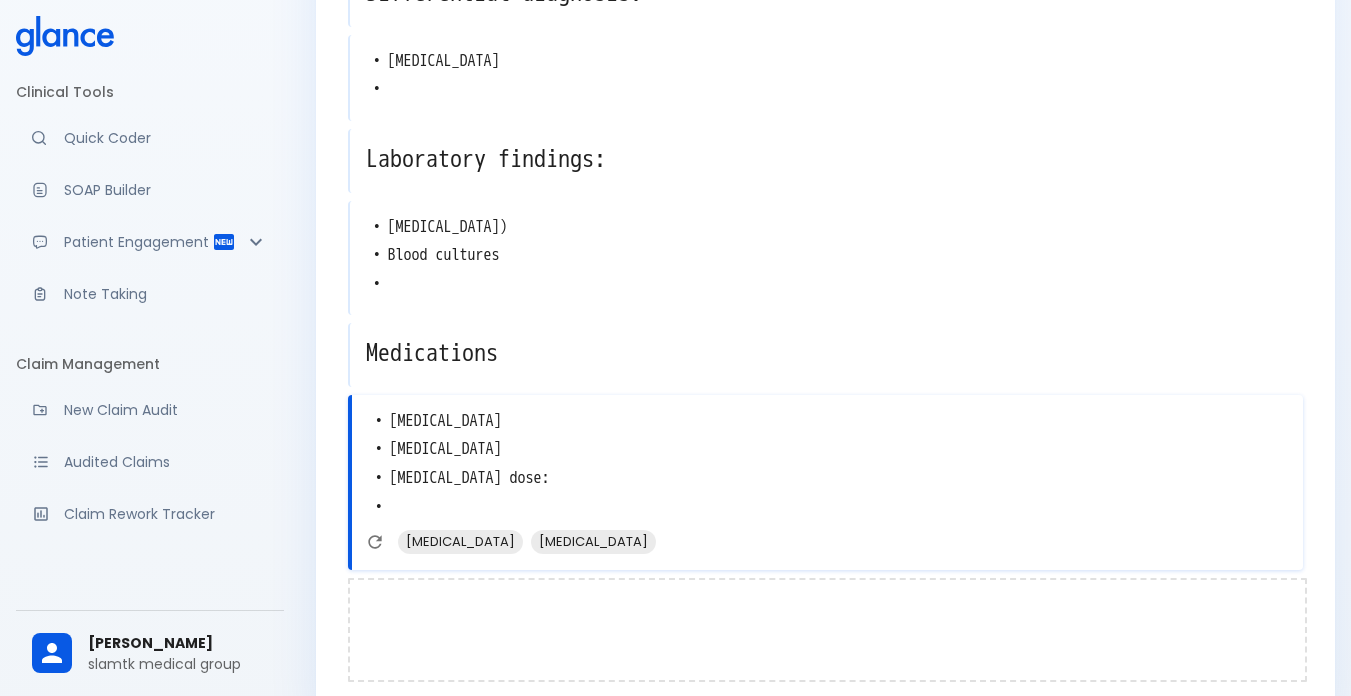 scroll, scrollTop: 590, scrollLeft: 0, axis: vertical 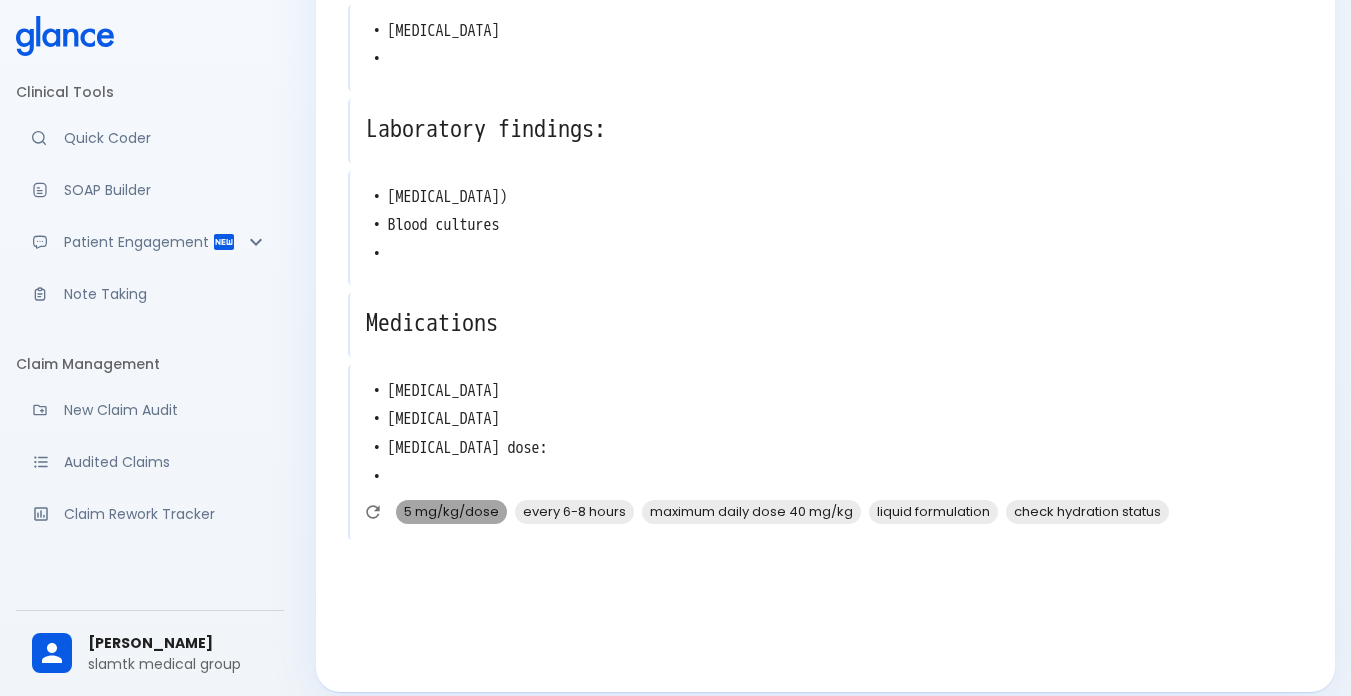 click on "5 mg/kg/dose" at bounding box center [451, 511] 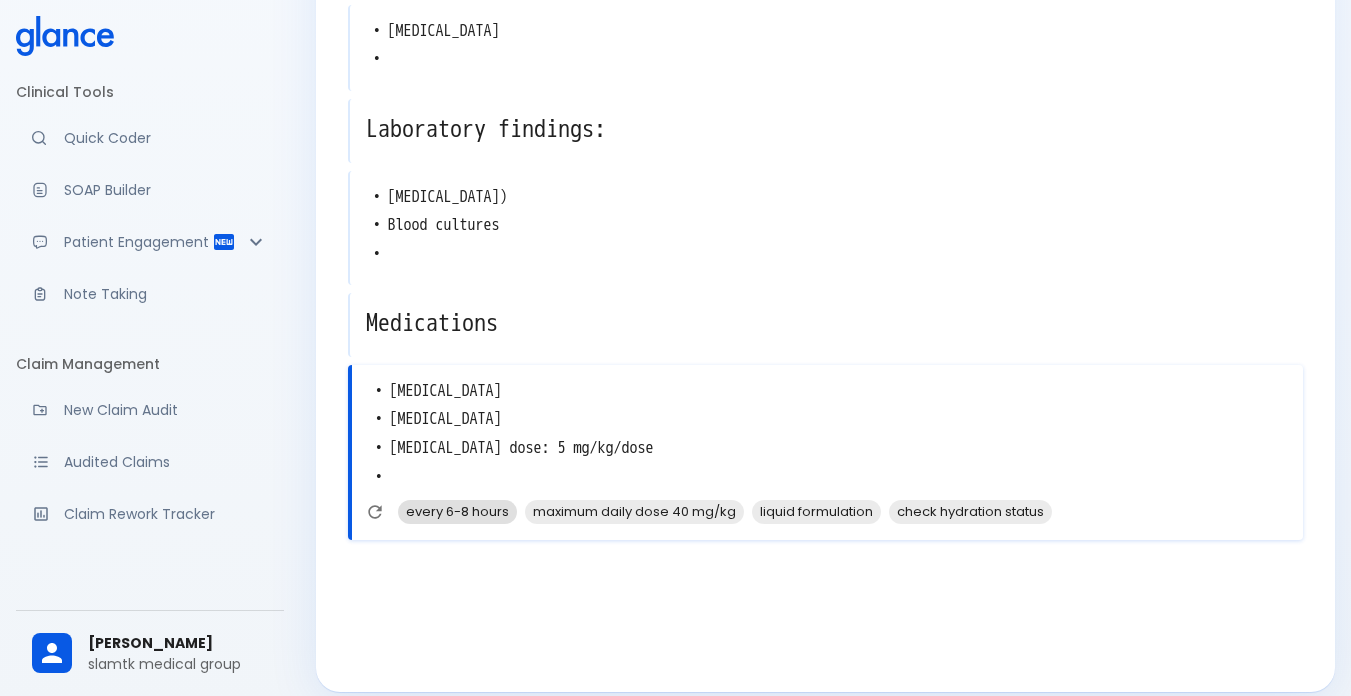 click on "every 6-8 hours" at bounding box center [457, 511] 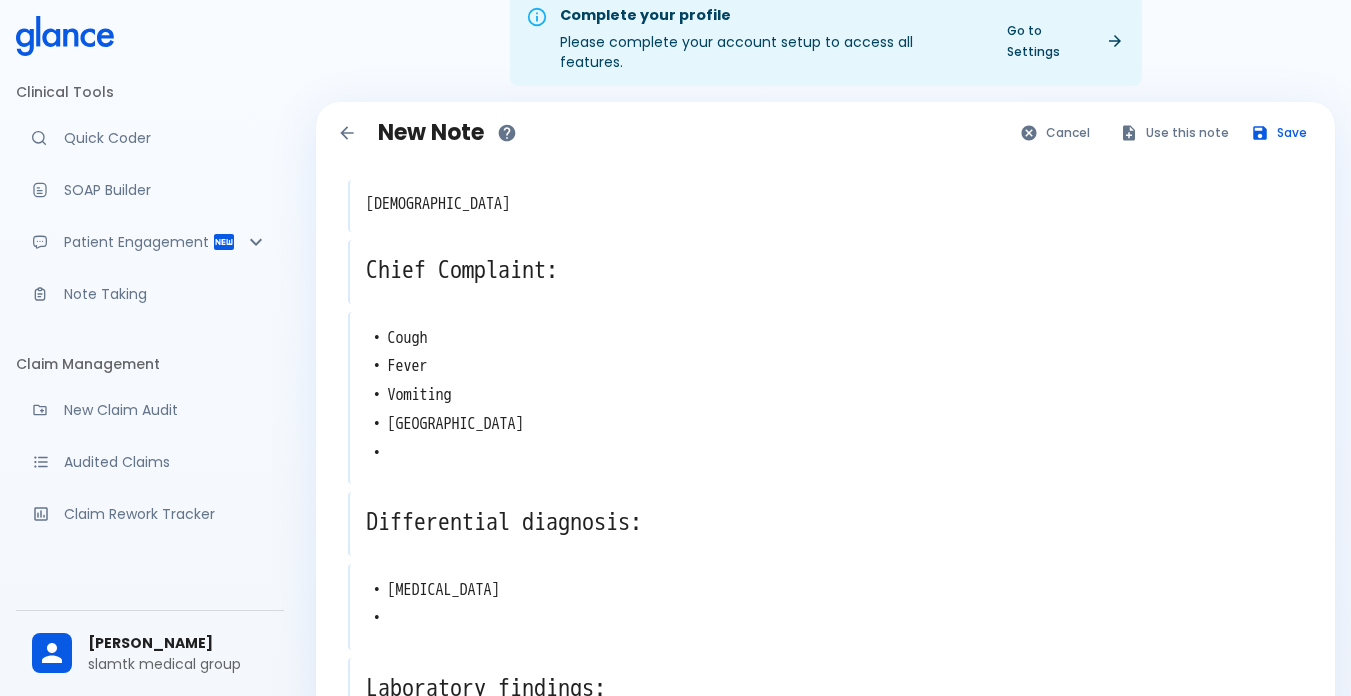 scroll, scrollTop: 0, scrollLeft: 0, axis: both 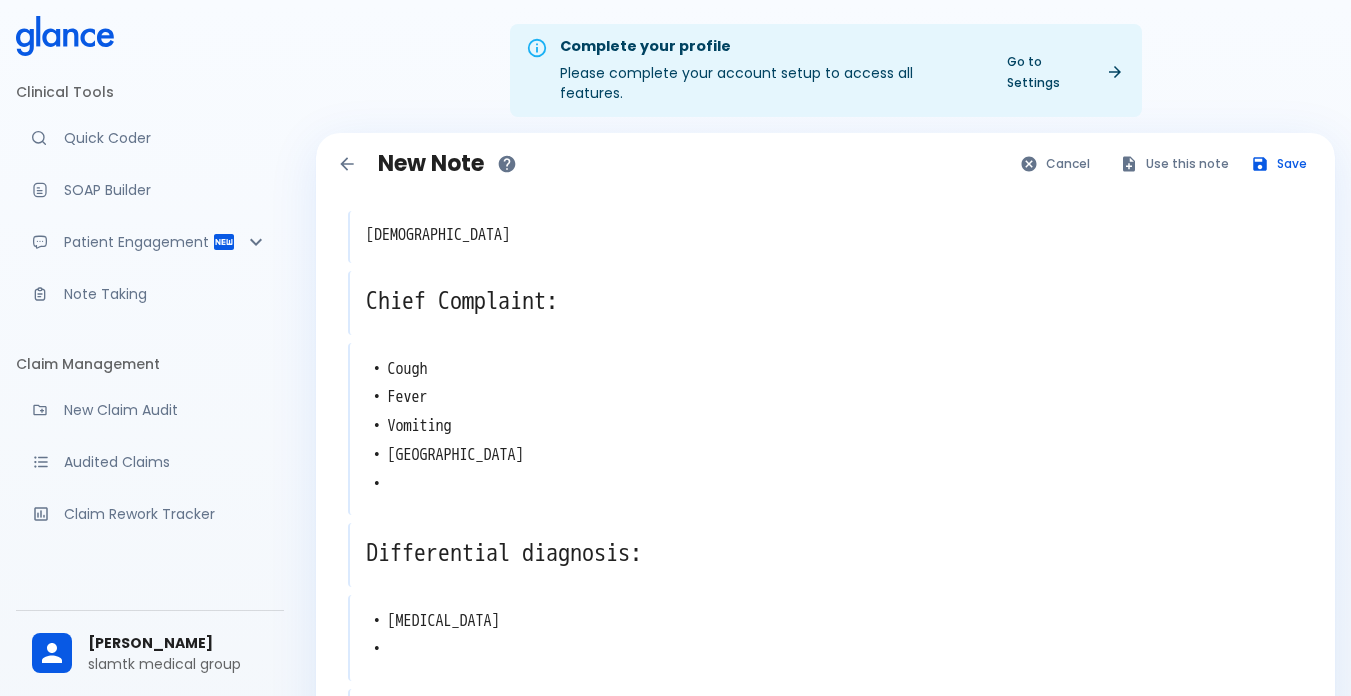 click on "Save" at bounding box center [1280, 163] 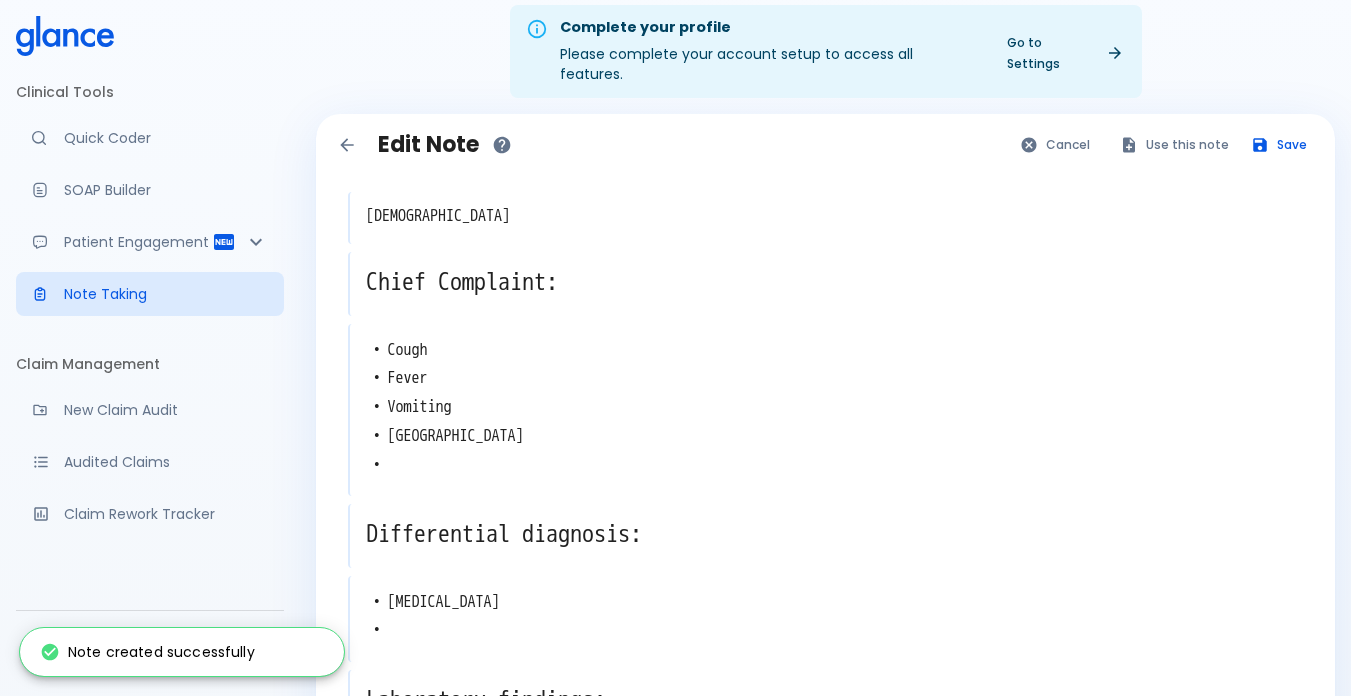 scroll, scrollTop: 0, scrollLeft: 0, axis: both 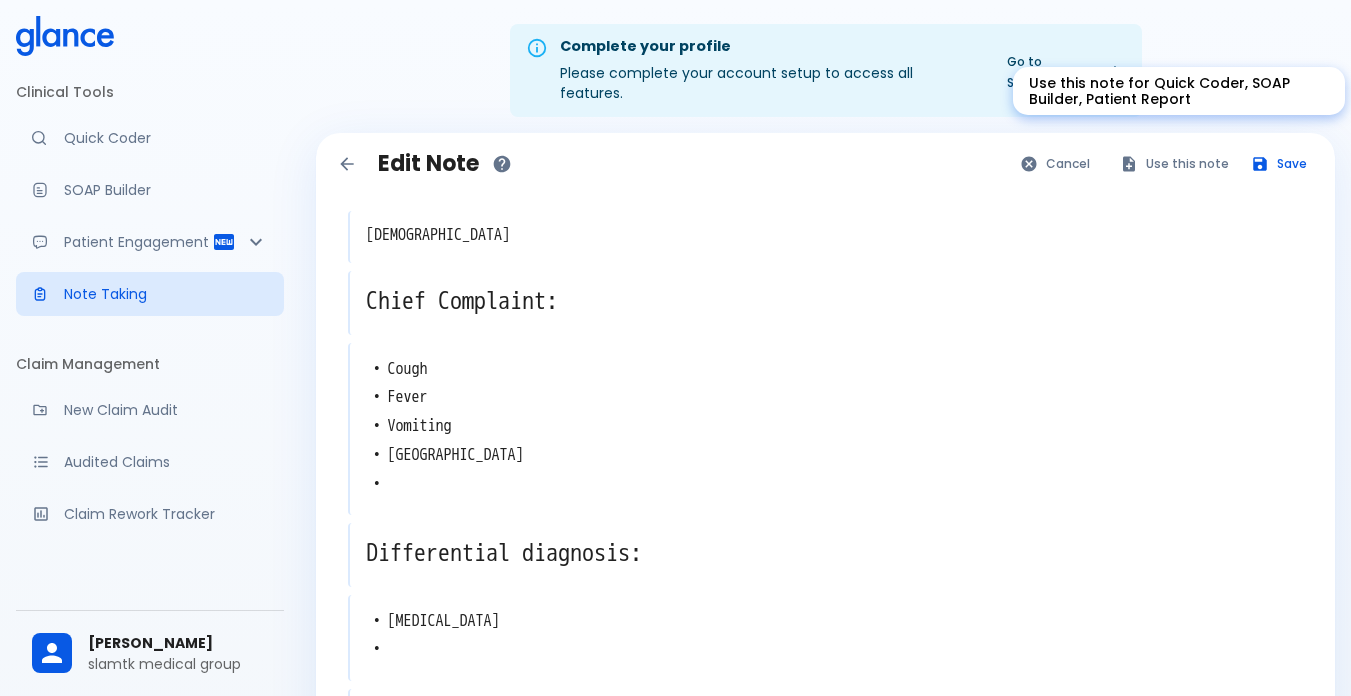click on "Use this note" at bounding box center [1175, 163] 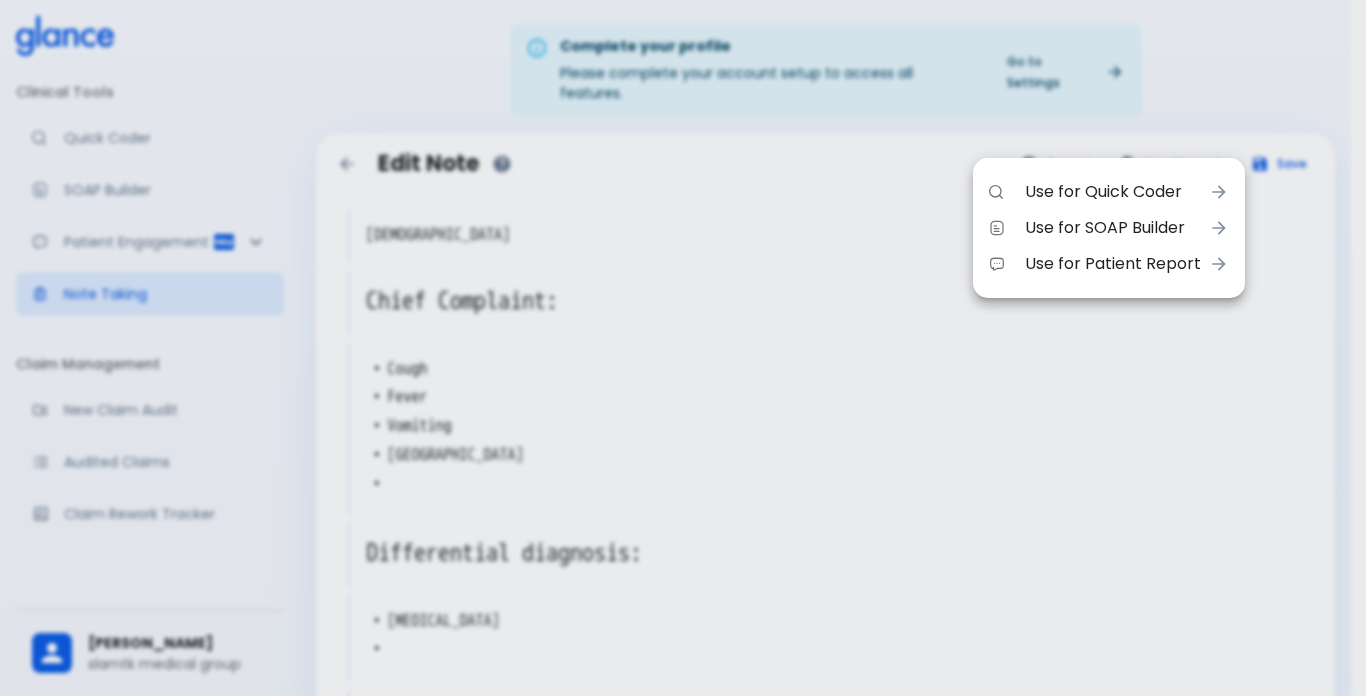 click on "Use for Quick Coder" at bounding box center [1113, 192] 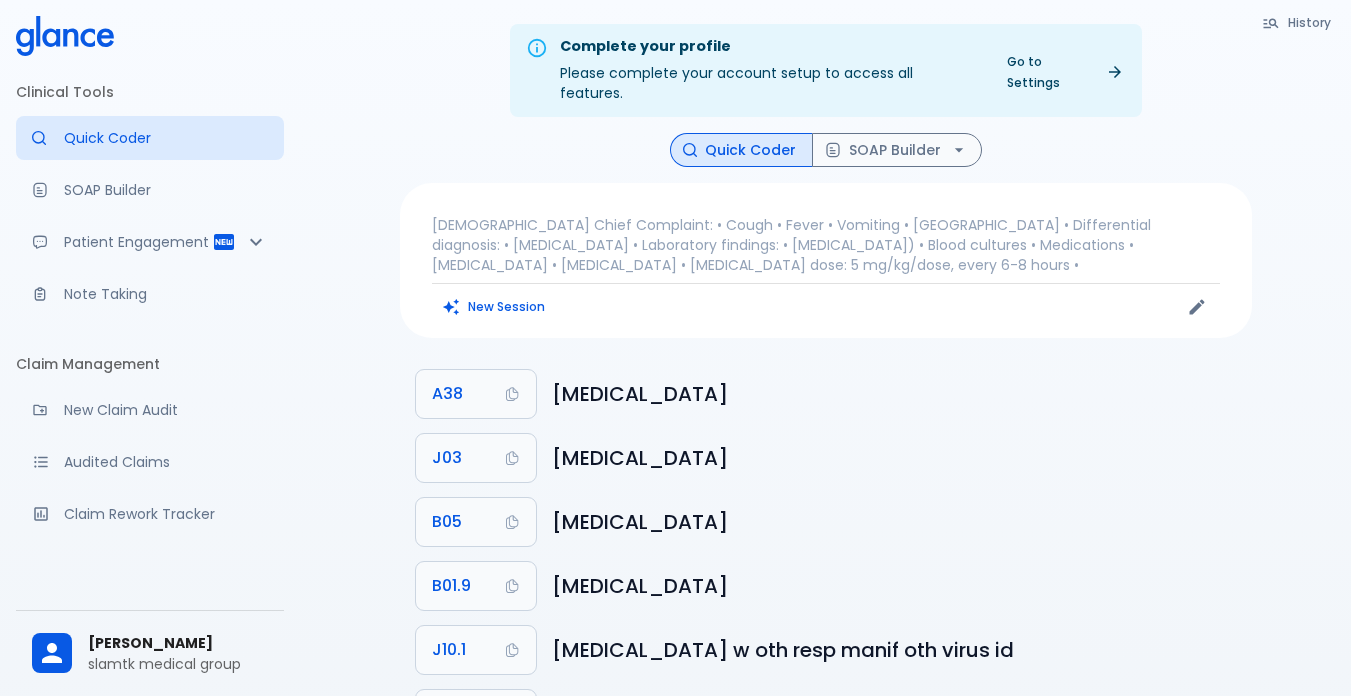 click on "Note Taking" at bounding box center [150, 294] 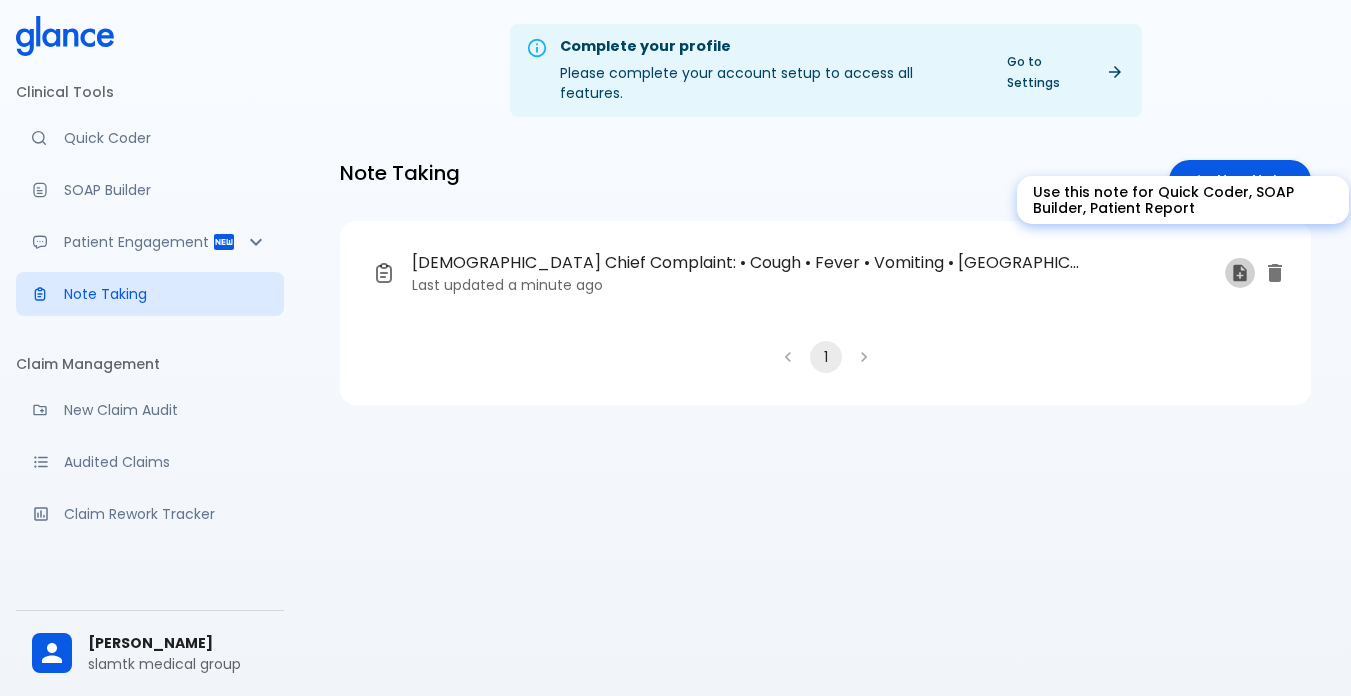 click 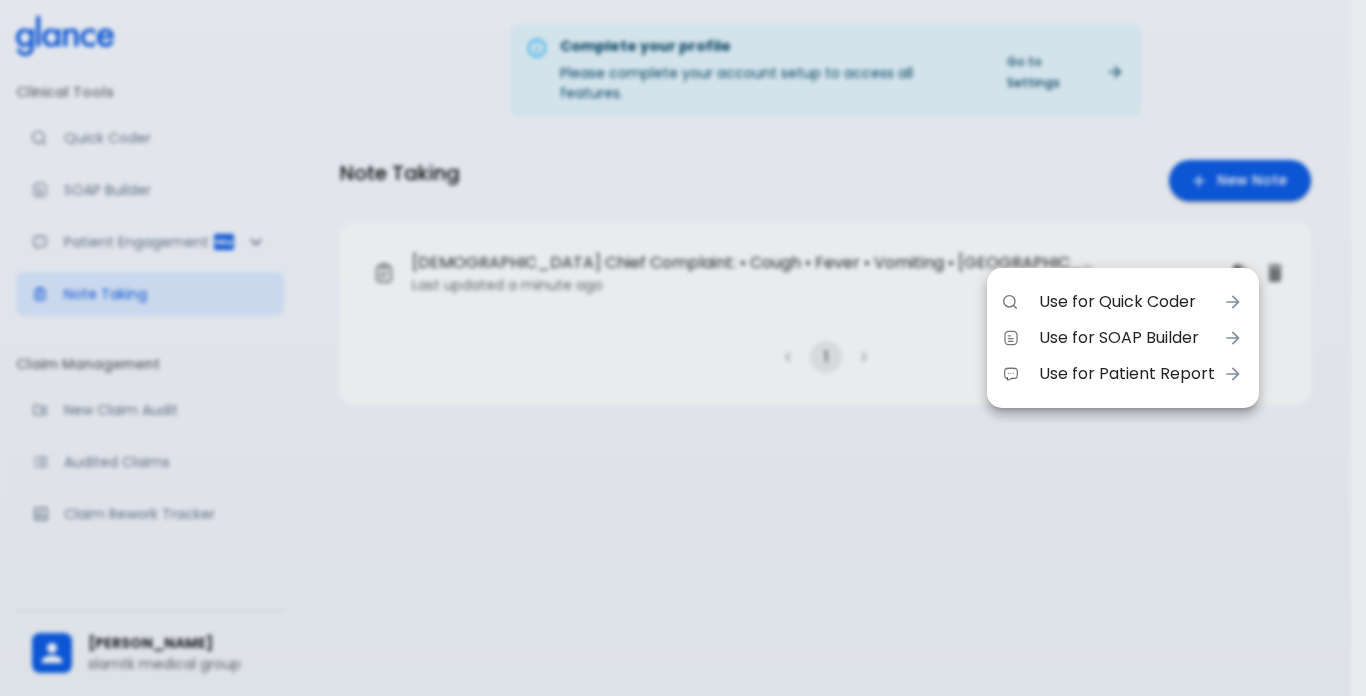 click on "Use for SOAP Builder" at bounding box center (1127, 338) 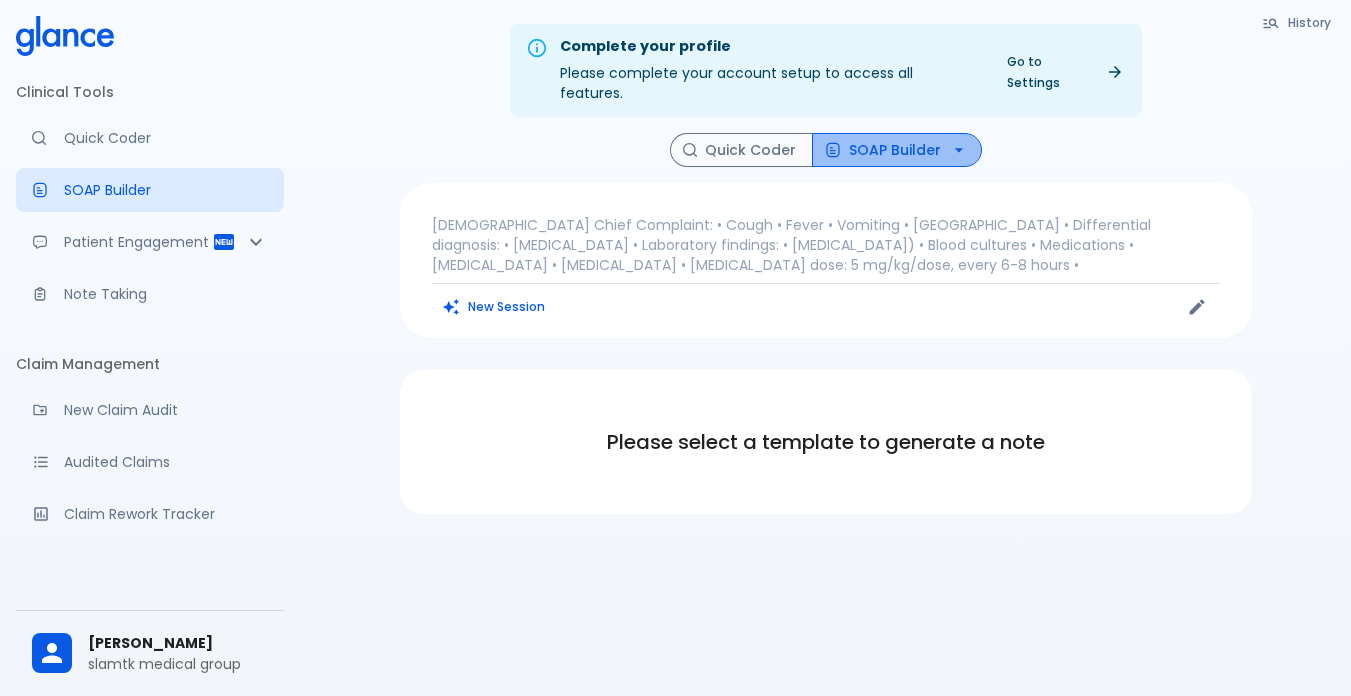 click on "SOAP Builder" at bounding box center [897, 150] 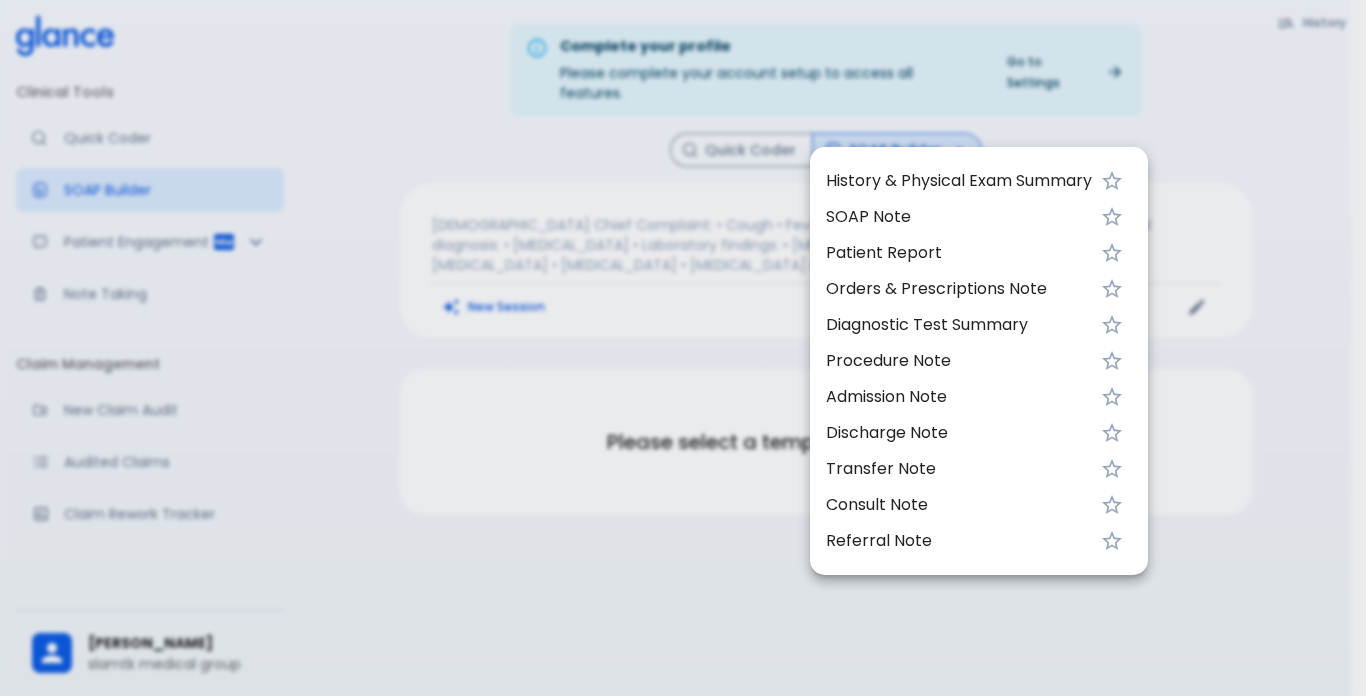 click on "History & Physical Exam Summary" at bounding box center [959, 181] 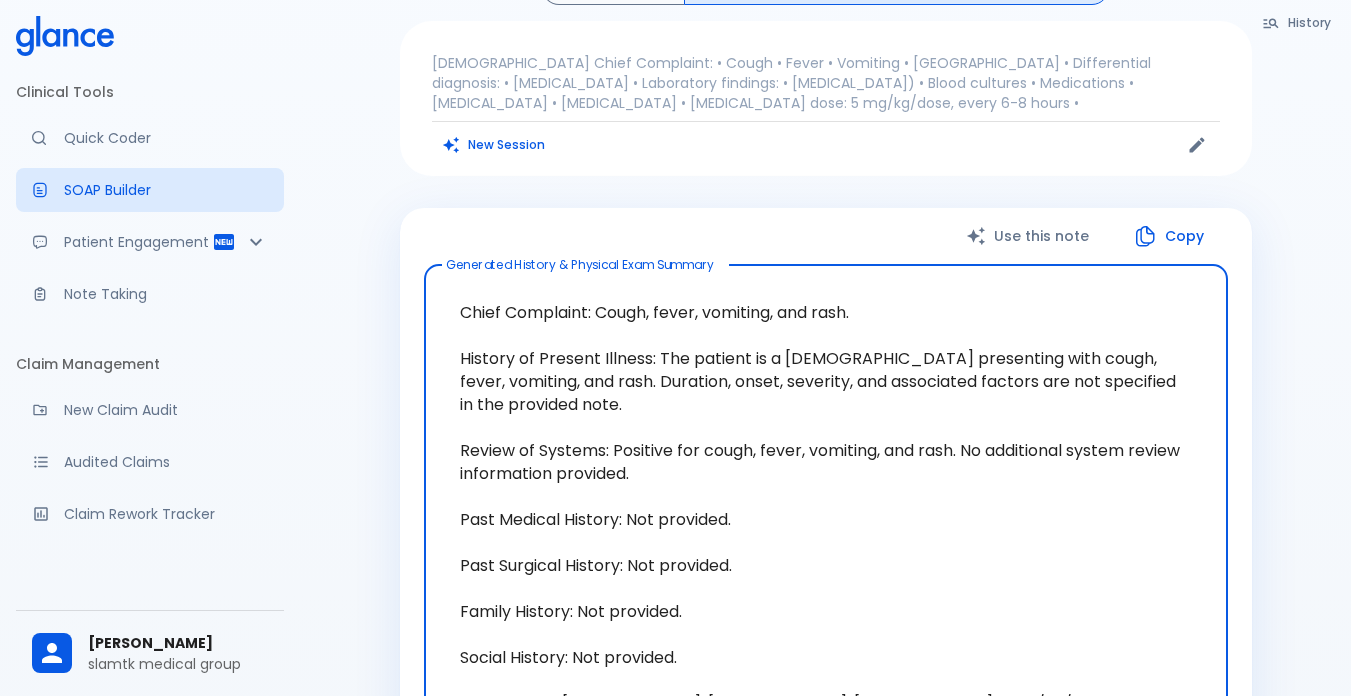 scroll, scrollTop: 200, scrollLeft: 0, axis: vertical 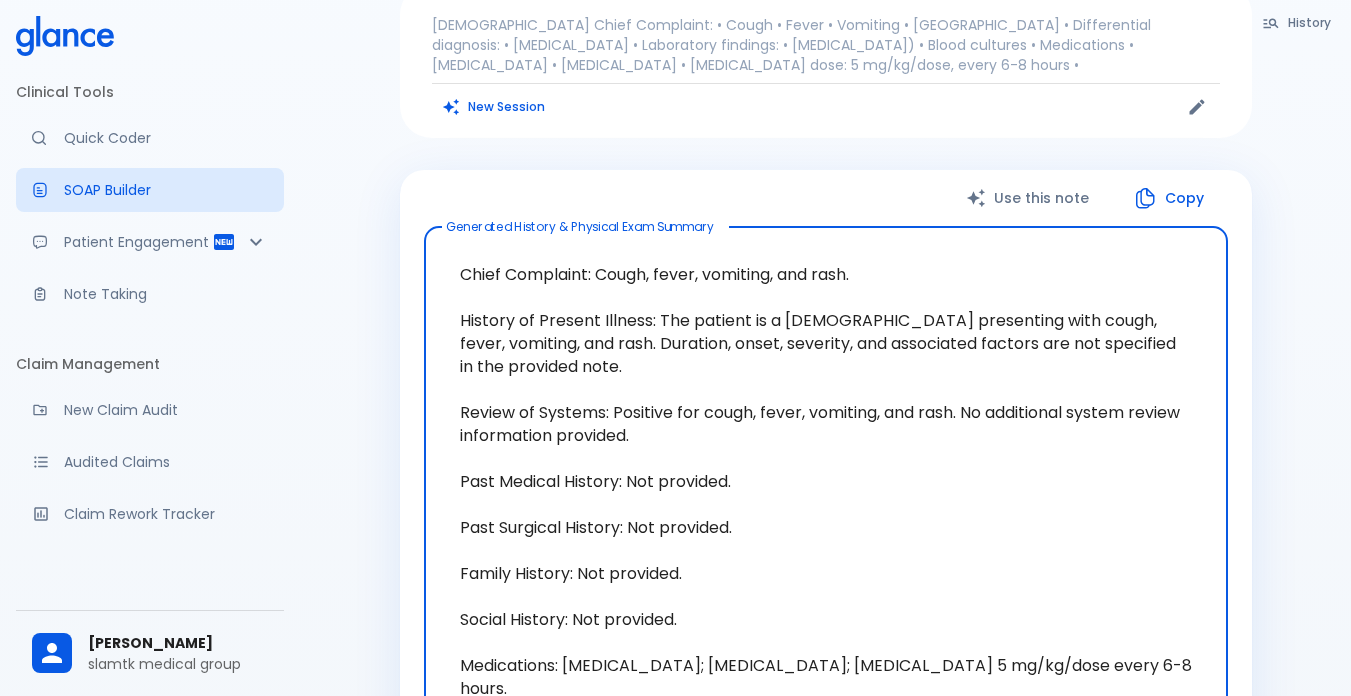 click on "Copy" at bounding box center [1170, 198] 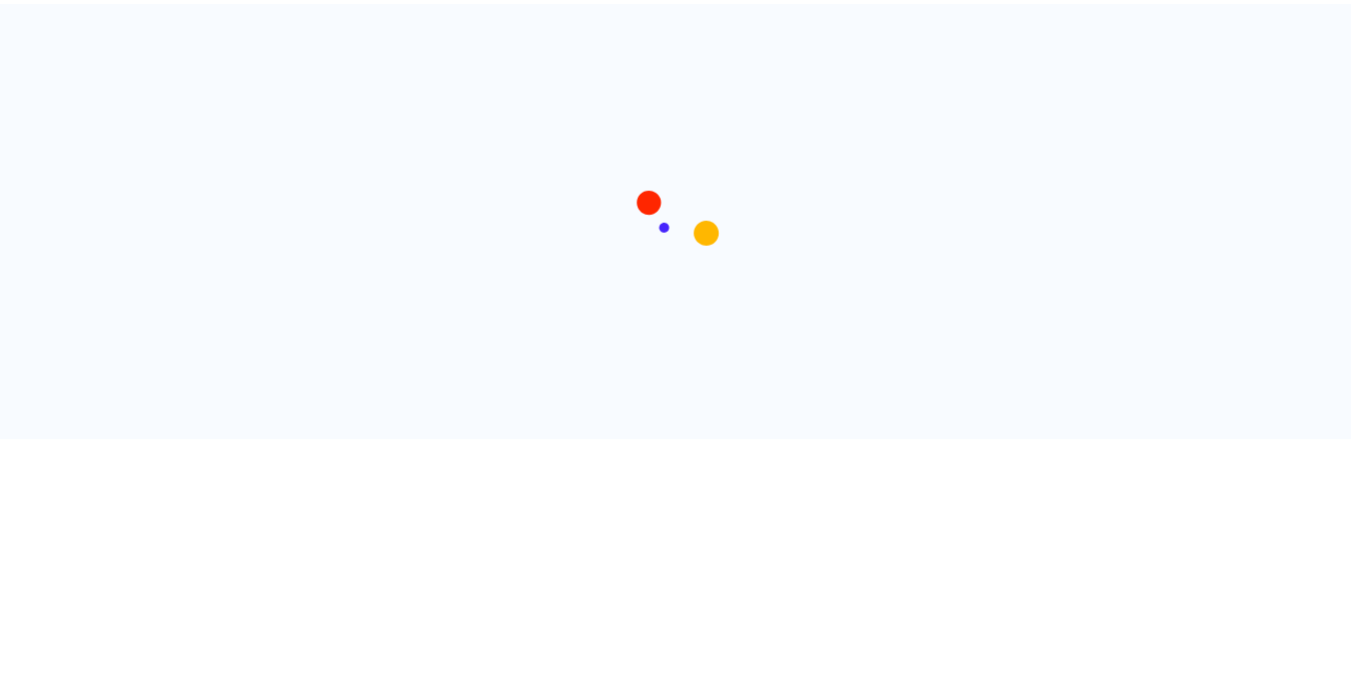 scroll, scrollTop: 0, scrollLeft: 0, axis: both 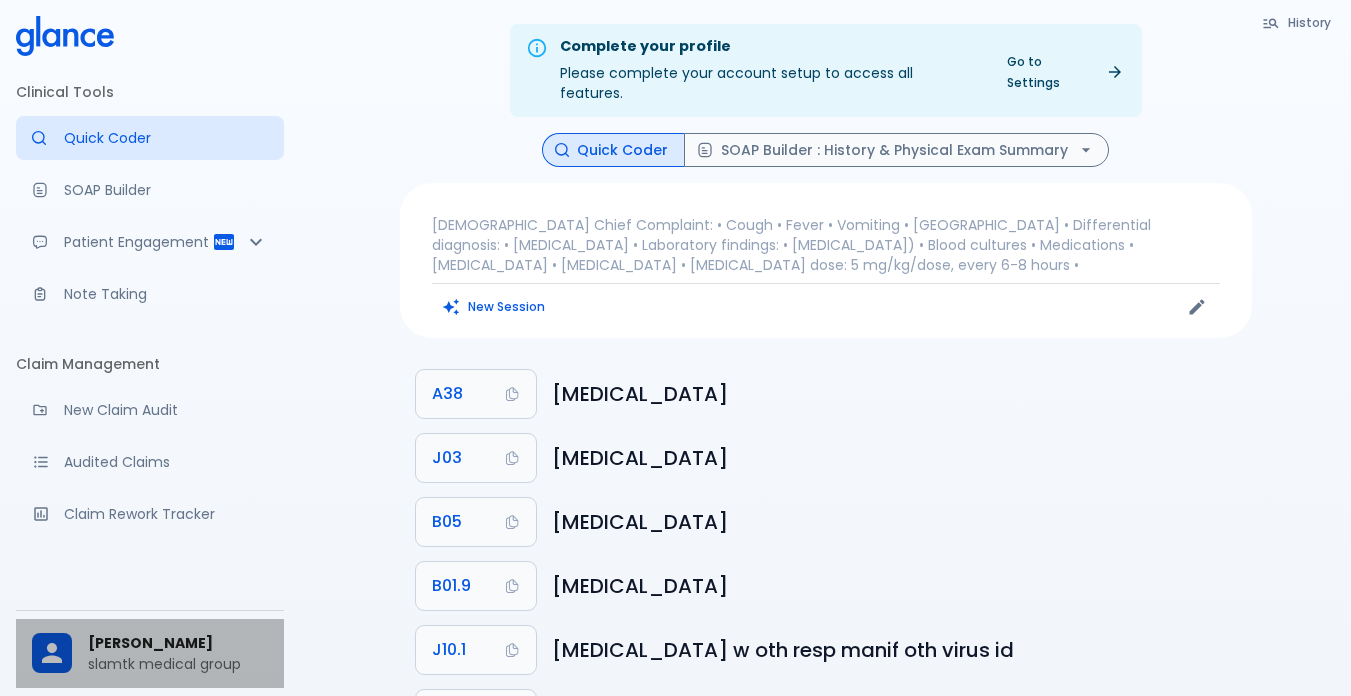 click on "slamtk medical group" at bounding box center (178, 664) 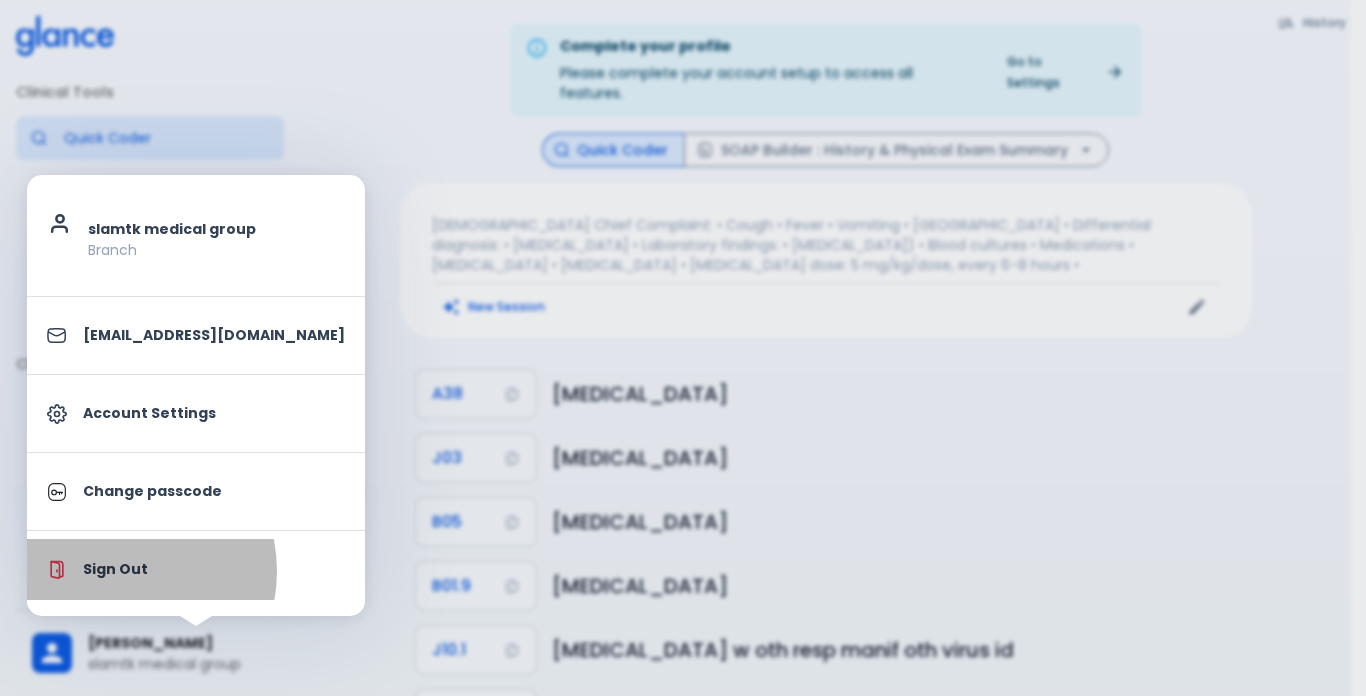click on "Sign Out" at bounding box center [214, 569] 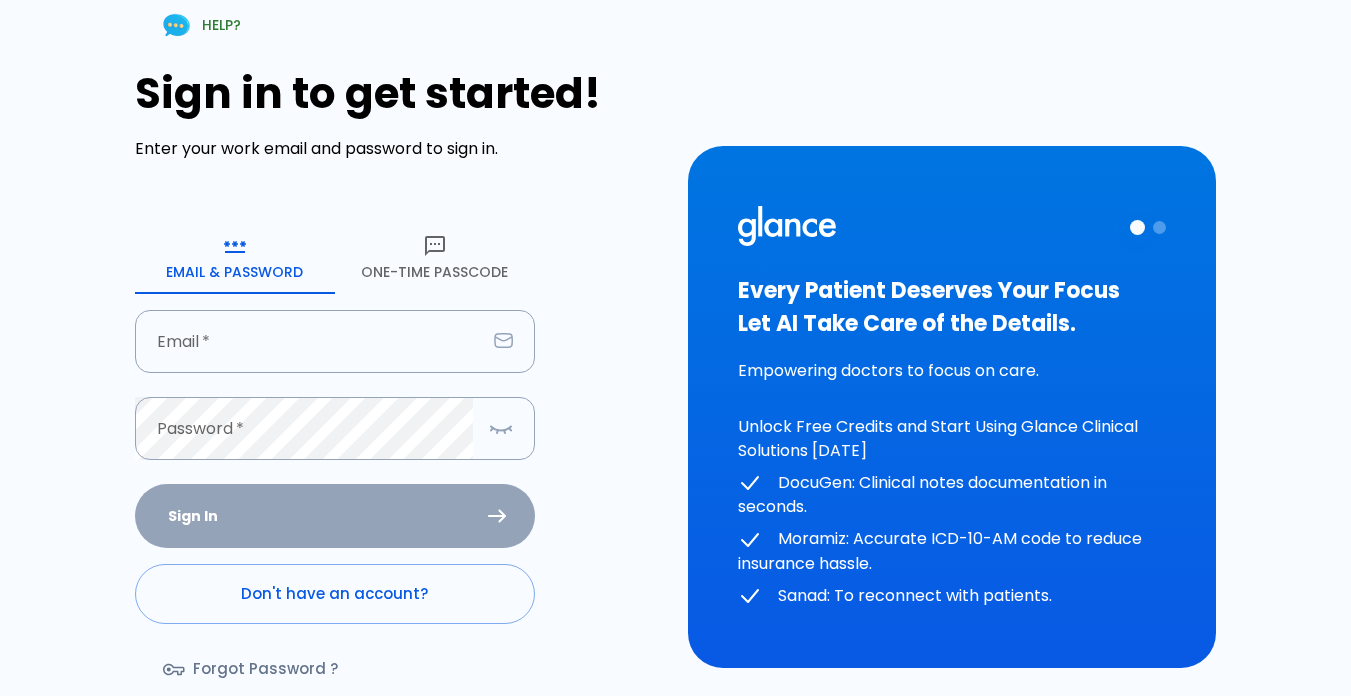 type on "[EMAIL_ADDRESS][DOMAIN_NAME]" 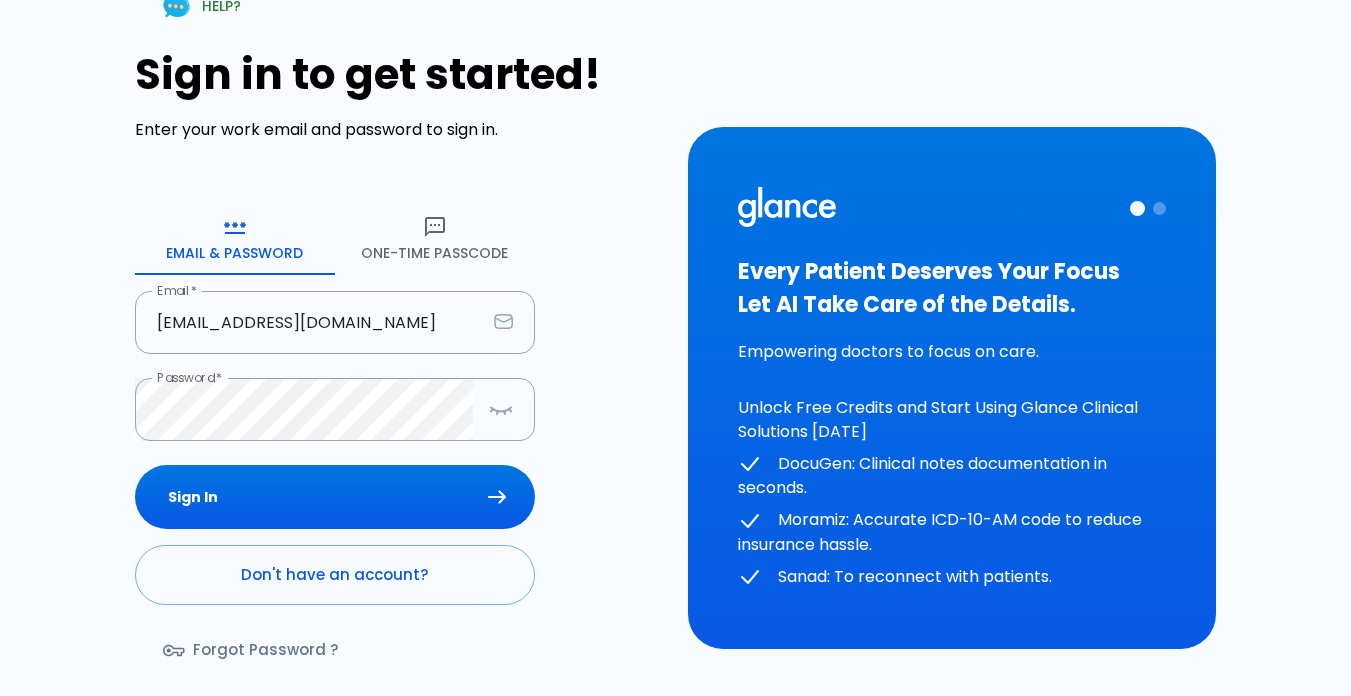 scroll, scrollTop: 18, scrollLeft: 0, axis: vertical 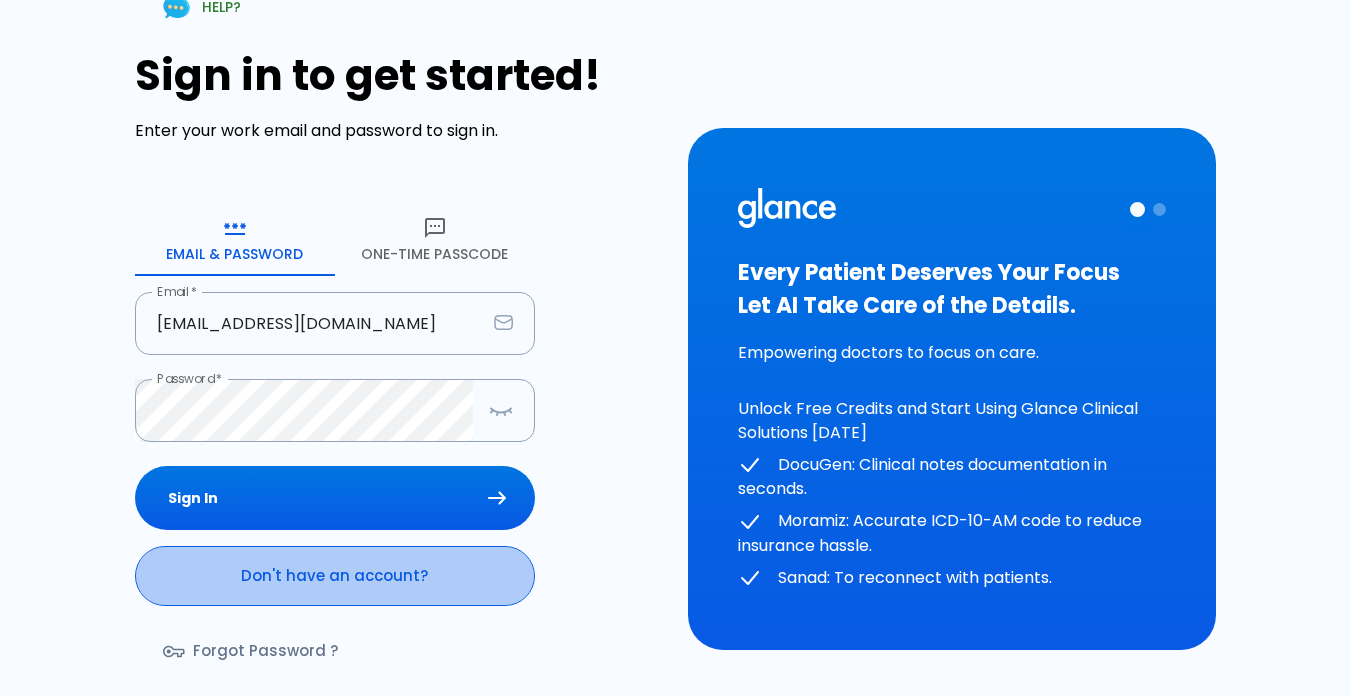 click on "Don't have an account?" at bounding box center [335, 576] 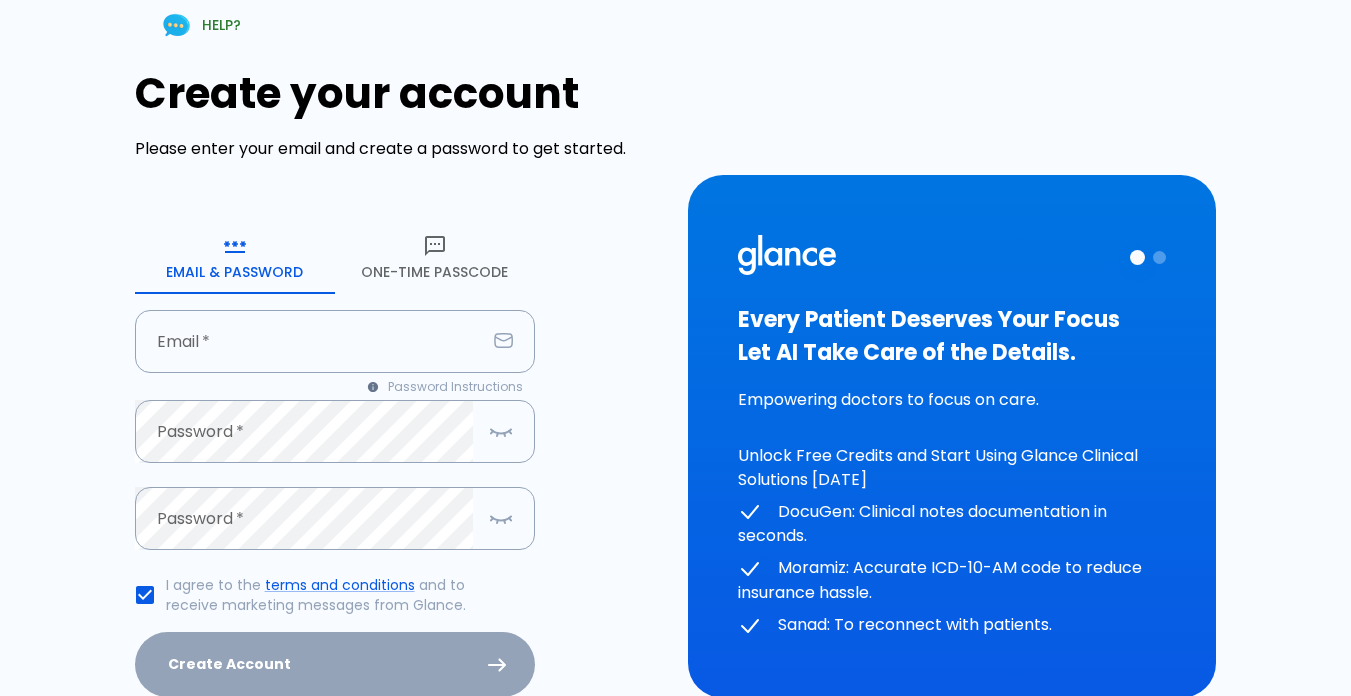 type on "[EMAIL_ADDRESS][DOMAIN_NAME]" 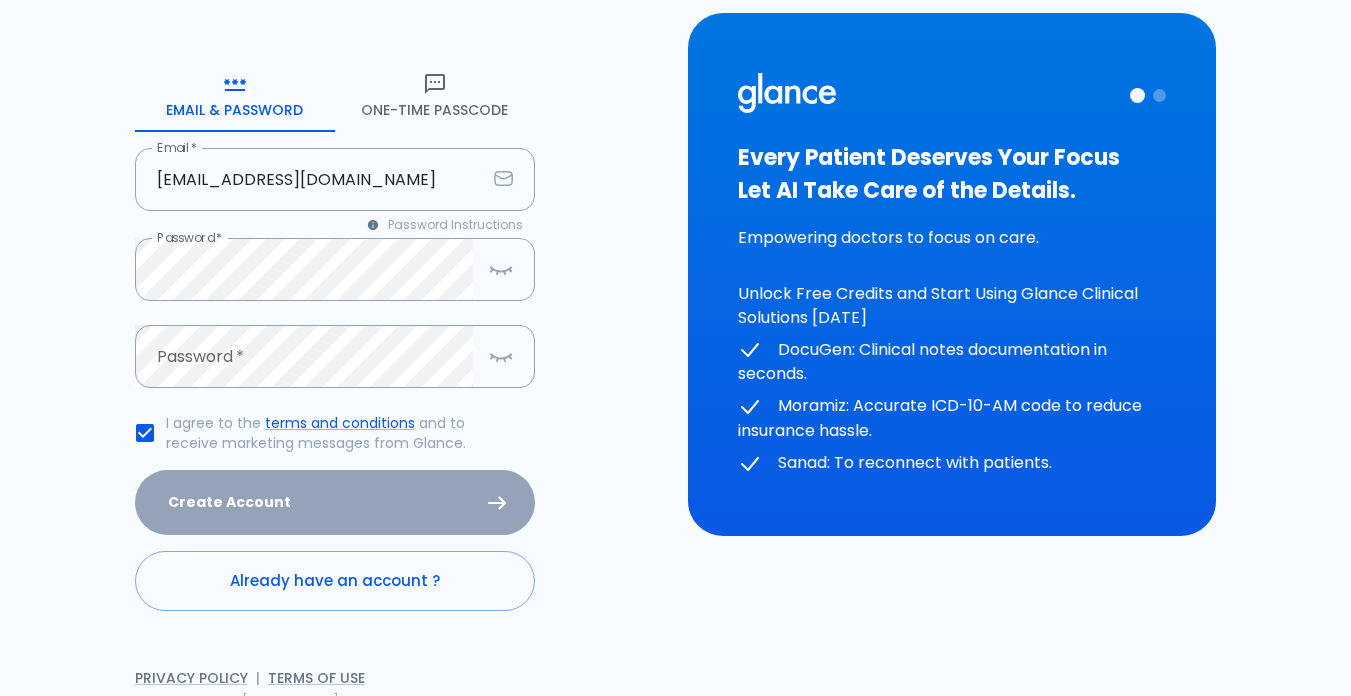 scroll, scrollTop: 177, scrollLeft: 0, axis: vertical 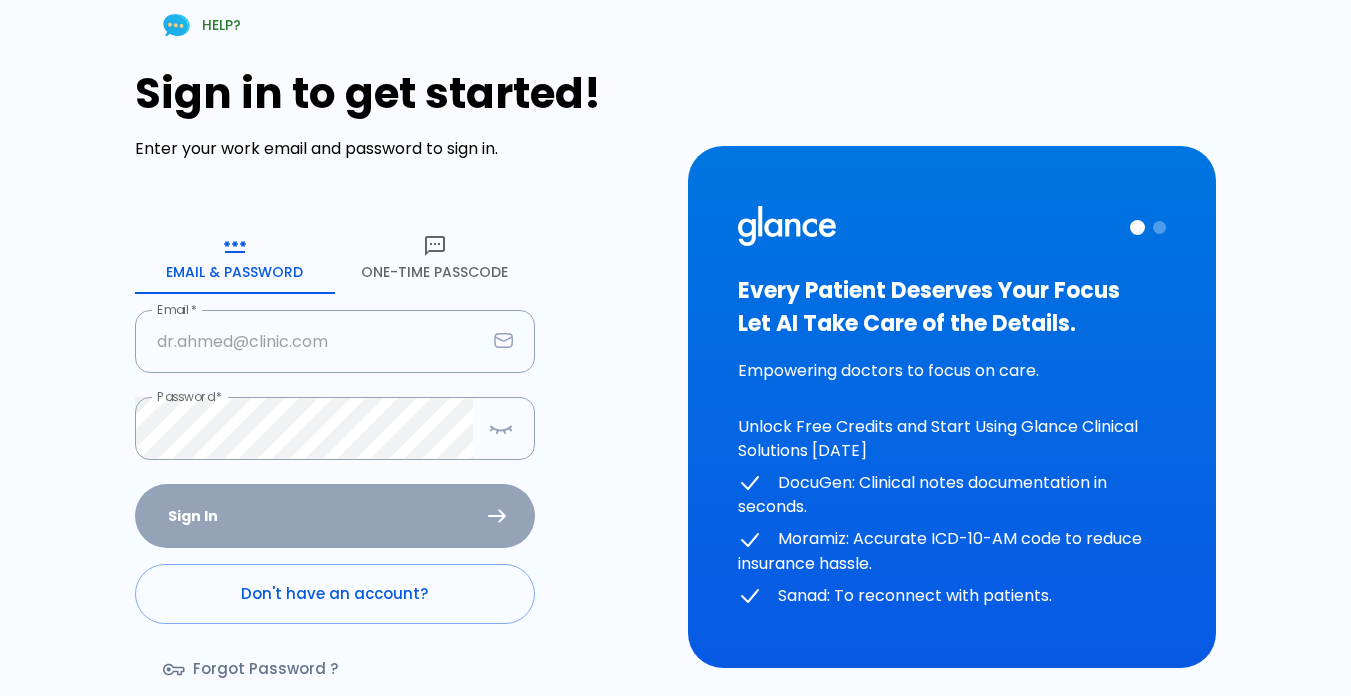 type on "[EMAIL_ADDRESS][DOMAIN_NAME]" 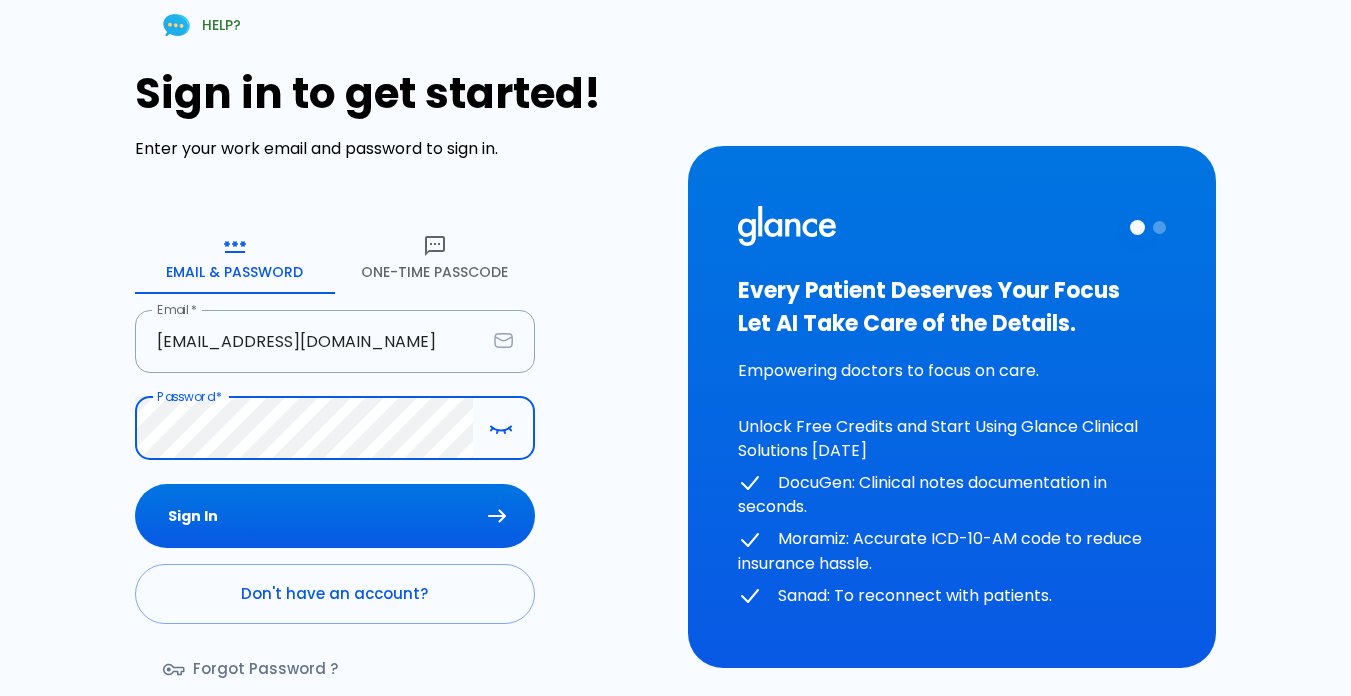 click on "HELP? Sign in to get started! Enter your work email and password to sign in. Email & Password One-Time Passcode Email   * amrsho75@yahoo.com Email  * Password   * Password  * Sign In Don't have an account? Forgot Password ? Privacy Policy | Terms of Use Copyright © 2021 Groa.care Inc. All rights reserved. Every Patient Deserves Your Focus  Let AI Take Care of the Details. Empowering doctors to focus on care. Unlock Free Credits and Start Using Glance Clinical Solutions Today DocuGen: Clinical notes documentation in seconds. Moramiz: Accurate ICD-10-AM code to reduce insurance hassle. Sanad: To reconnect with patients." at bounding box center (663, 395) 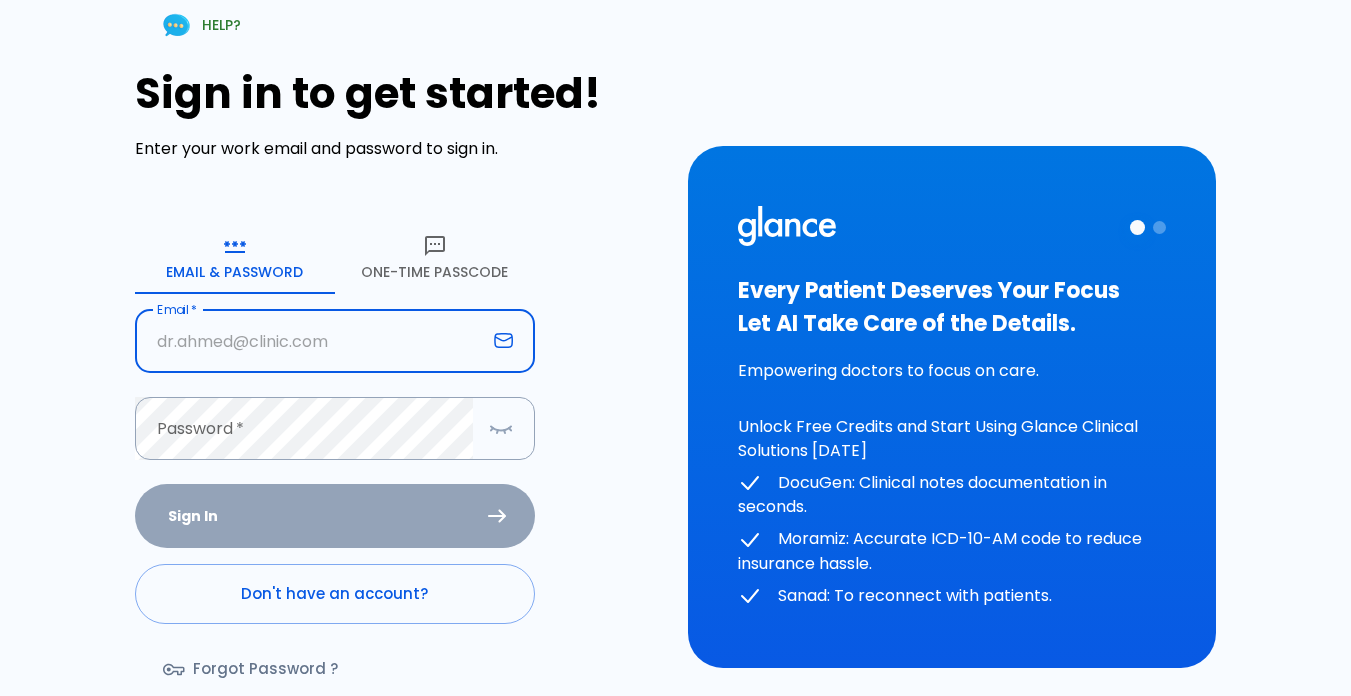 drag, startPoint x: 369, startPoint y: 339, endPoint x: 105, endPoint y: 356, distance: 264.54678 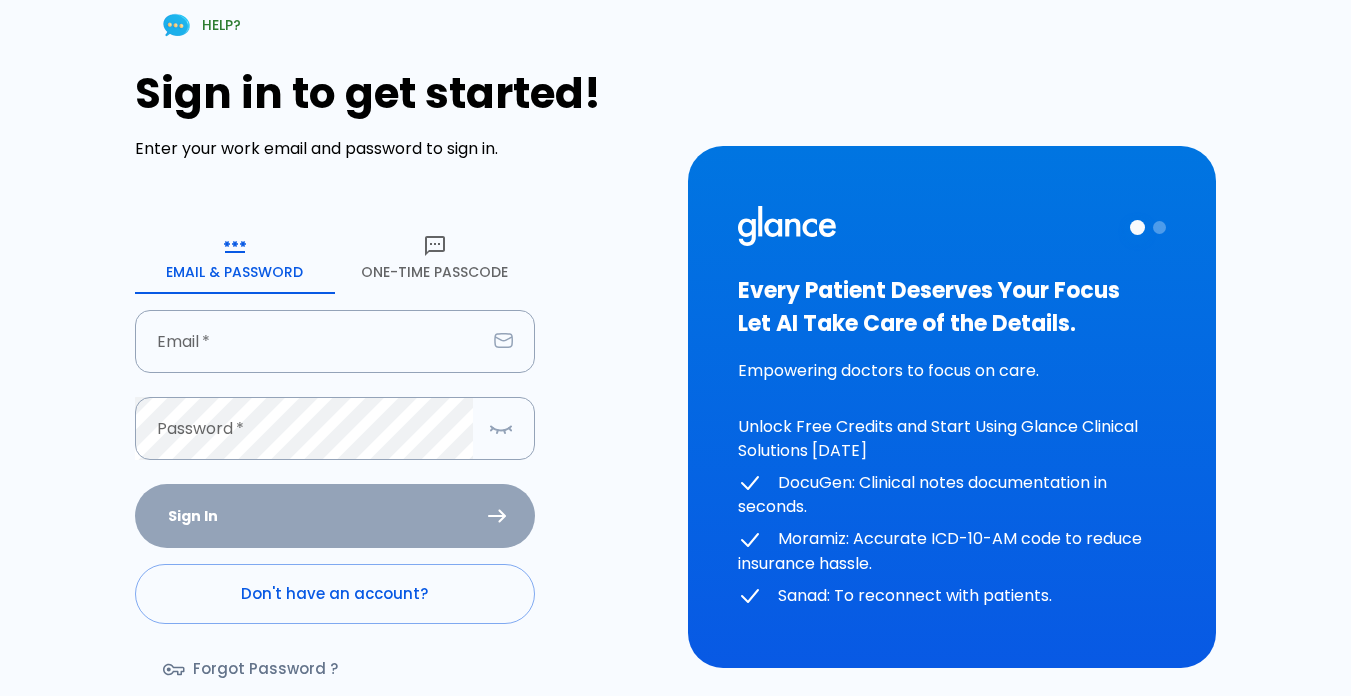 click on "HELP? Sign in to get started! Enter your work email and password to sign in. Email & Password One-Time Passcode Email   * Email  * Password   * Password  * Sign In Don't have an account? Forgot Password ? Privacy Policy | Terms of Use Copyright © 2021 Groa.care Inc. All rights reserved. Every Patient Deserves Your Focus  Let AI Take Care of the Details. Empowering doctors to focus on care. Unlock Free Credits and Start Using Glance Clinical Solutions Today DocuGen: Clinical notes documentation in seconds. Moramiz: Accurate ICD-10-AM code to reduce insurance hassle. Sanad: To reconnect with patients." at bounding box center (663, 395) 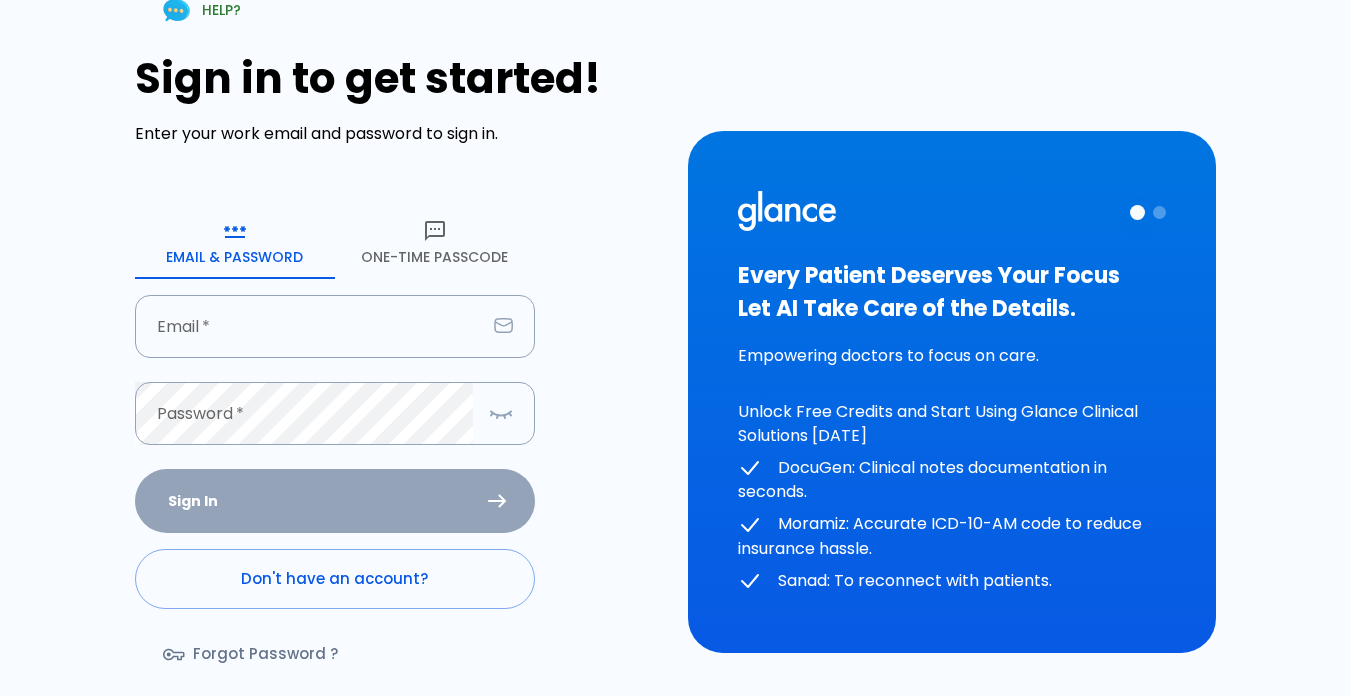 scroll, scrollTop: 0, scrollLeft: 0, axis: both 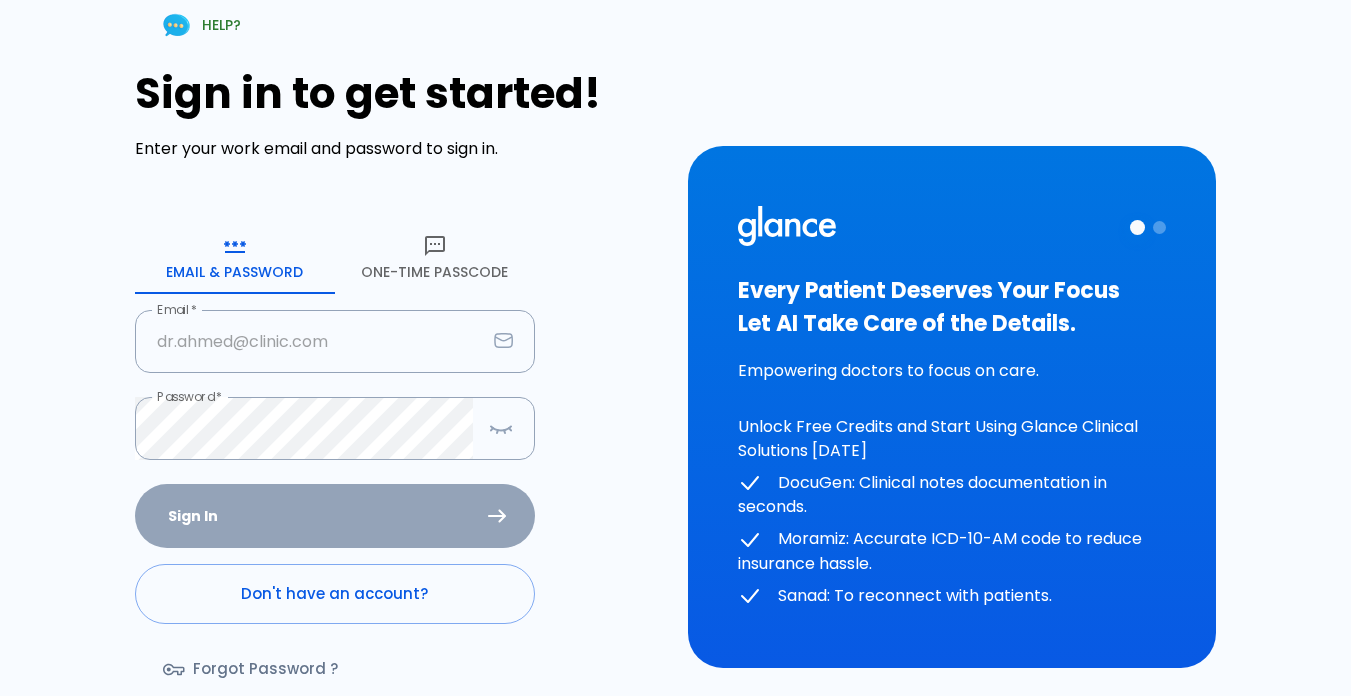 type on "[EMAIL_ADDRESS][DOMAIN_NAME]" 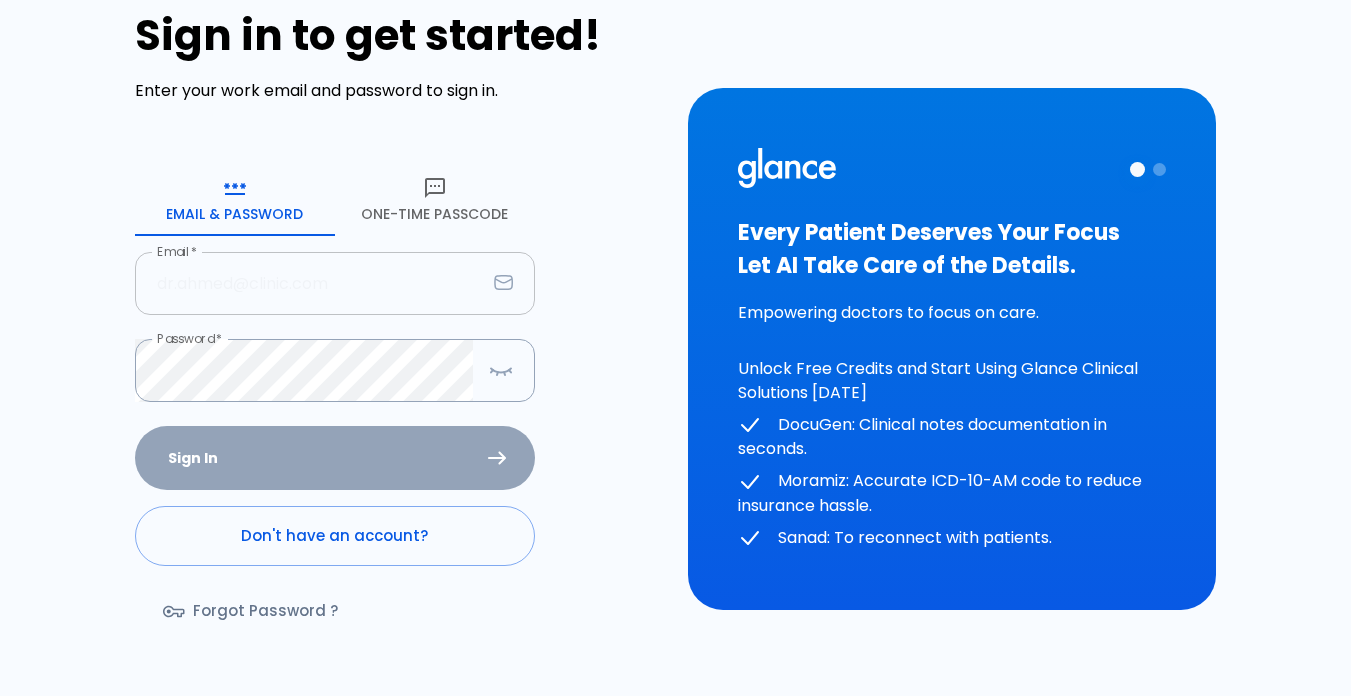 scroll, scrollTop: 118, scrollLeft: 0, axis: vertical 